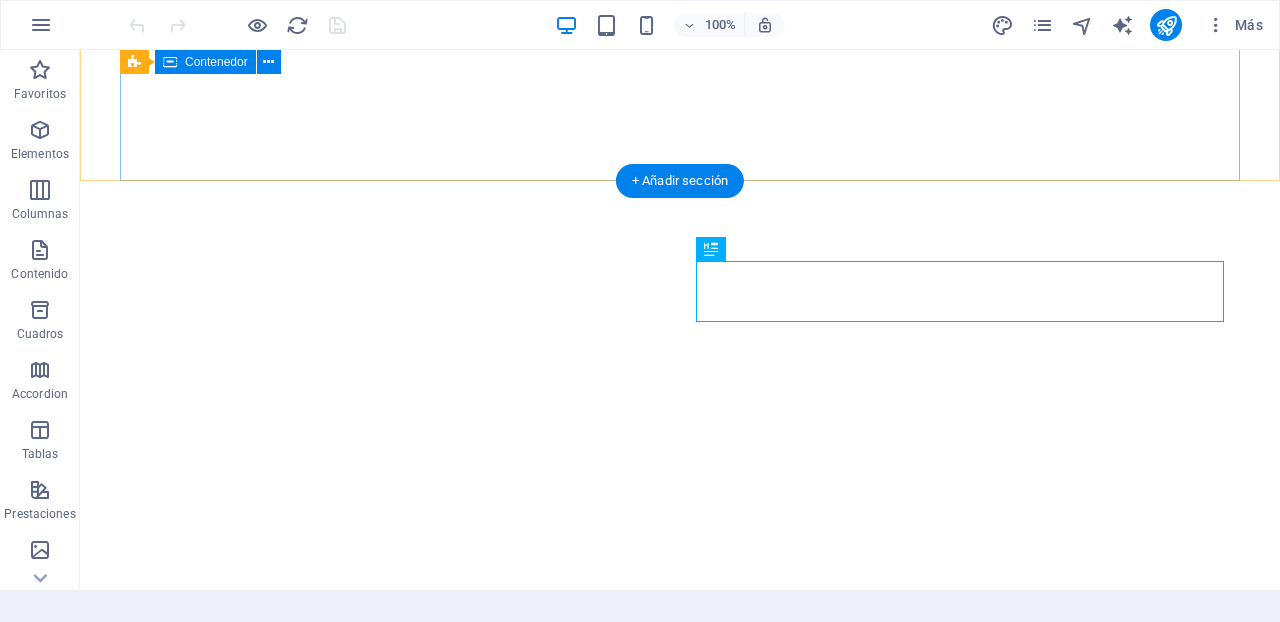 scroll, scrollTop: 0, scrollLeft: 0, axis: both 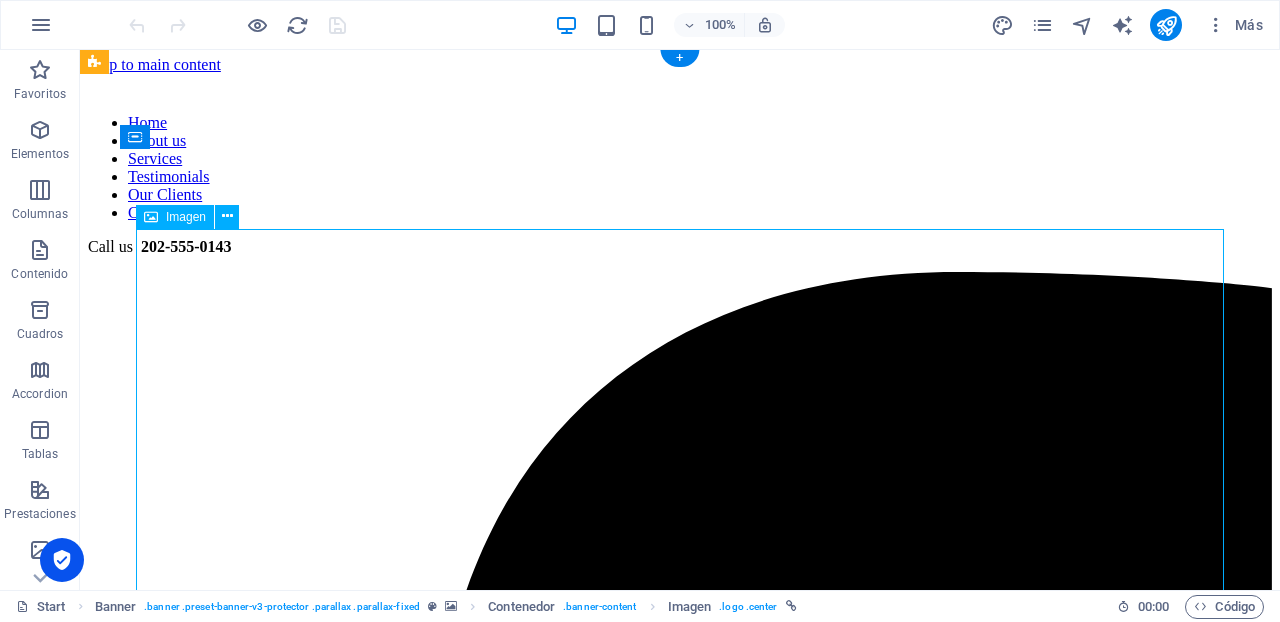 drag, startPoint x: 593, startPoint y: 267, endPoint x: 608, endPoint y: 365, distance: 99.14131 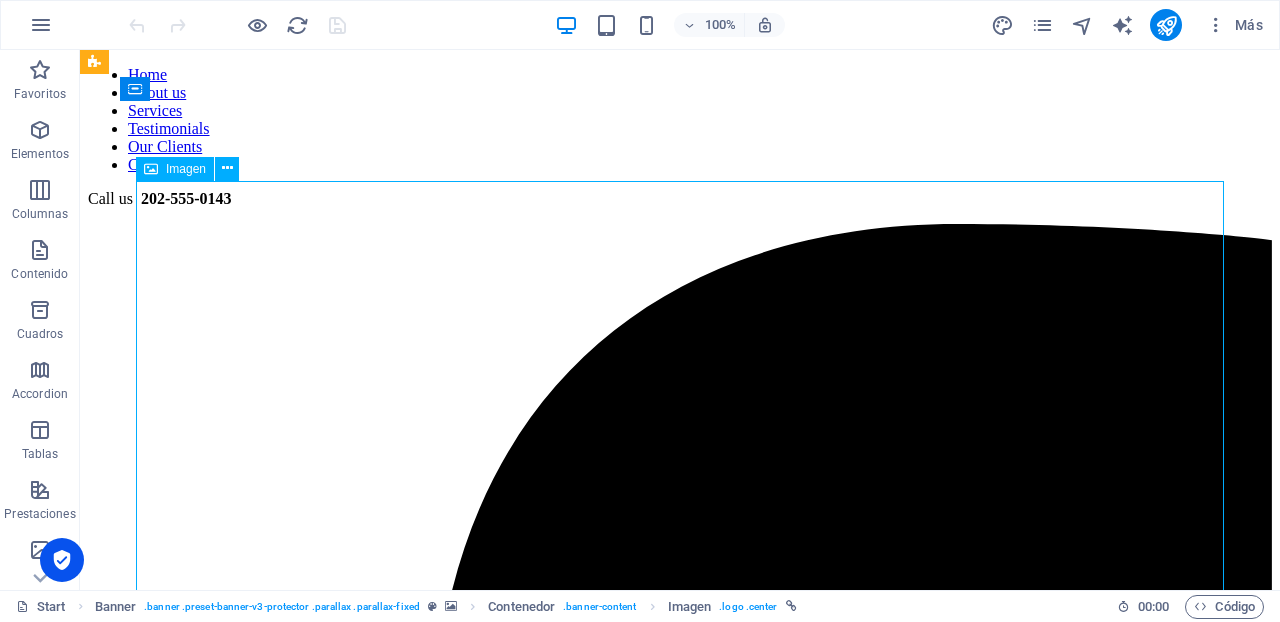scroll, scrollTop: 0, scrollLeft: 0, axis: both 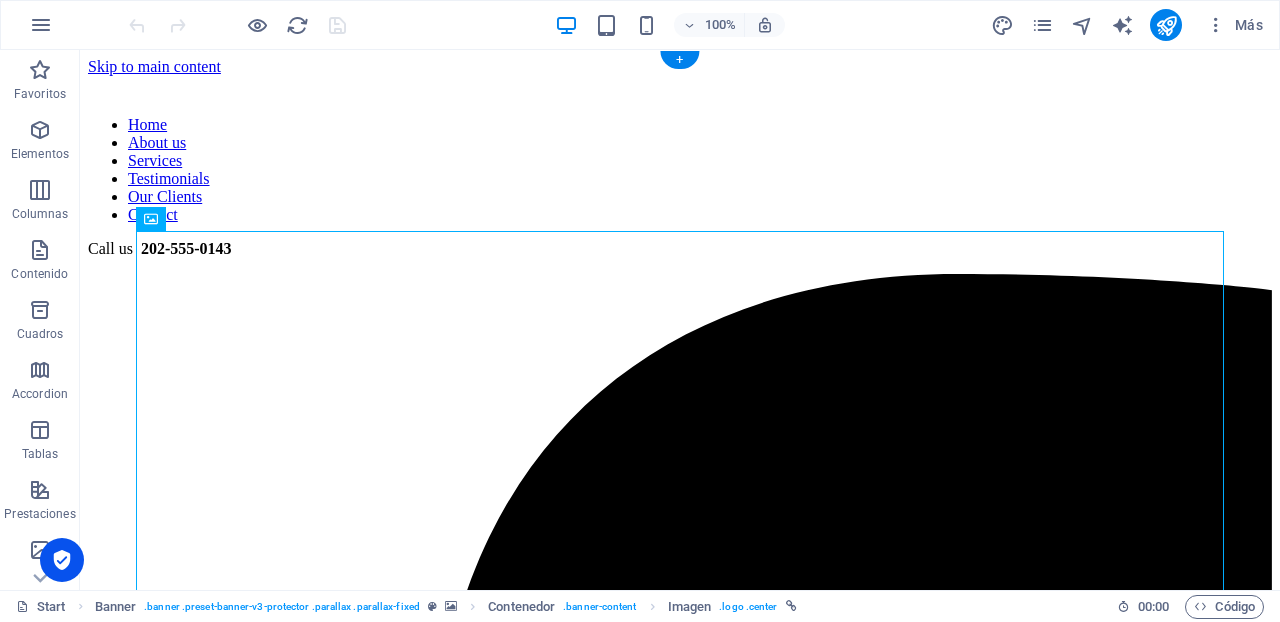 click at bounding box center (680, 76) 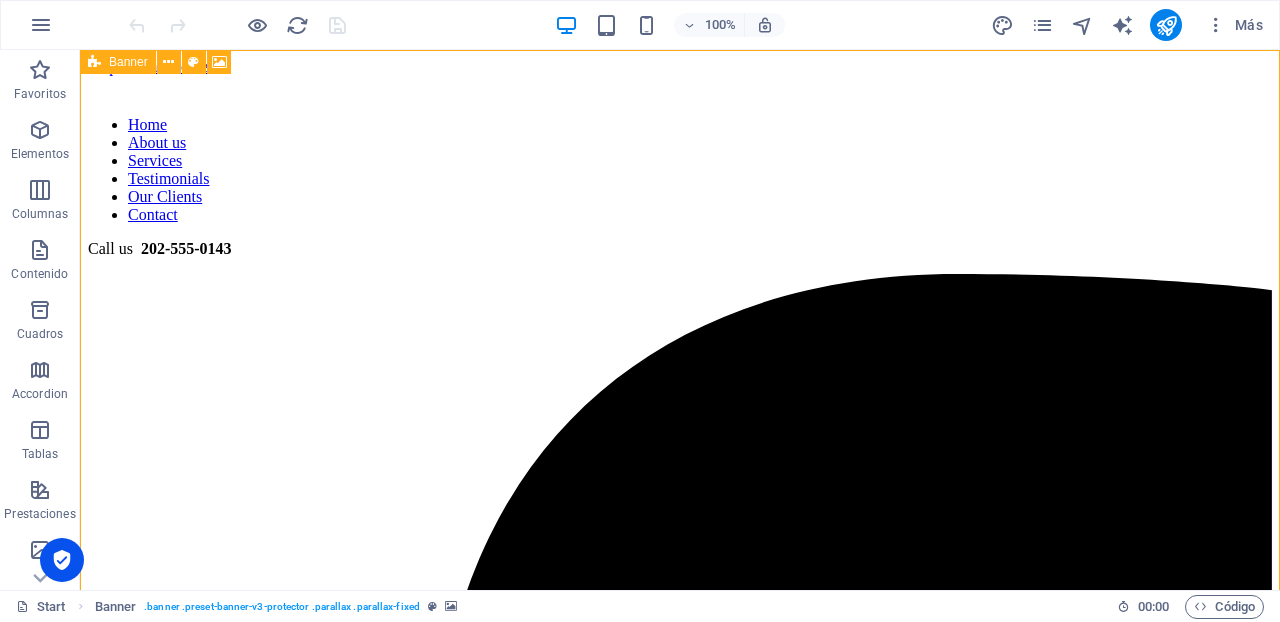 click on "Banner" at bounding box center (128, 62) 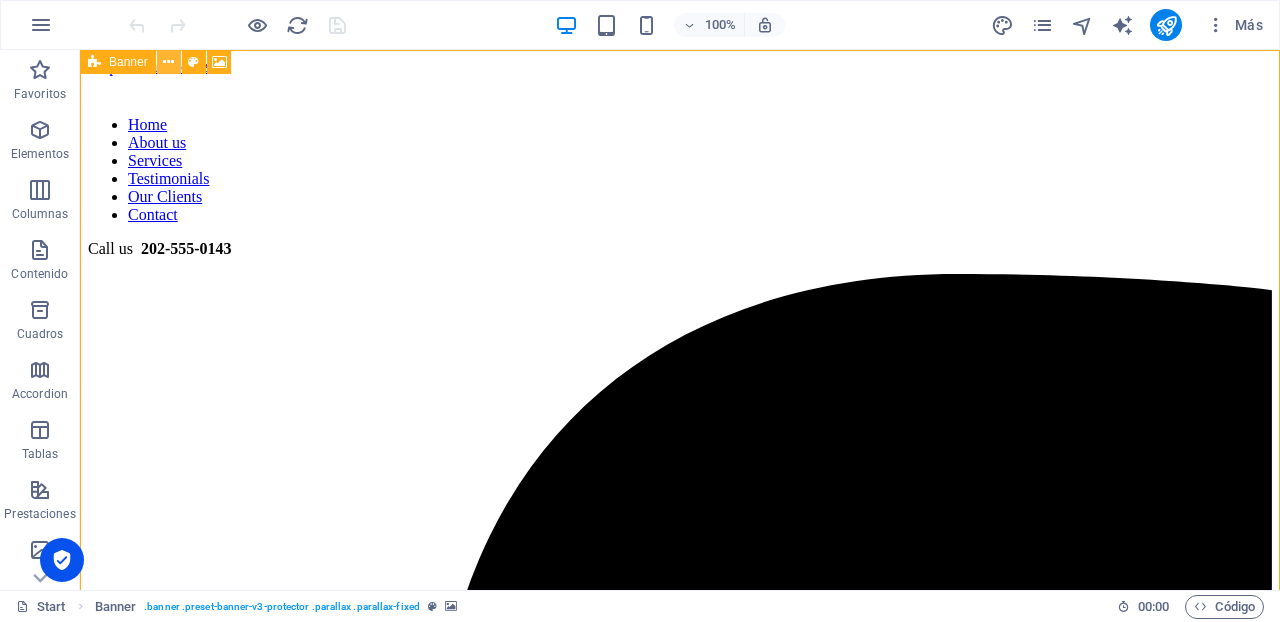 click at bounding box center (168, 62) 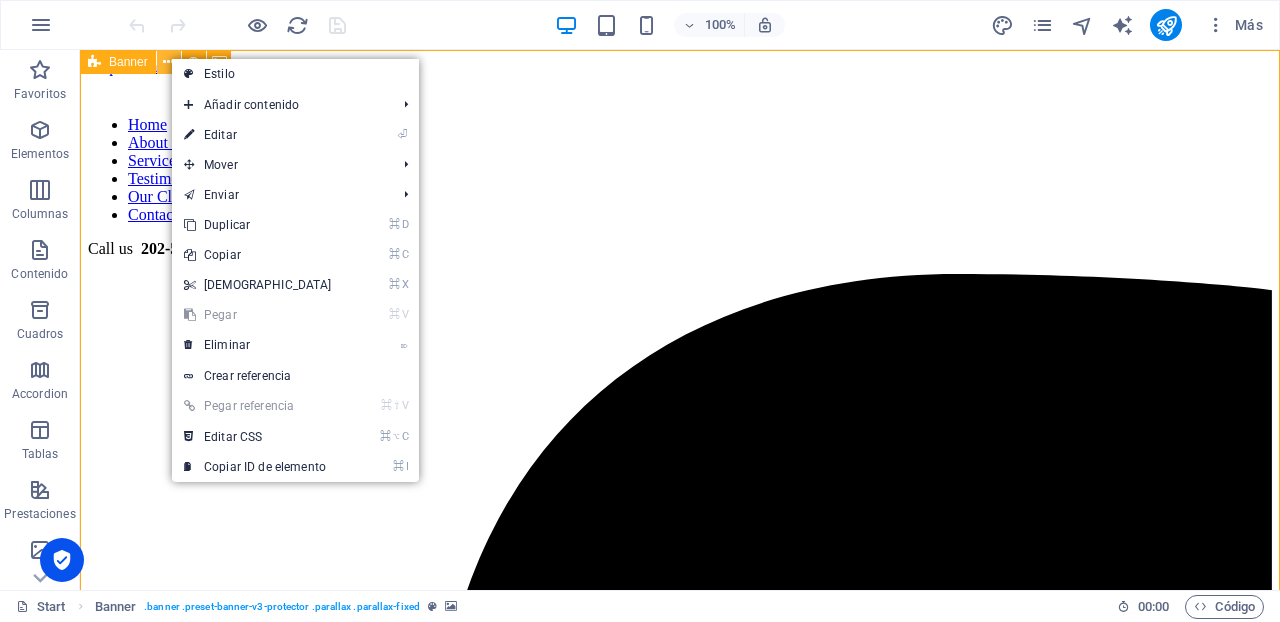 click at bounding box center (168, 62) 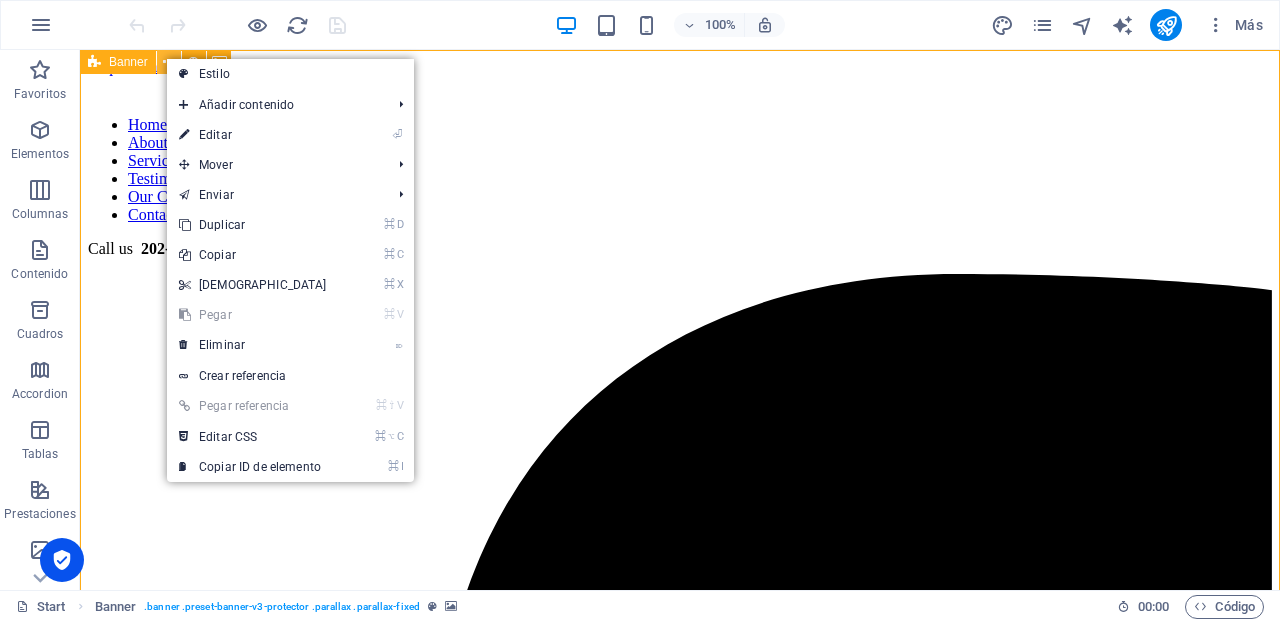 click at bounding box center (168, 62) 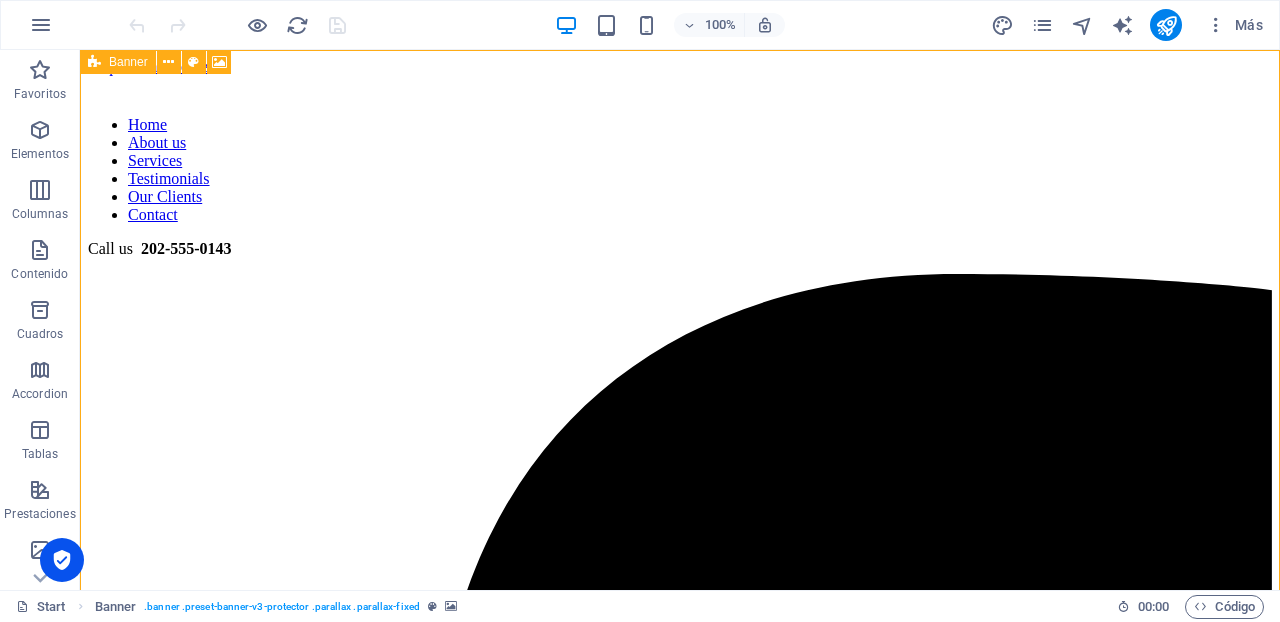 click at bounding box center (94, 62) 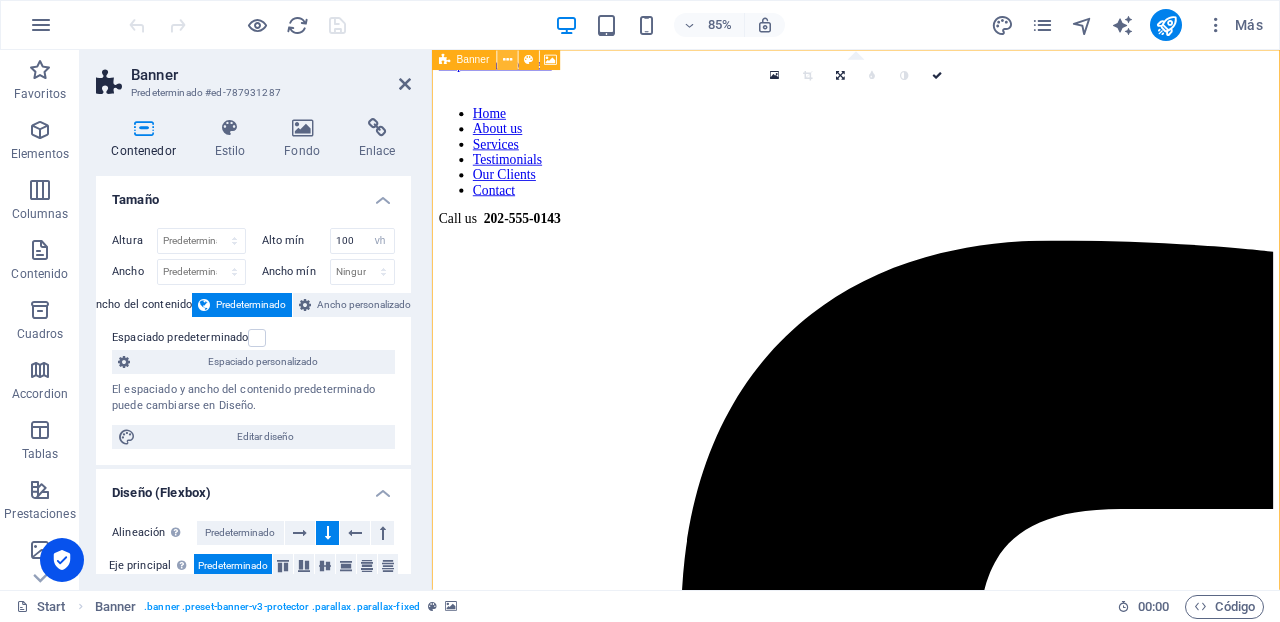 click at bounding box center (507, 60) 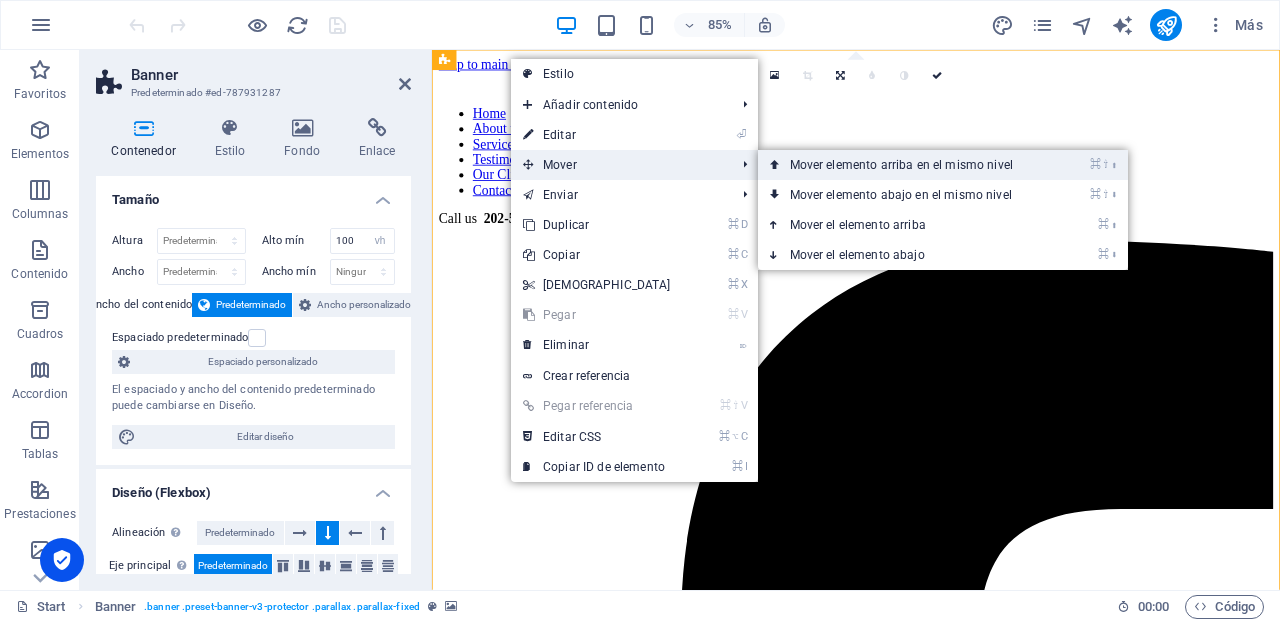 click on "⌘ ⇧ ⬆  Mover elemento arriba en el mismo nivel" at bounding box center (905, 165) 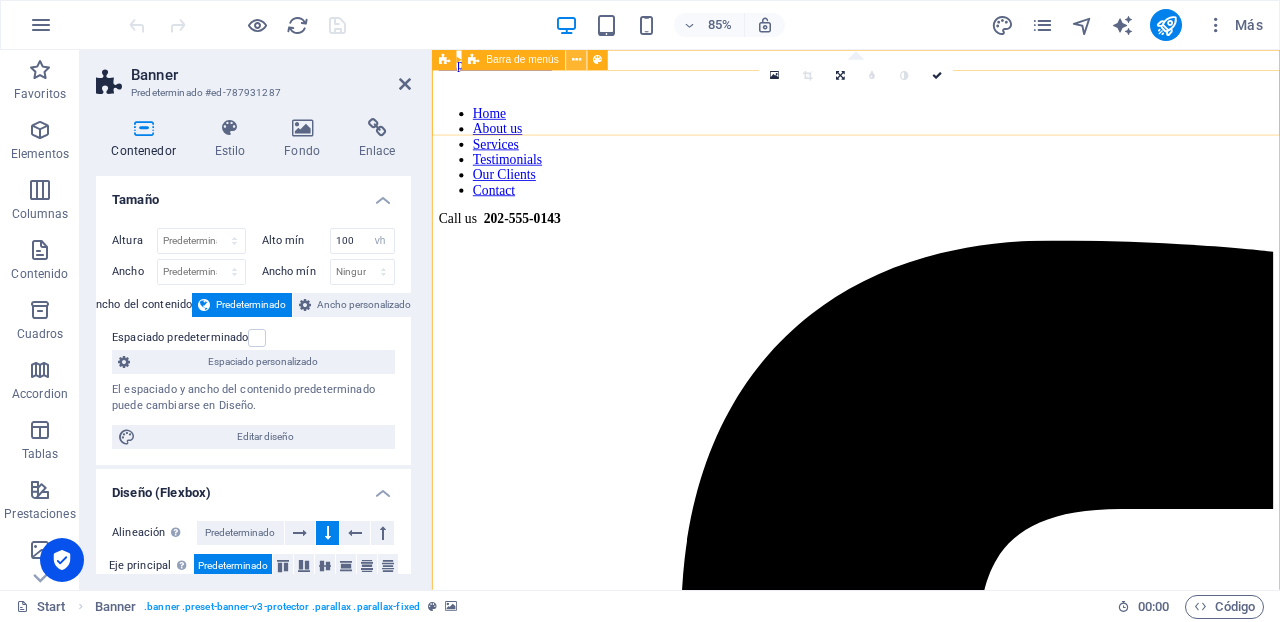 click at bounding box center [576, 60] 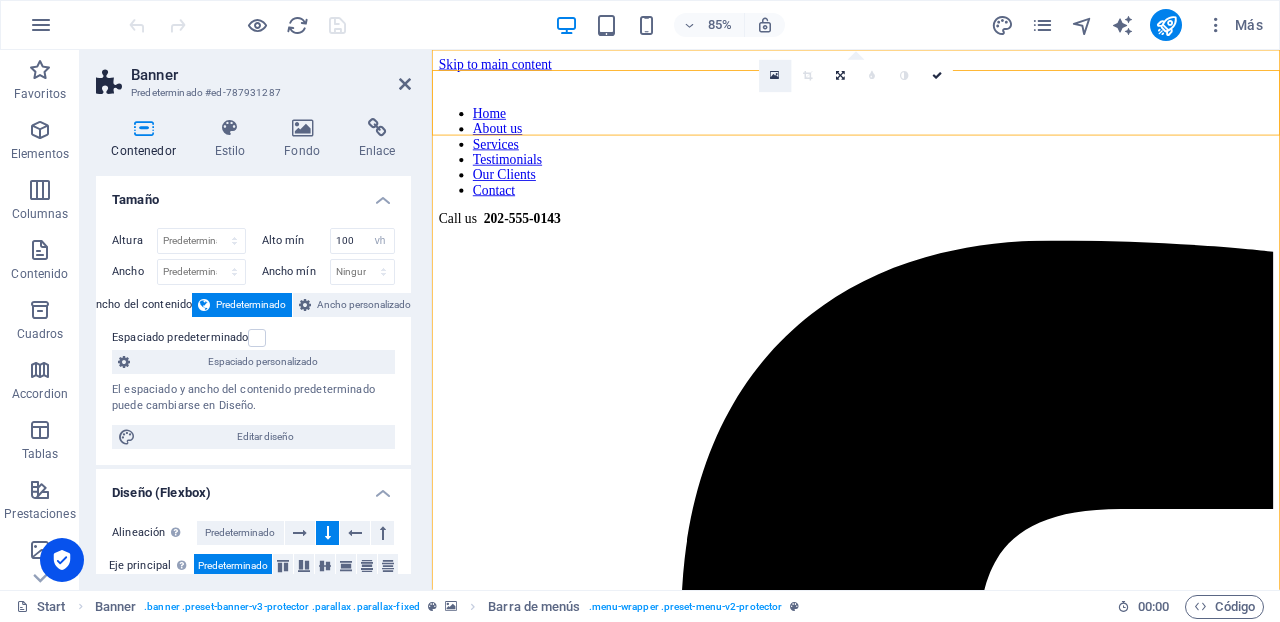 click at bounding box center (775, 76) 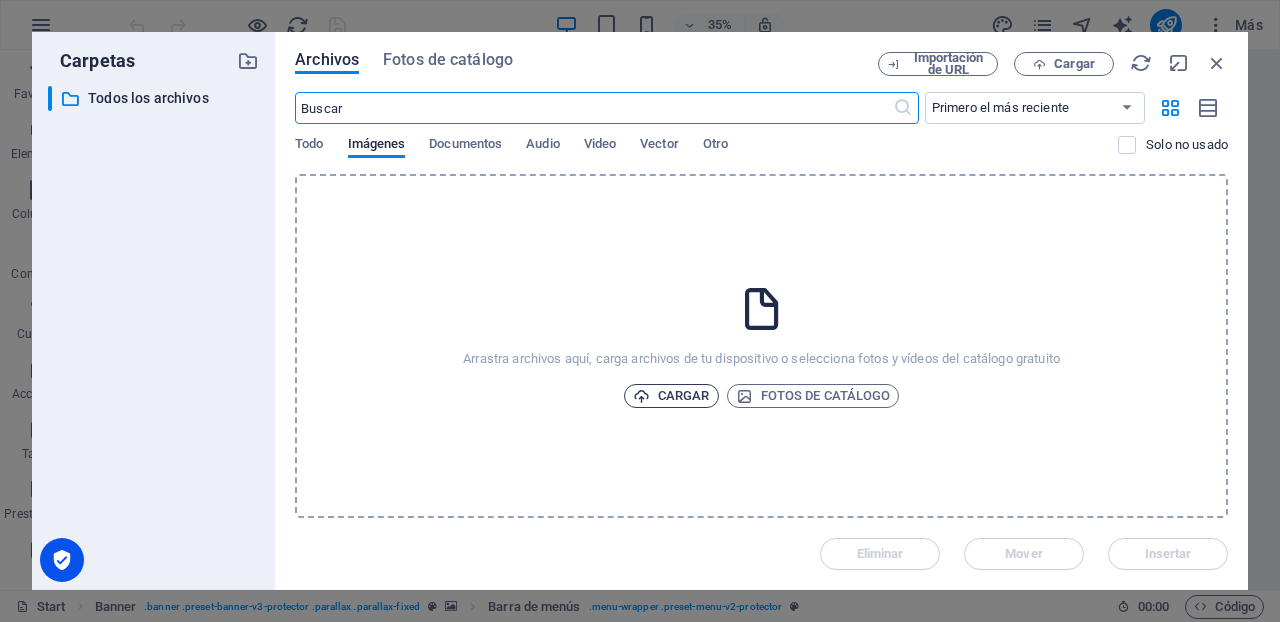 click on "Cargar" at bounding box center (671, 396) 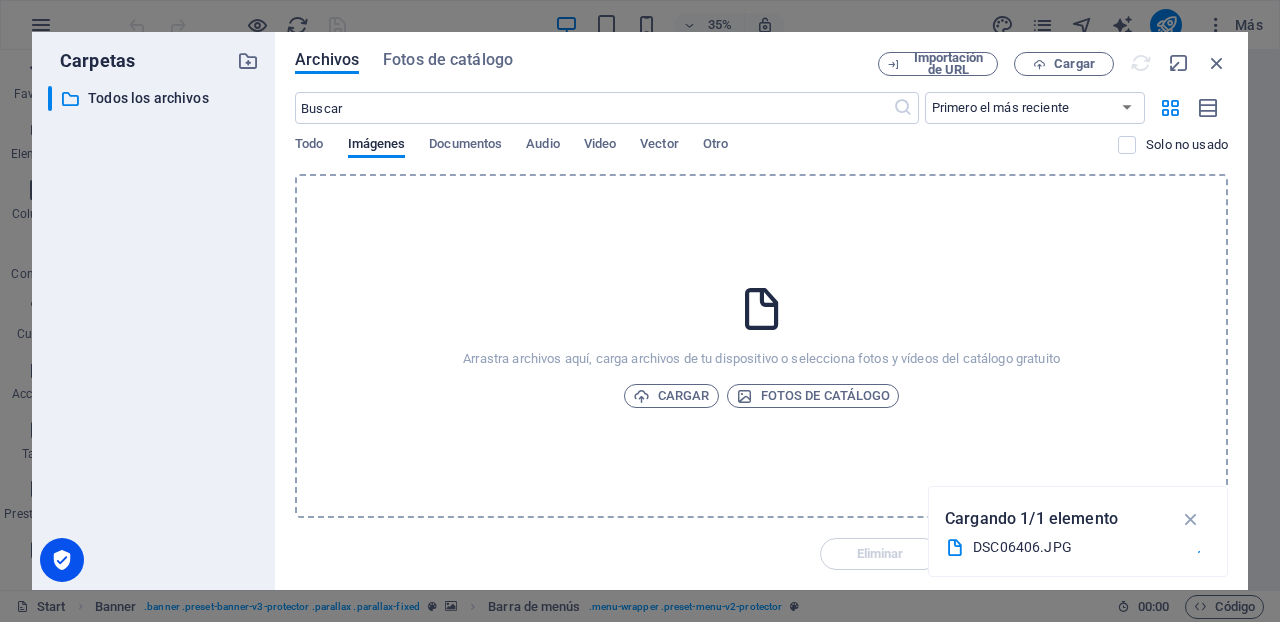 click on "Importación de URL Cargar" at bounding box center (1053, 64) 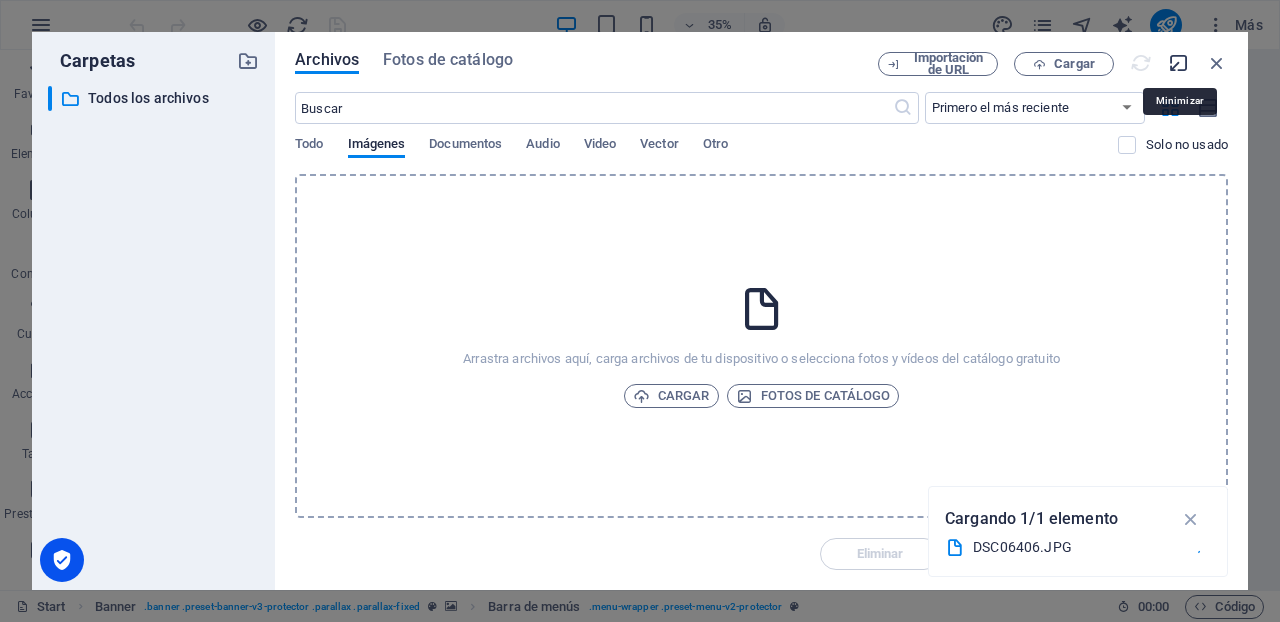 click at bounding box center [1179, 63] 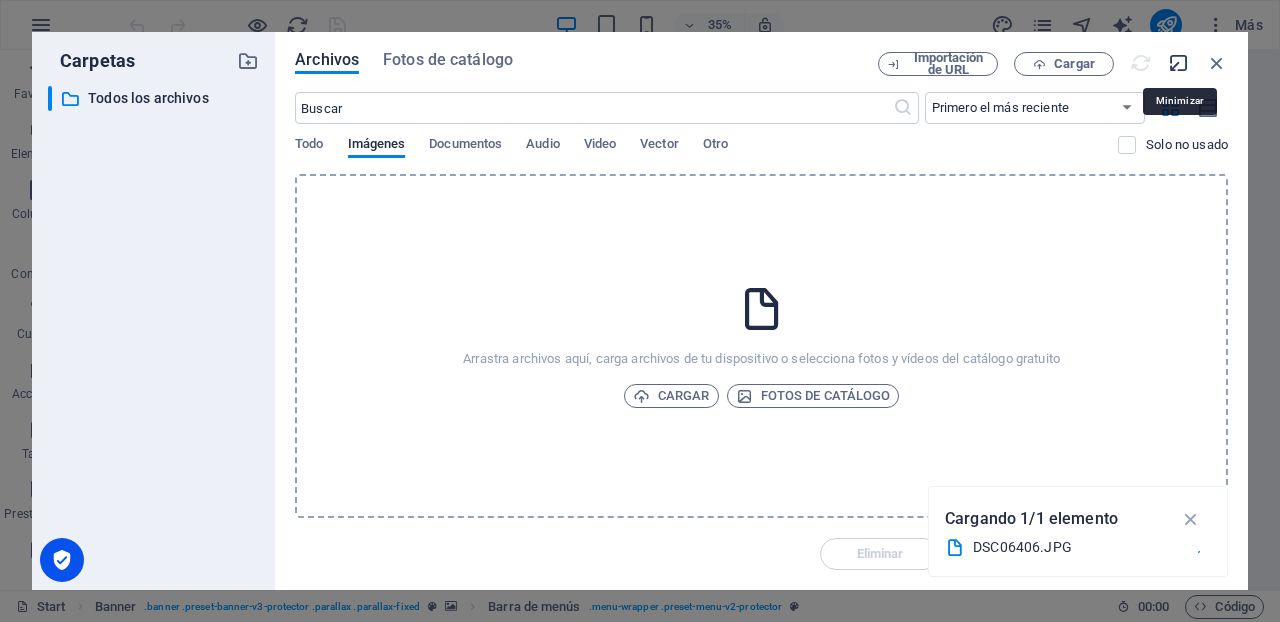 select on "image" 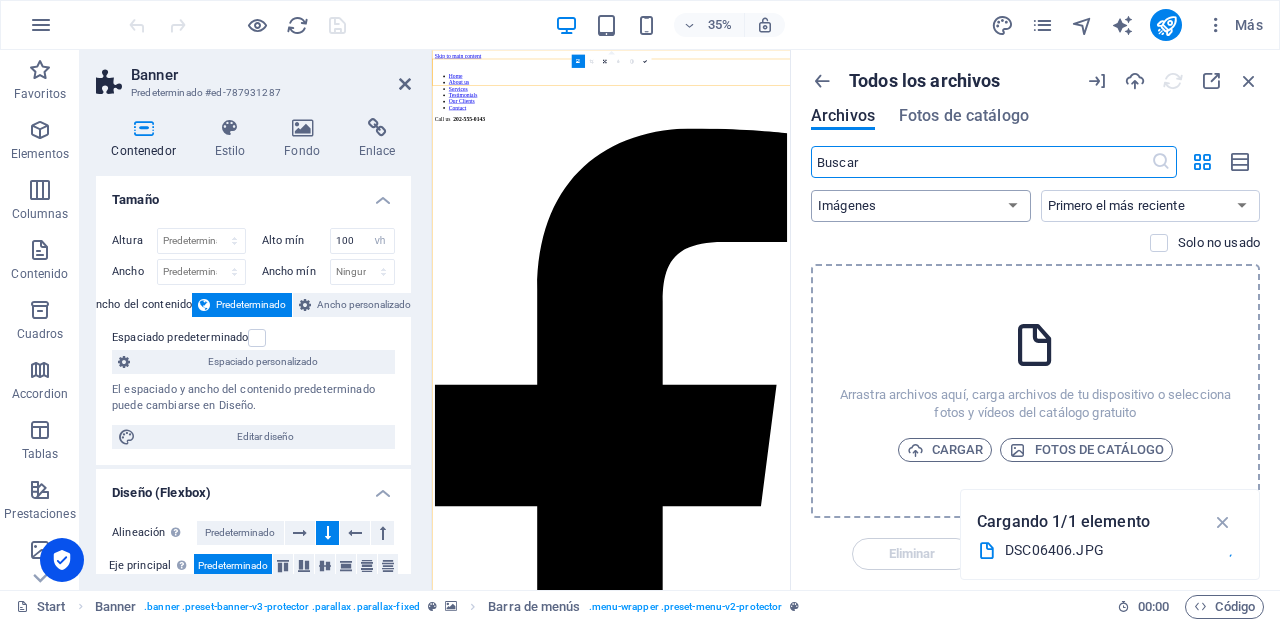 click on "Todo Imágenes Documentos Audio Video Vector Otro" at bounding box center [921, 206] 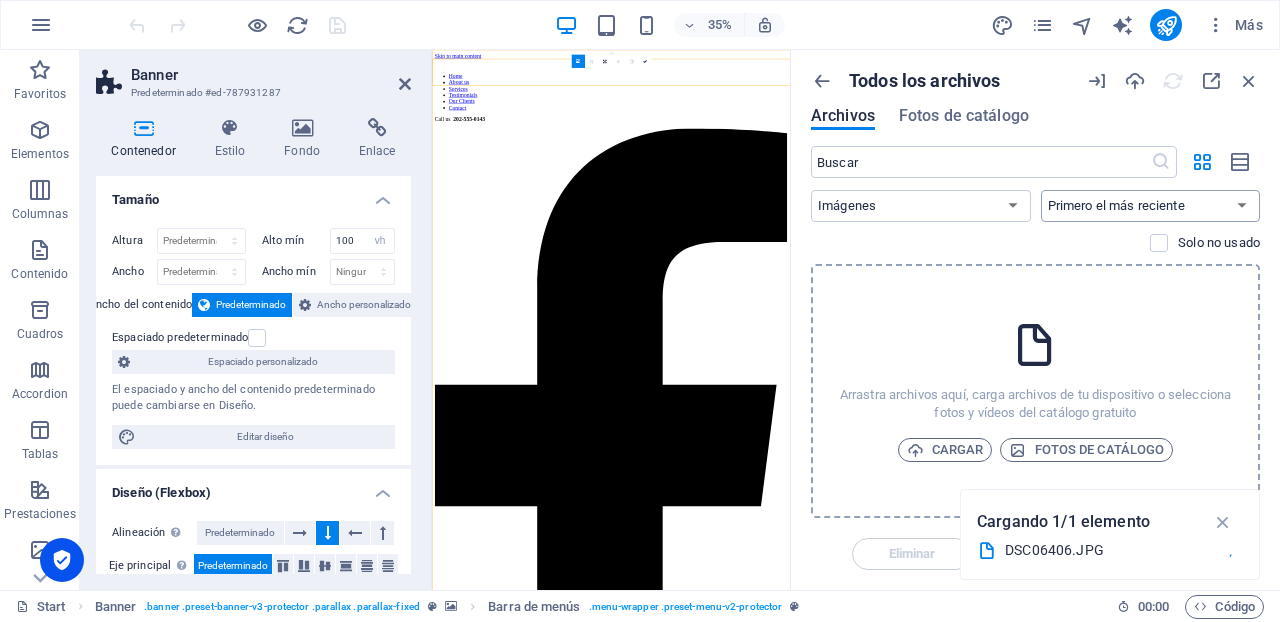 click on "Primero el más reciente Primero el más antiguo Nombre (A-Z) Nombre (Z-A) Tamaño (0-9) Tamaño (9-0) Resolución (0-9) Resolución (9-0)" at bounding box center (1151, 206) 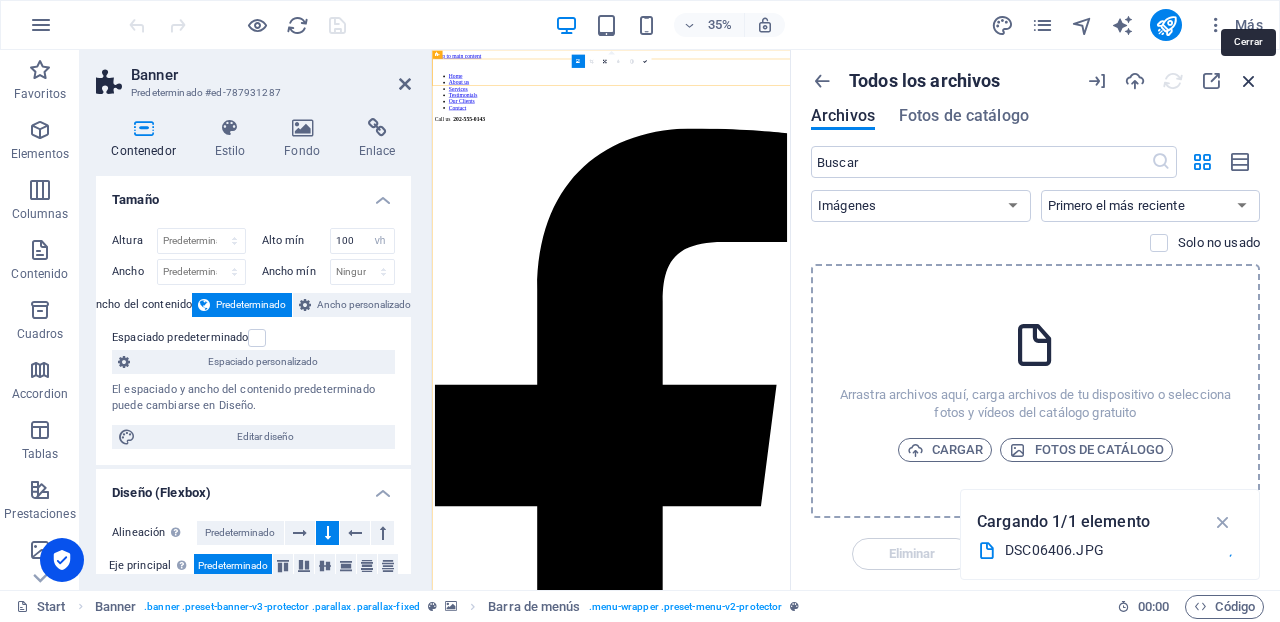 click at bounding box center [1249, 81] 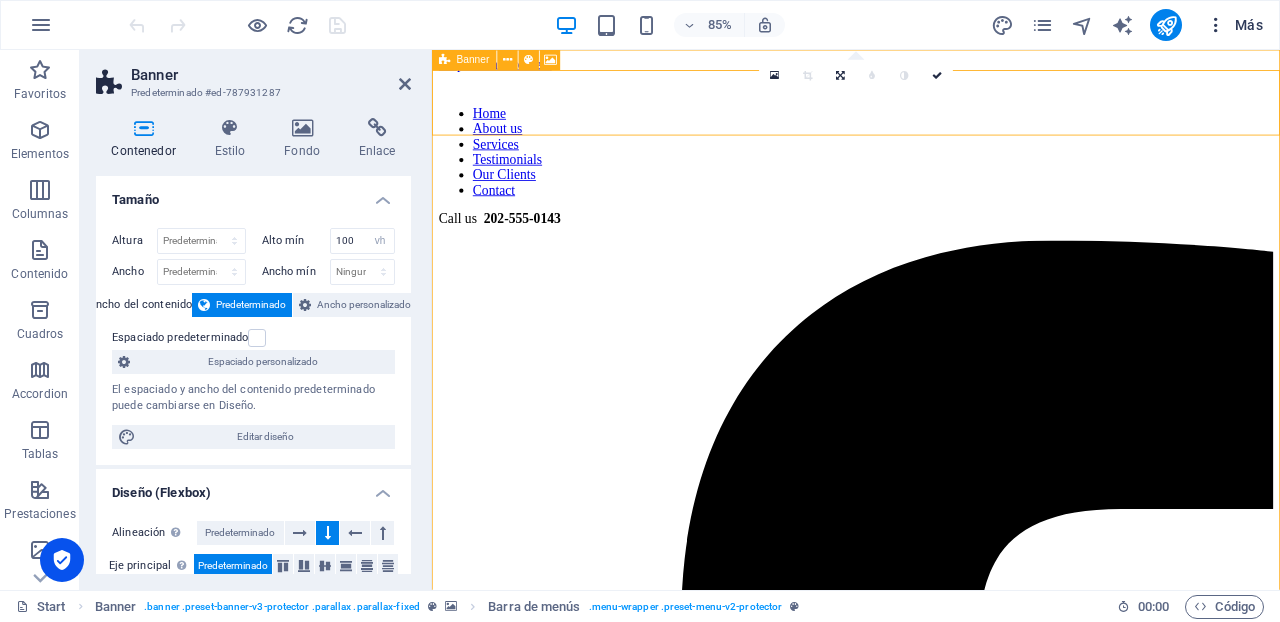 click on "Más" at bounding box center (1234, 25) 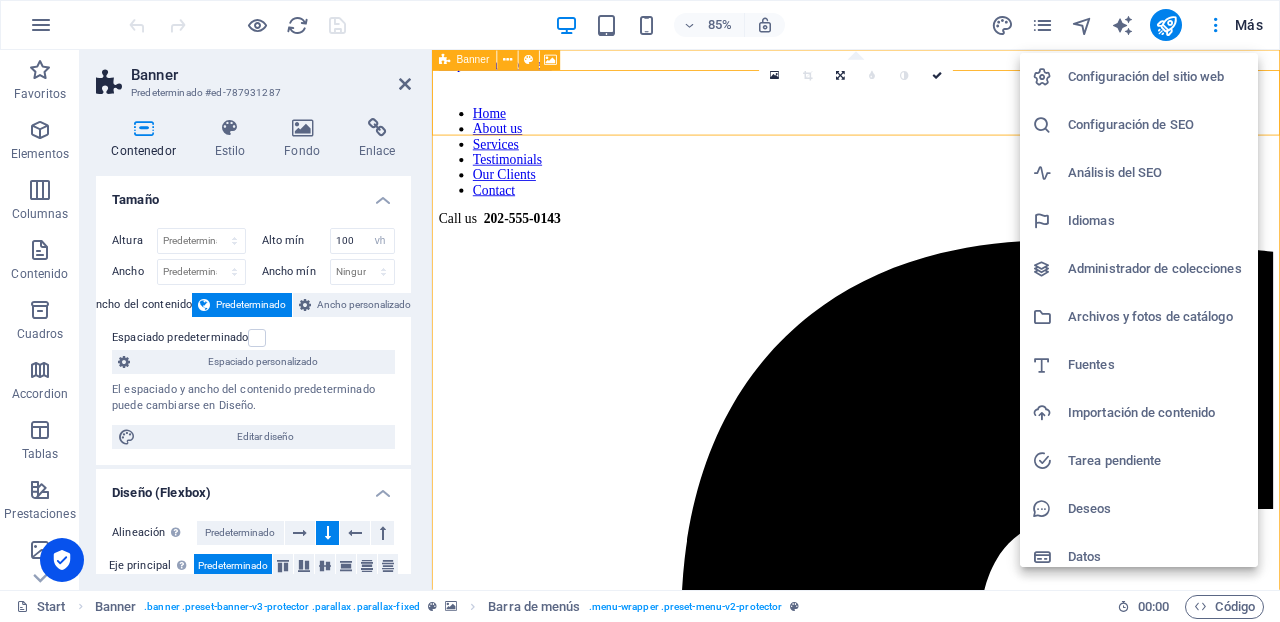 click on "Configuración de SEO" at bounding box center [1157, 125] 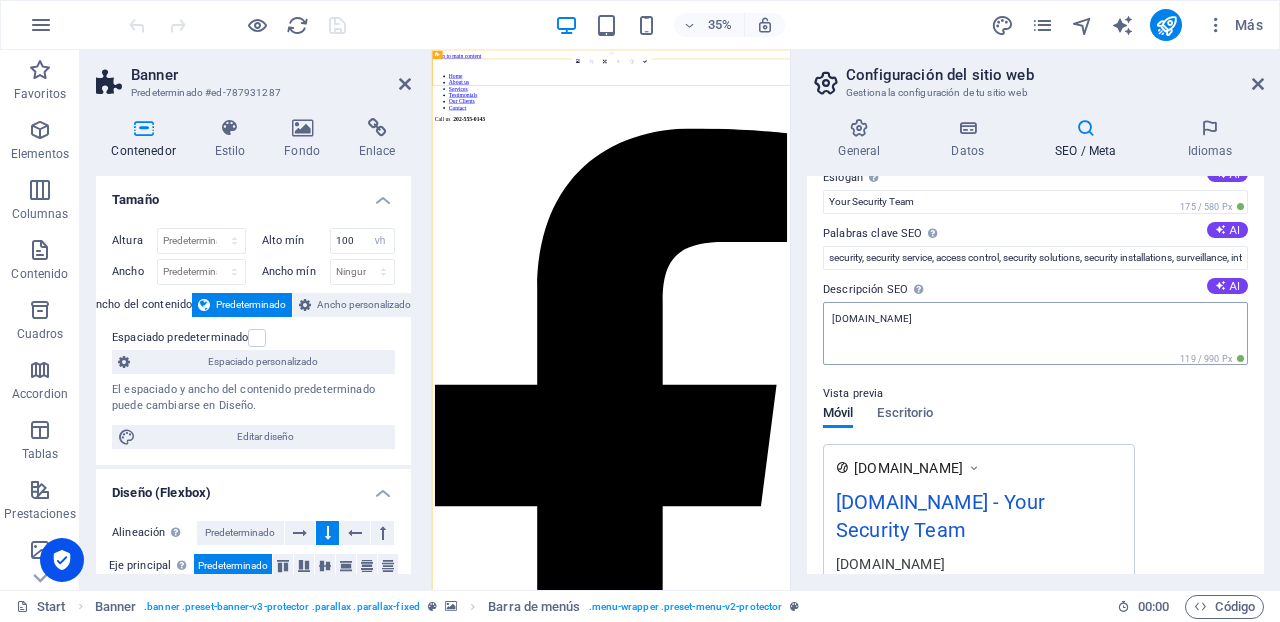 scroll, scrollTop: 0, scrollLeft: 0, axis: both 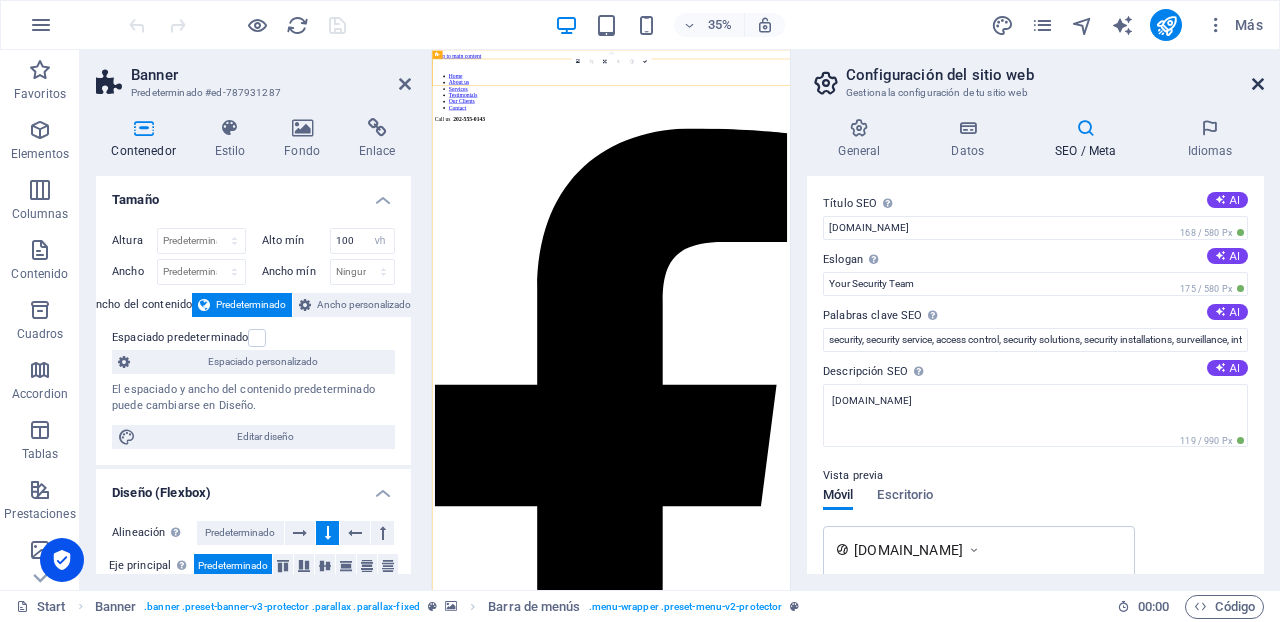 click at bounding box center (1258, 84) 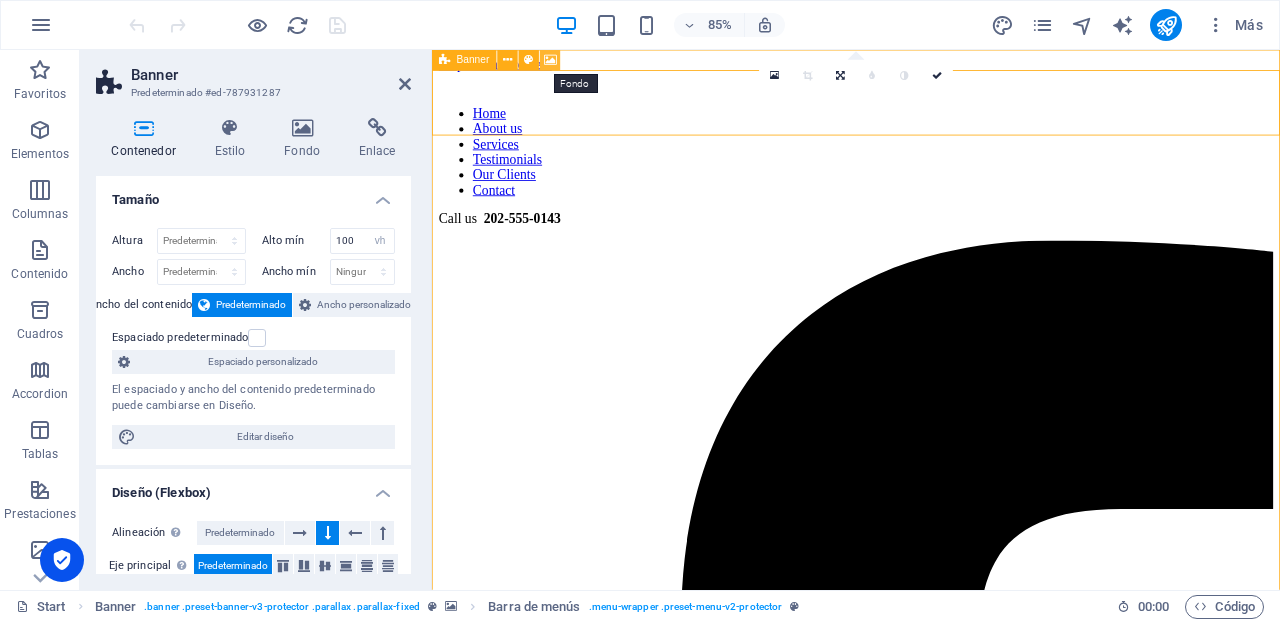 click at bounding box center [550, 60] 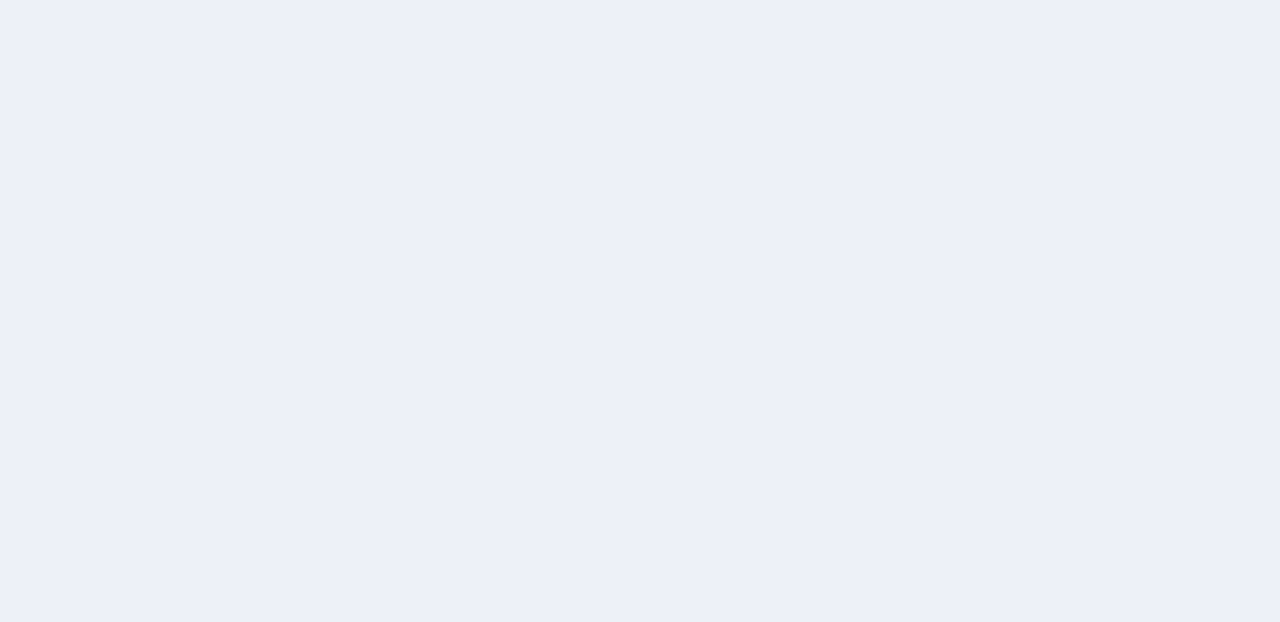 scroll, scrollTop: 0, scrollLeft: 0, axis: both 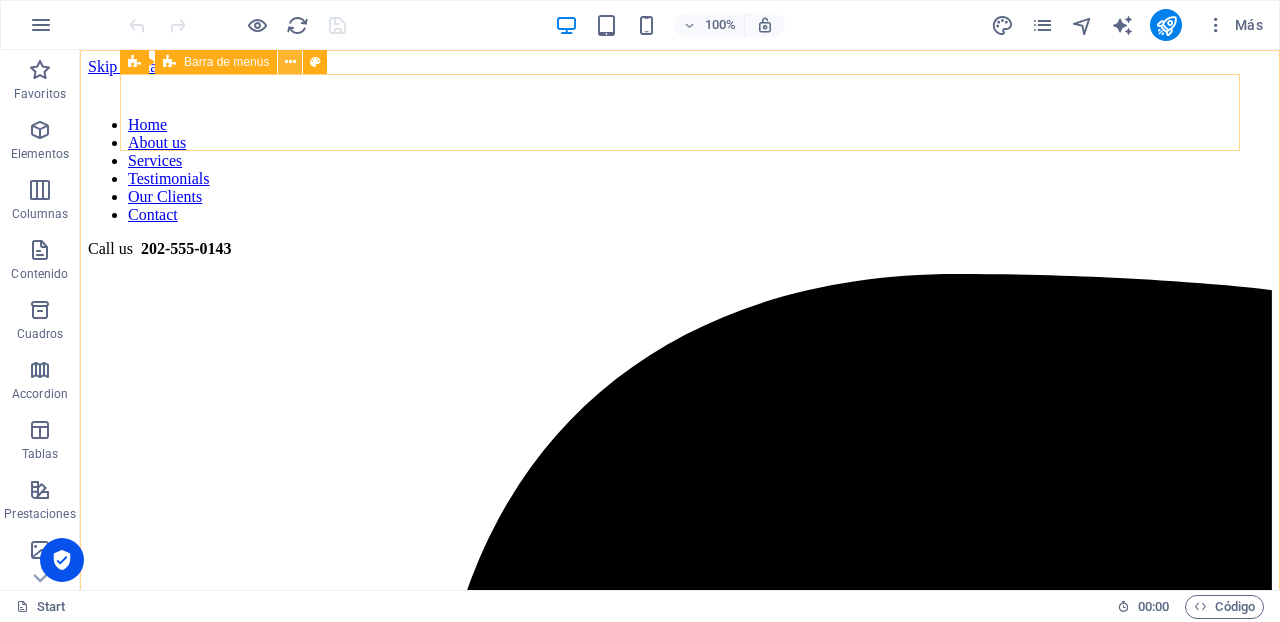 click at bounding box center (290, 62) 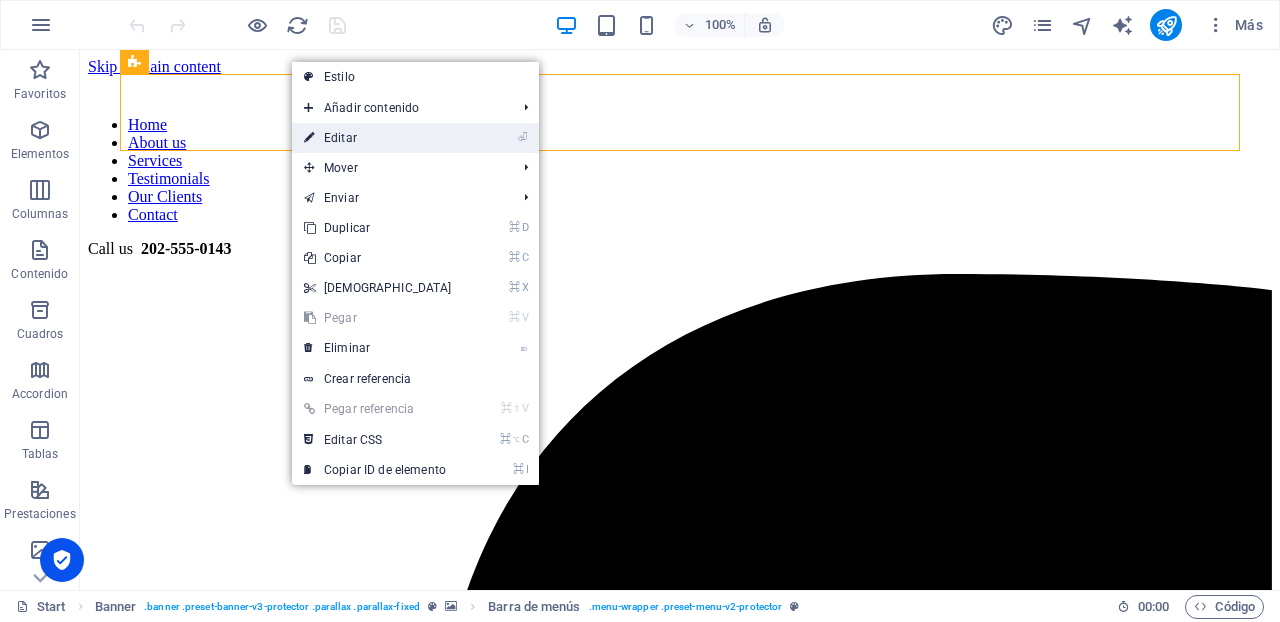 click on "⏎  Editar" at bounding box center [378, 138] 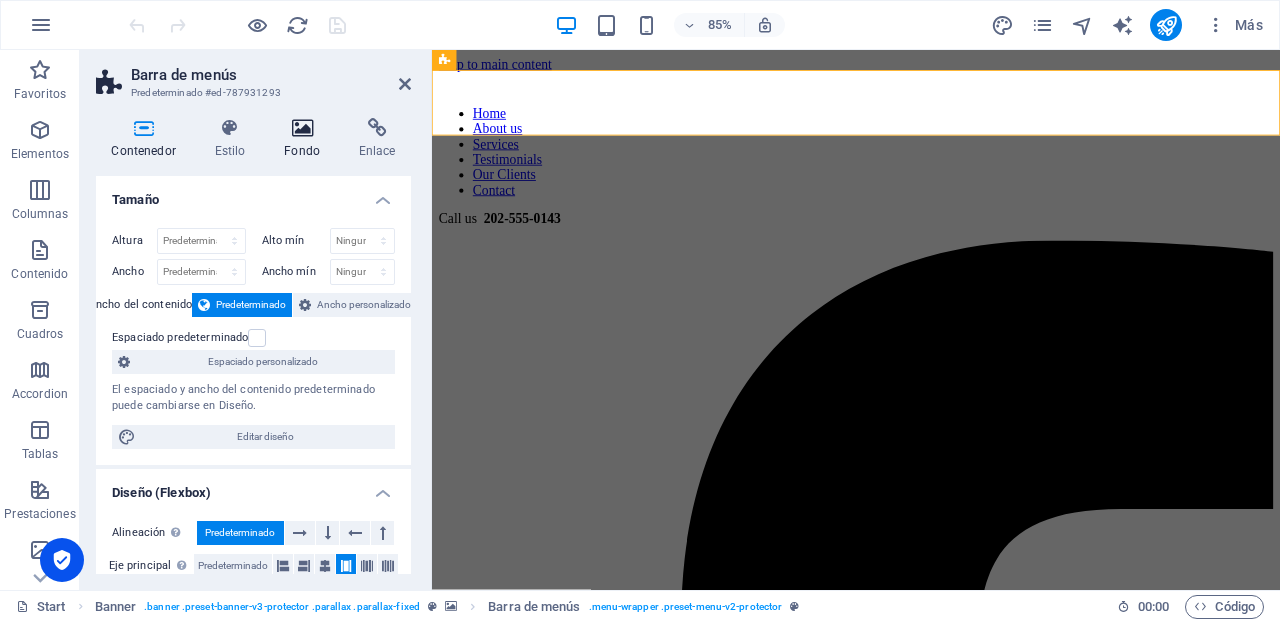 click at bounding box center [302, 128] 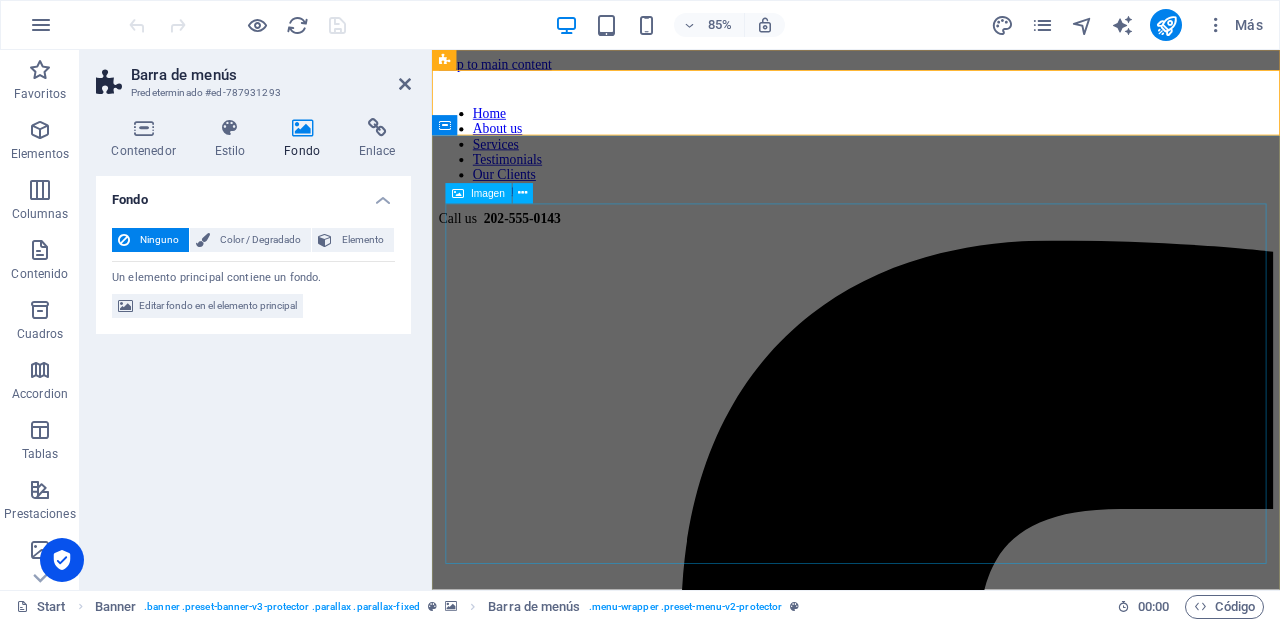 click at bounding box center (931, 5492) 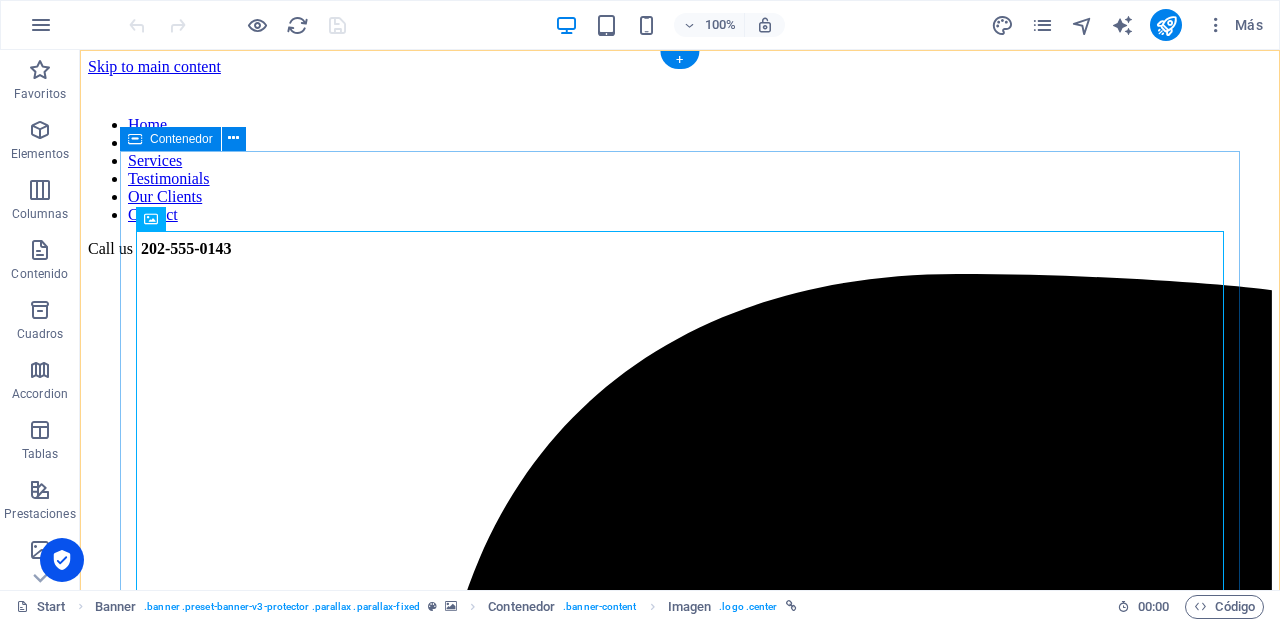 click at bounding box center (680, 6518) 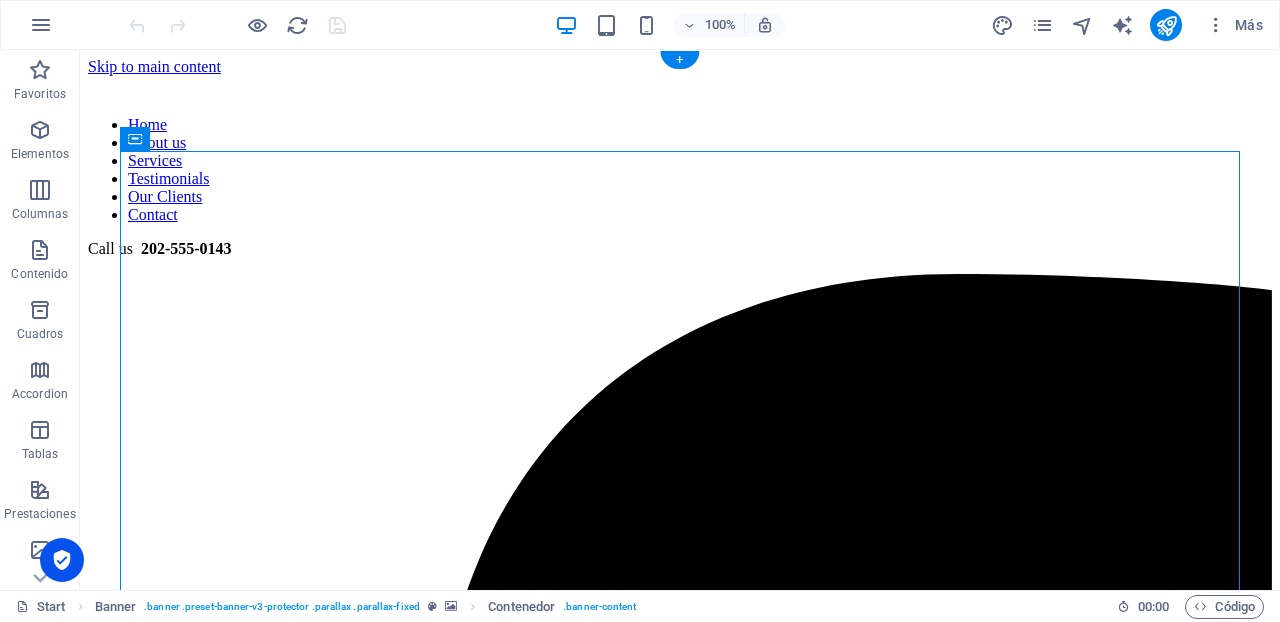 click at bounding box center (680, 76) 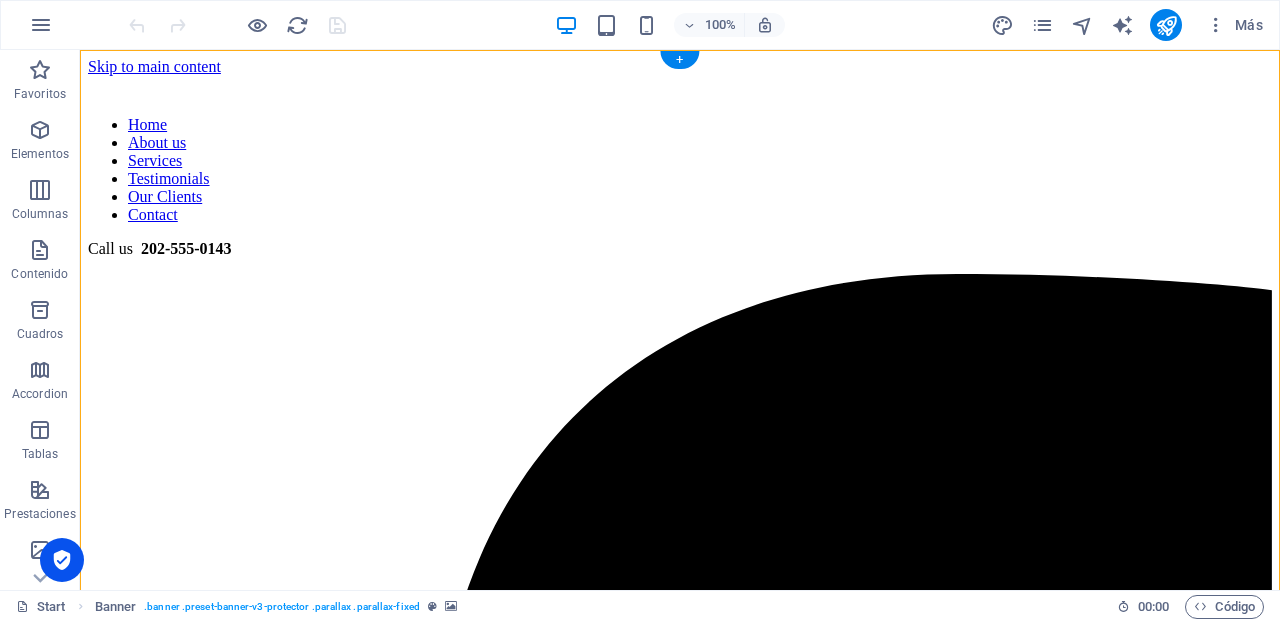click at bounding box center [680, 76] 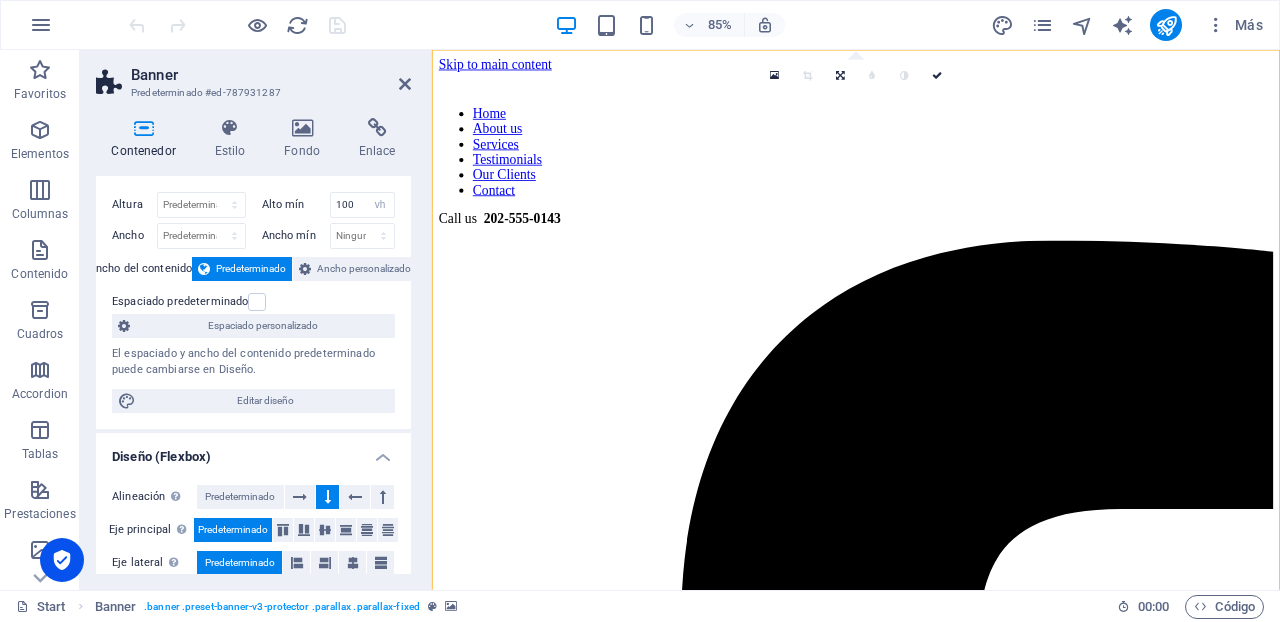 scroll, scrollTop: 0, scrollLeft: 0, axis: both 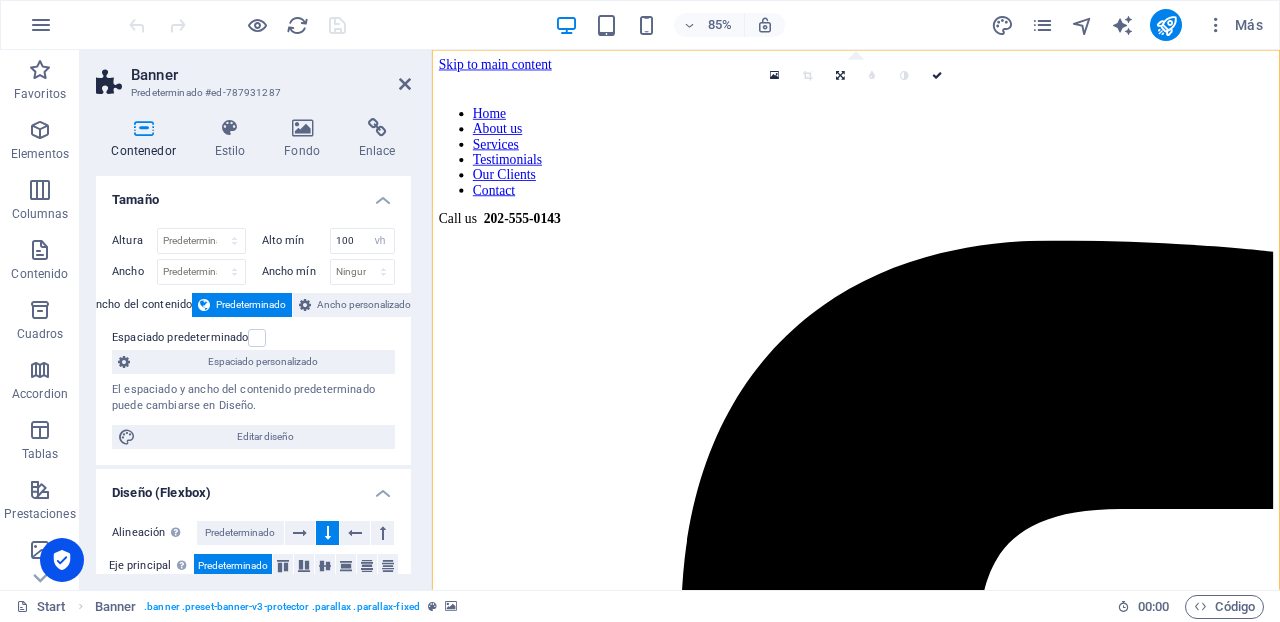 click at bounding box center (143, 128) 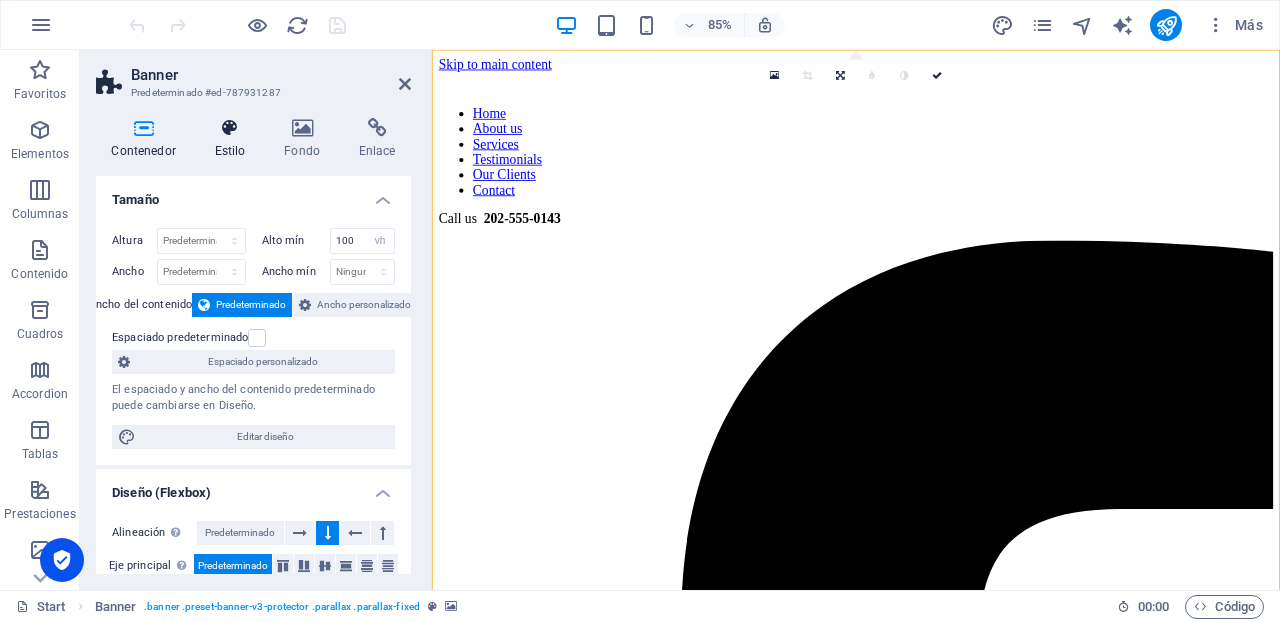 click at bounding box center (230, 128) 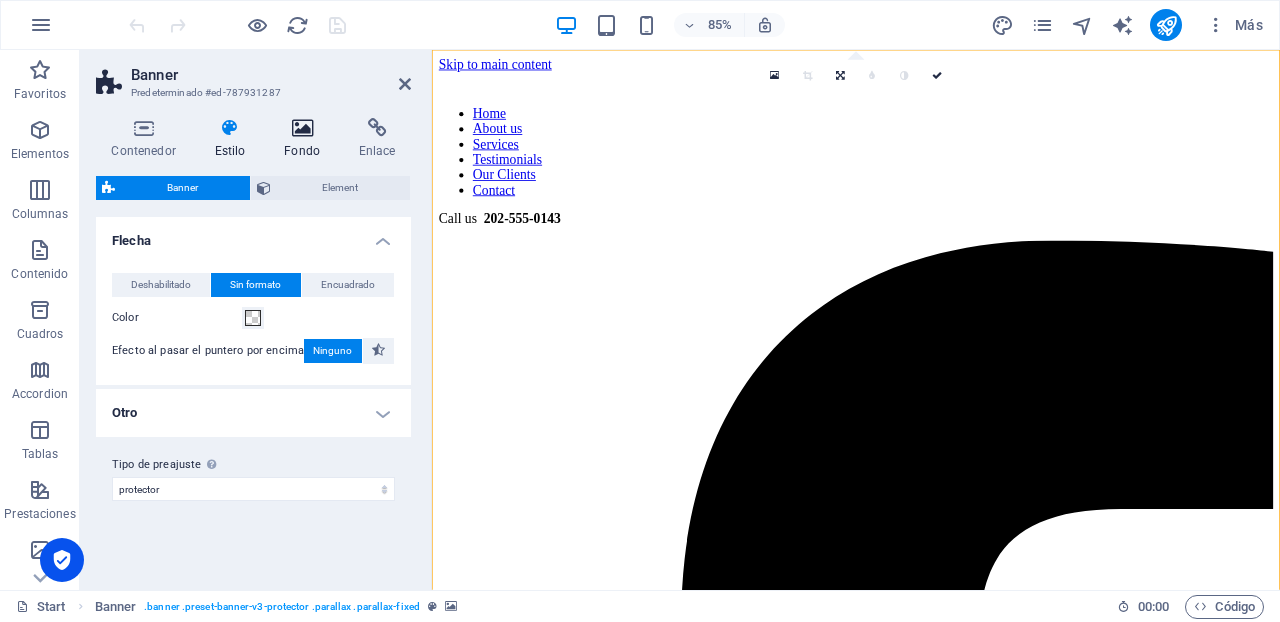 click at bounding box center (302, 128) 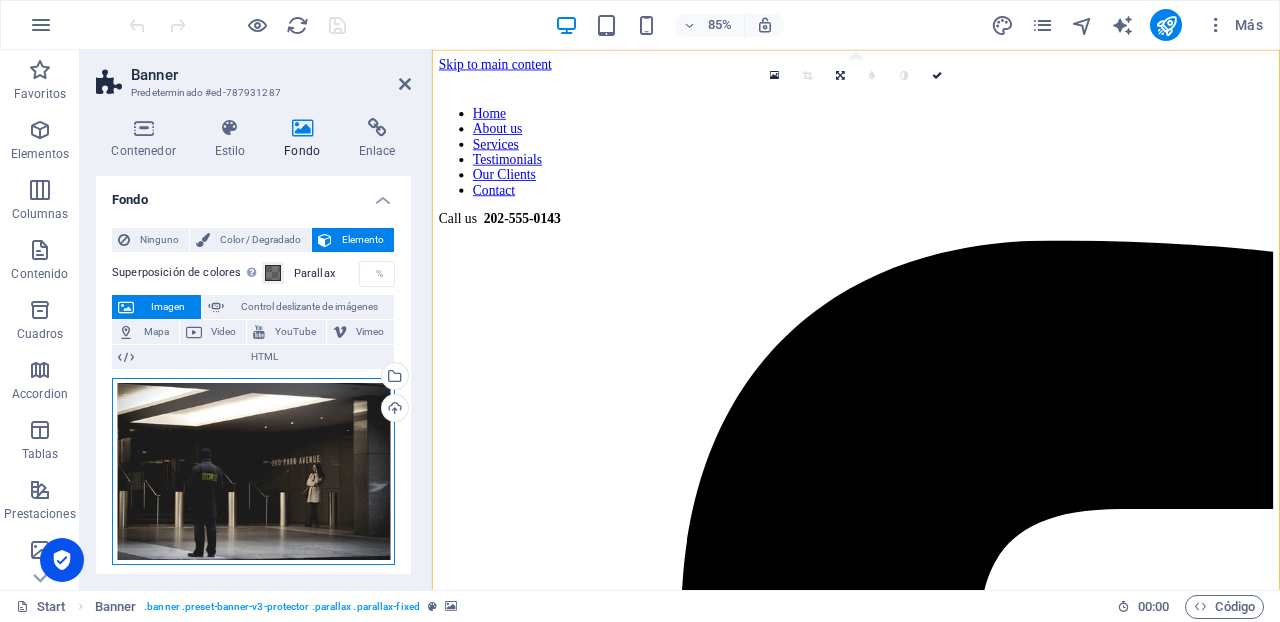 click on "Arrastra archivos aquí, haz clic para escoger archivos o  selecciona archivos de Archivos o de nuestra galería gratuita de fotos y vídeos" at bounding box center (253, 471) 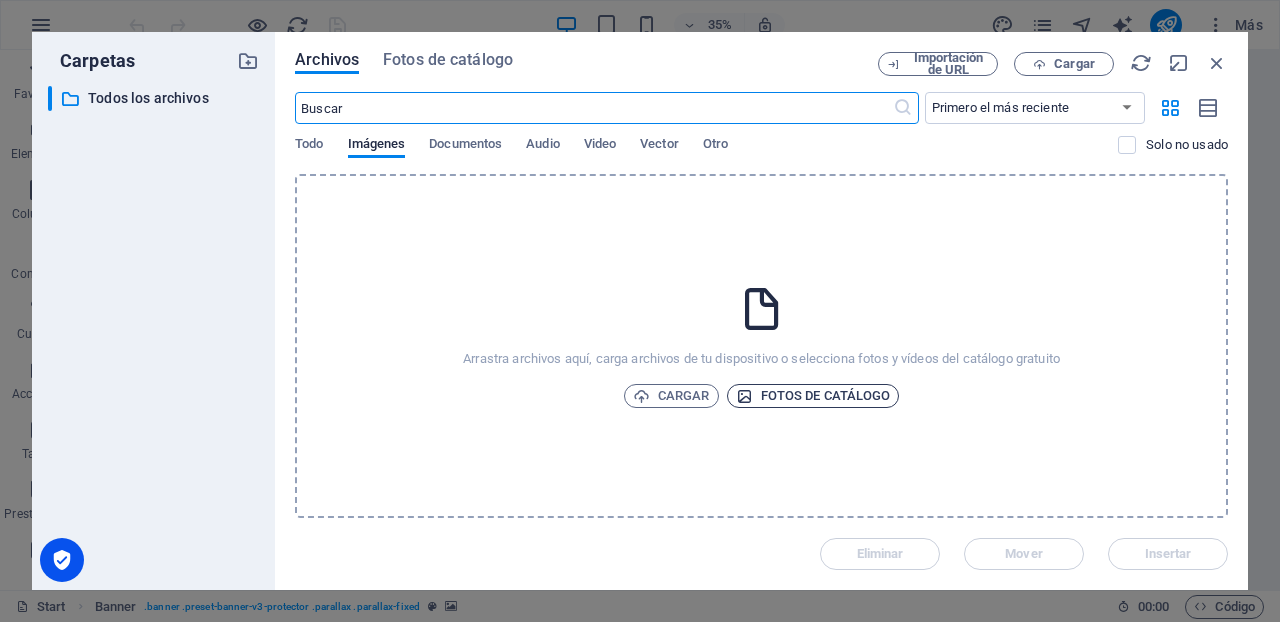 click on "Fotos de catálogo" at bounding box center (813, 396) 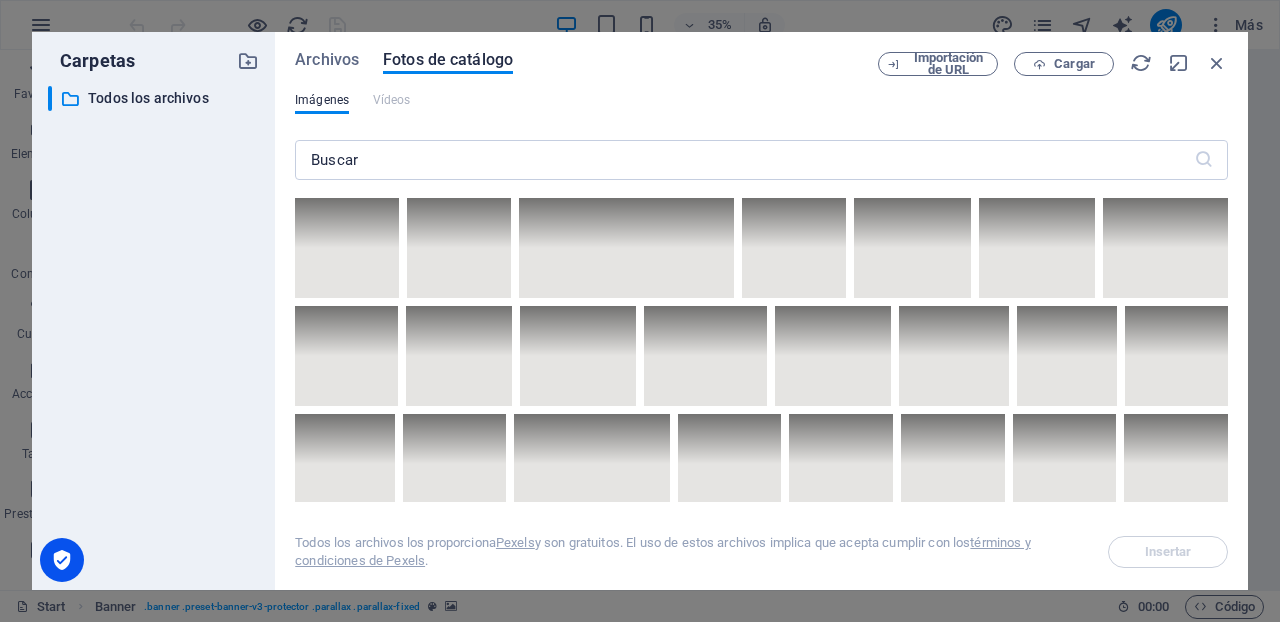scroll, scrollTop: 0, scrollLeft: 0, axis: both 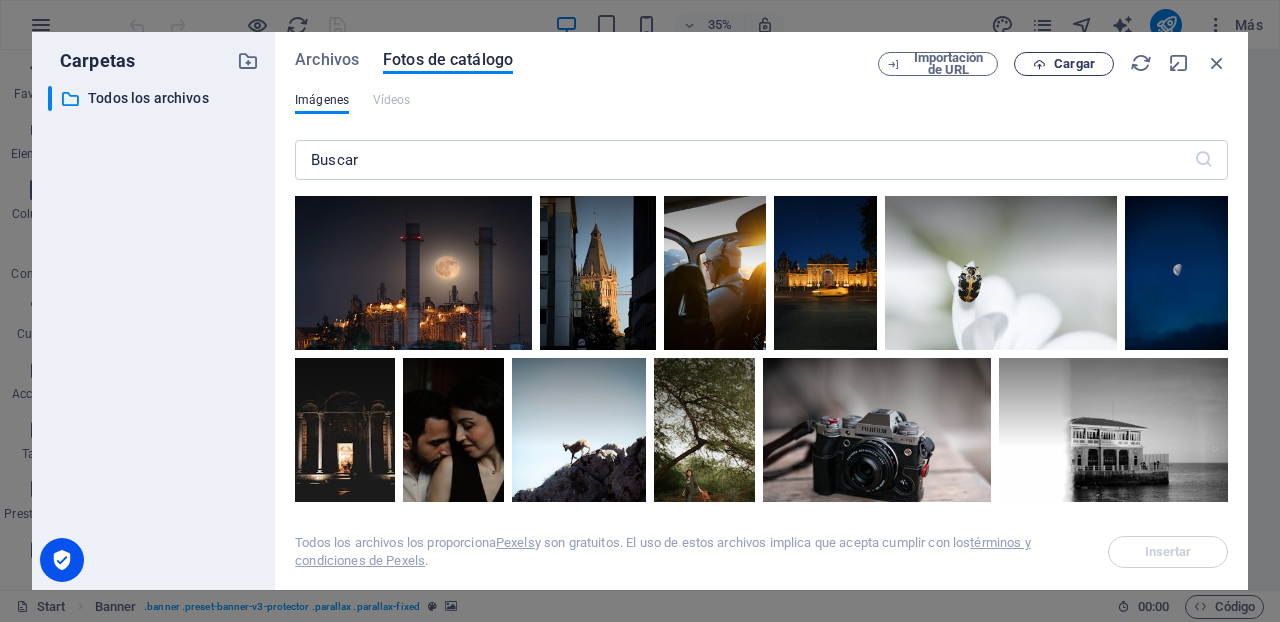 click on "Cargar" at bounding box center [1074, 64] 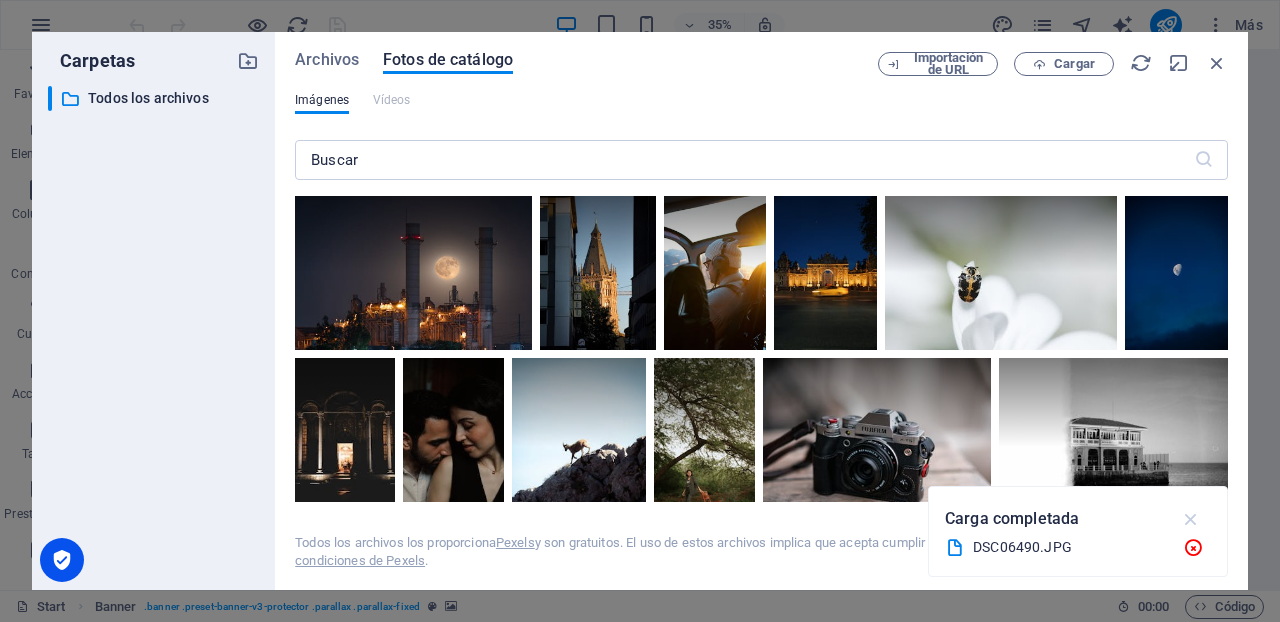 click at bounding box center (1191, 519) 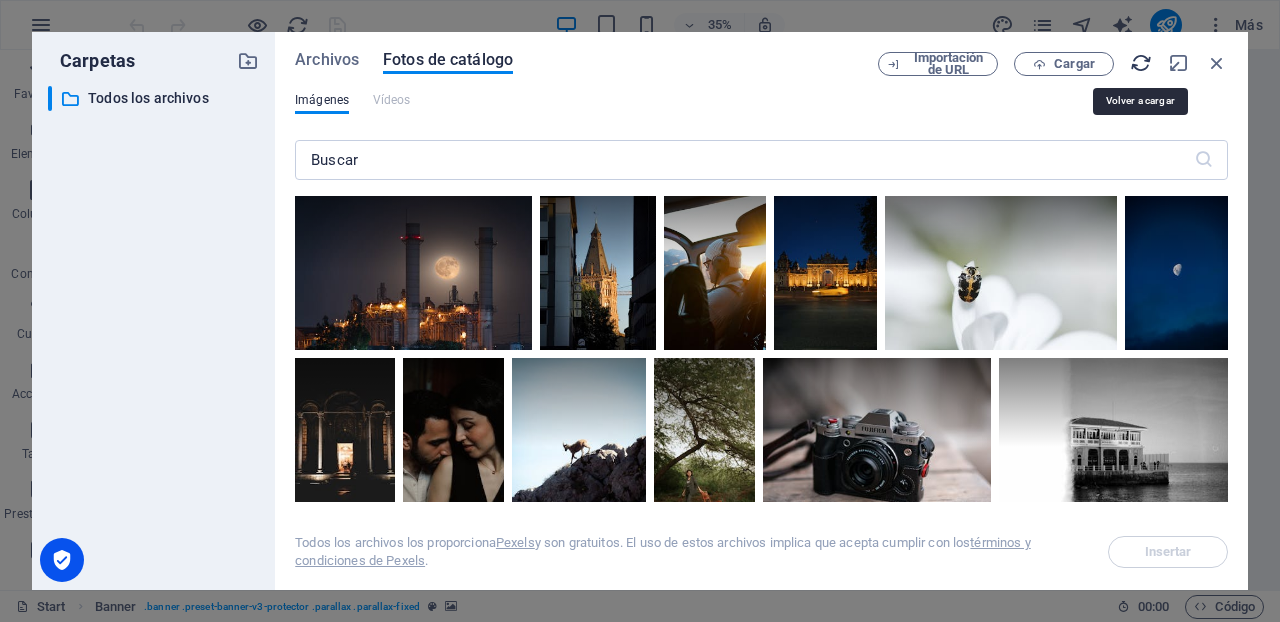 click at bounding box center [1141, 63] 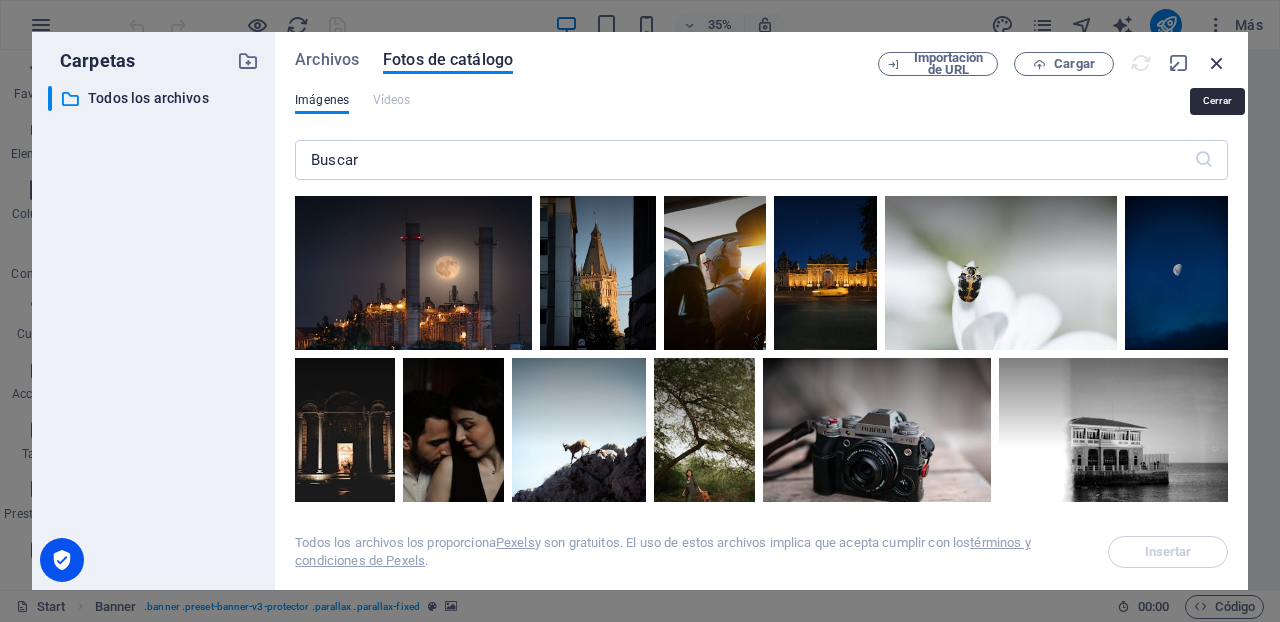 click at bounding box center [1217, 63] 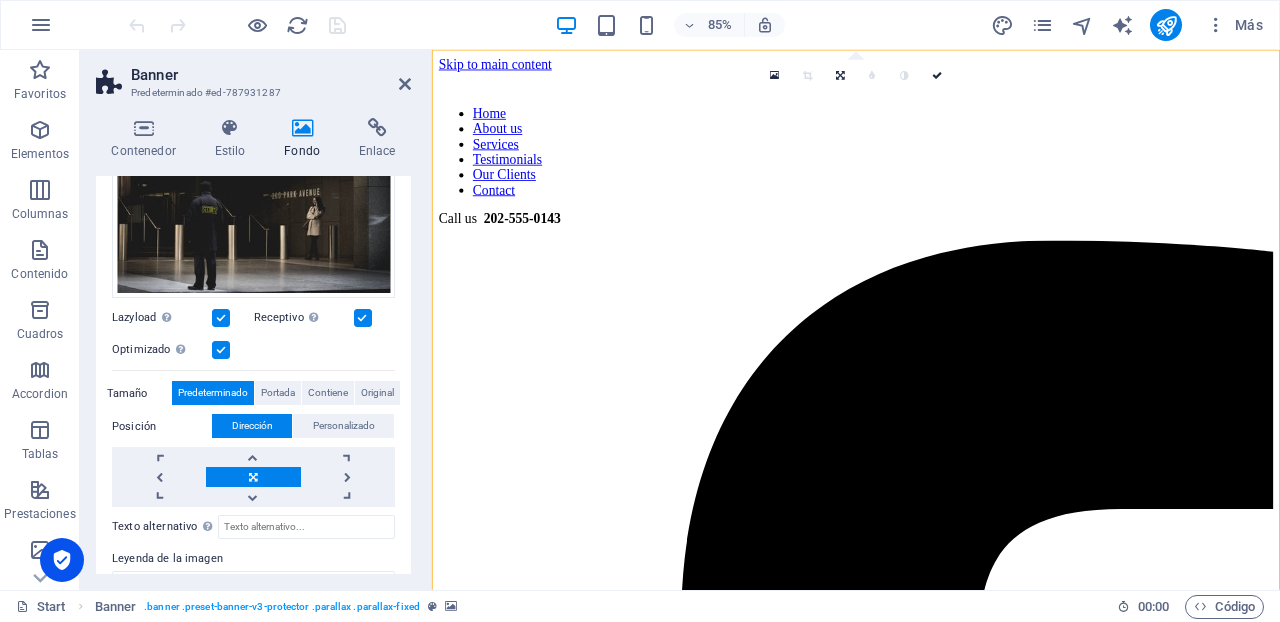 scroll, scrollTop: 274, scrollLeft: 0, axis: vertical 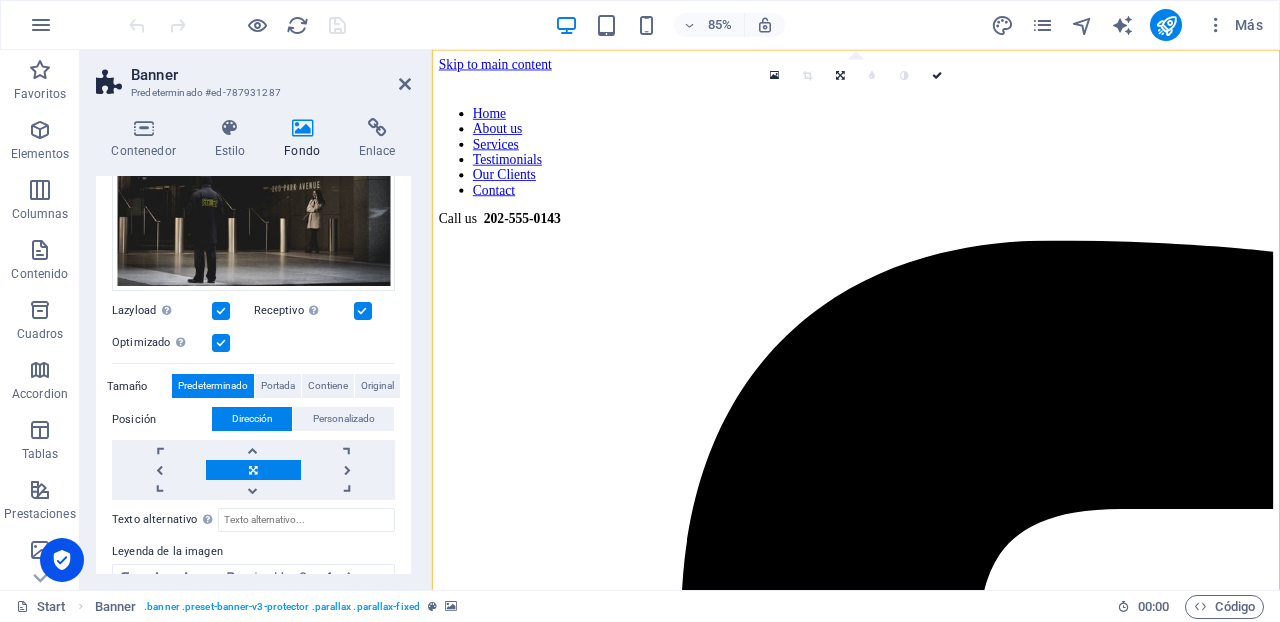 click on "Predeterminado" at bounding box center [213, 386] 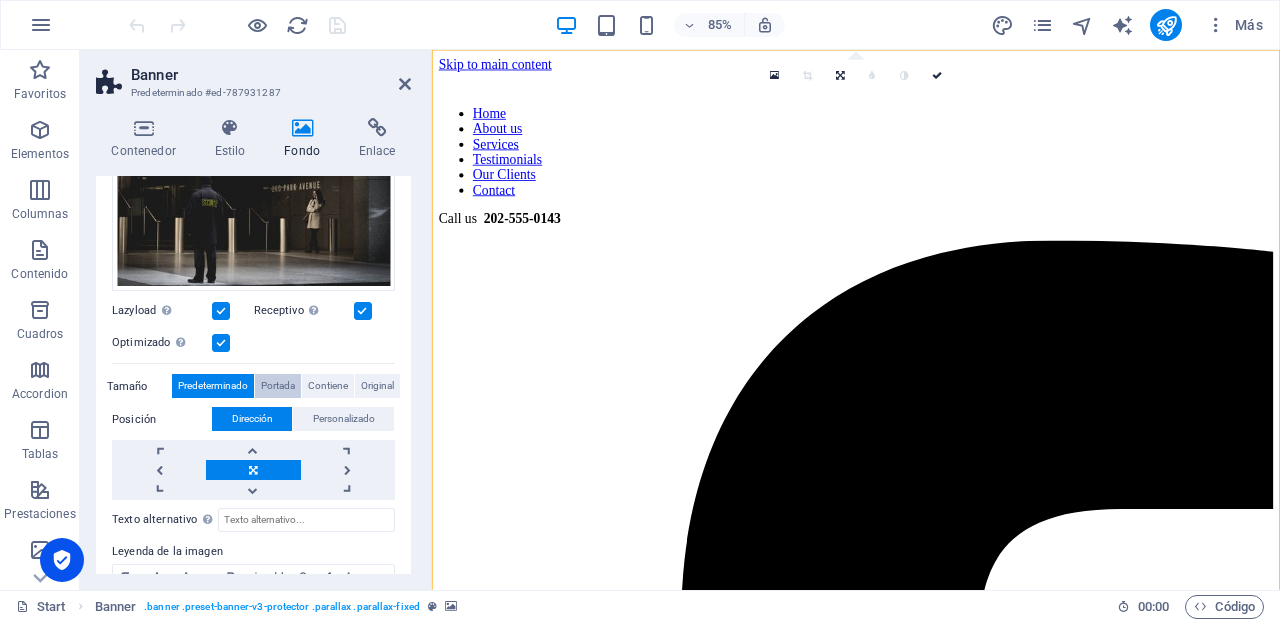 click on "Portada" at bounding box center (278, 386) 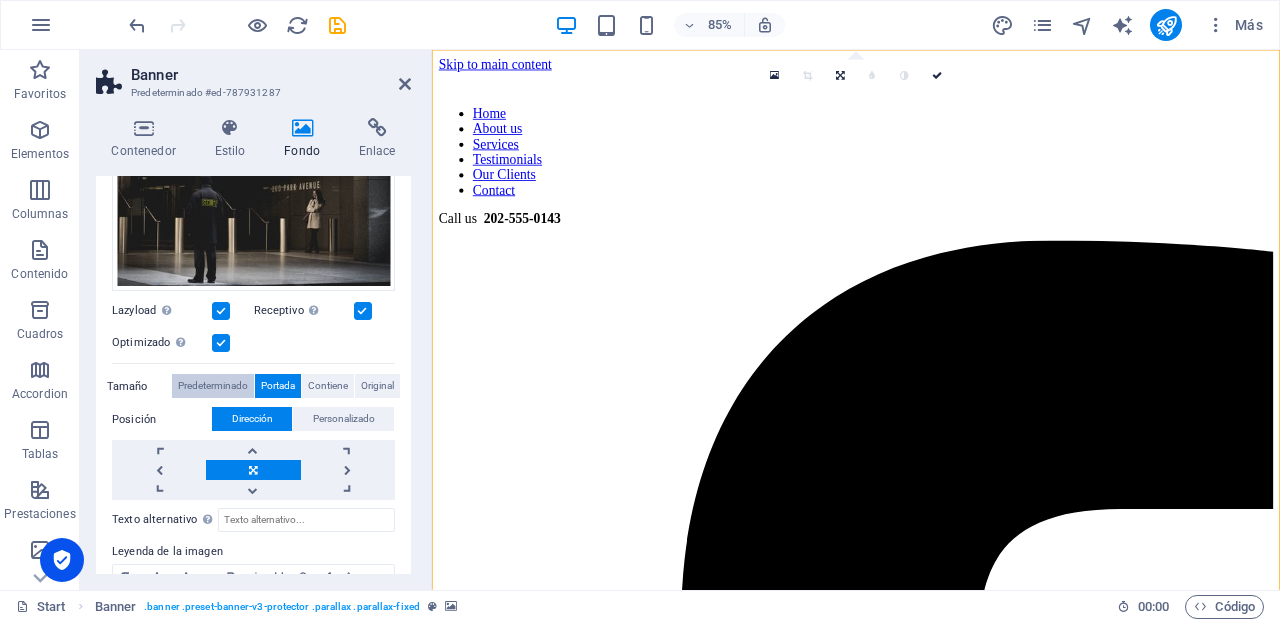 click on "Predeterminado" at bounding box center (213, 386) 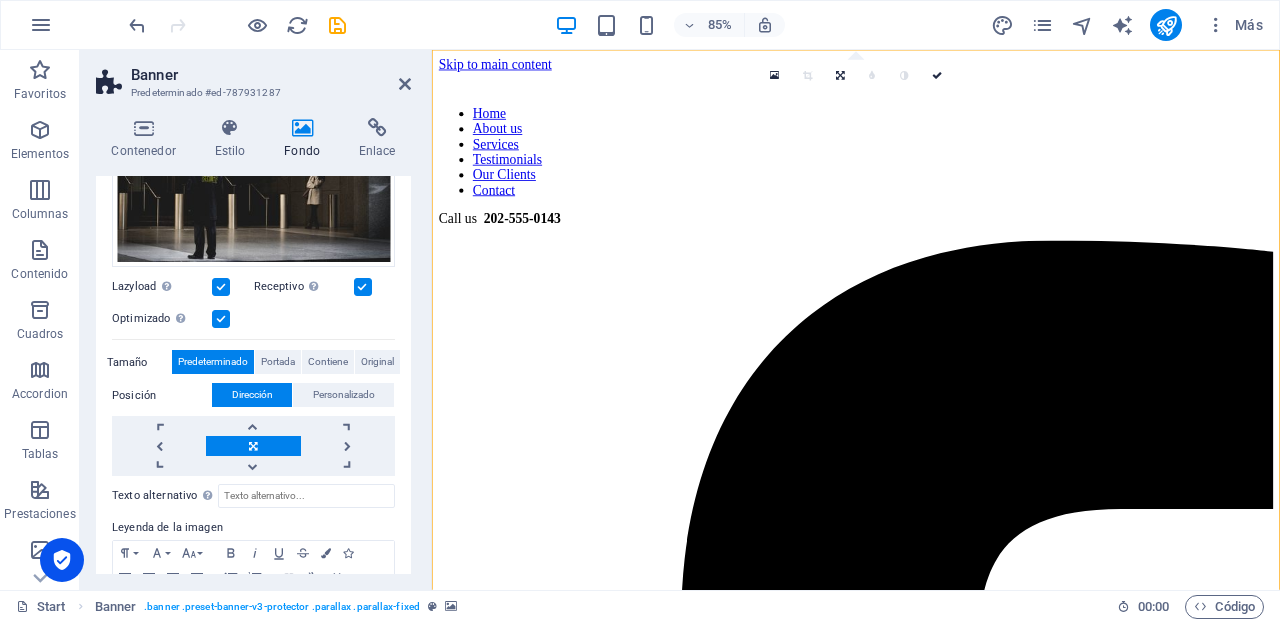 scroll, scrollTop: 289, scrollLeft: 0, axis: vertical 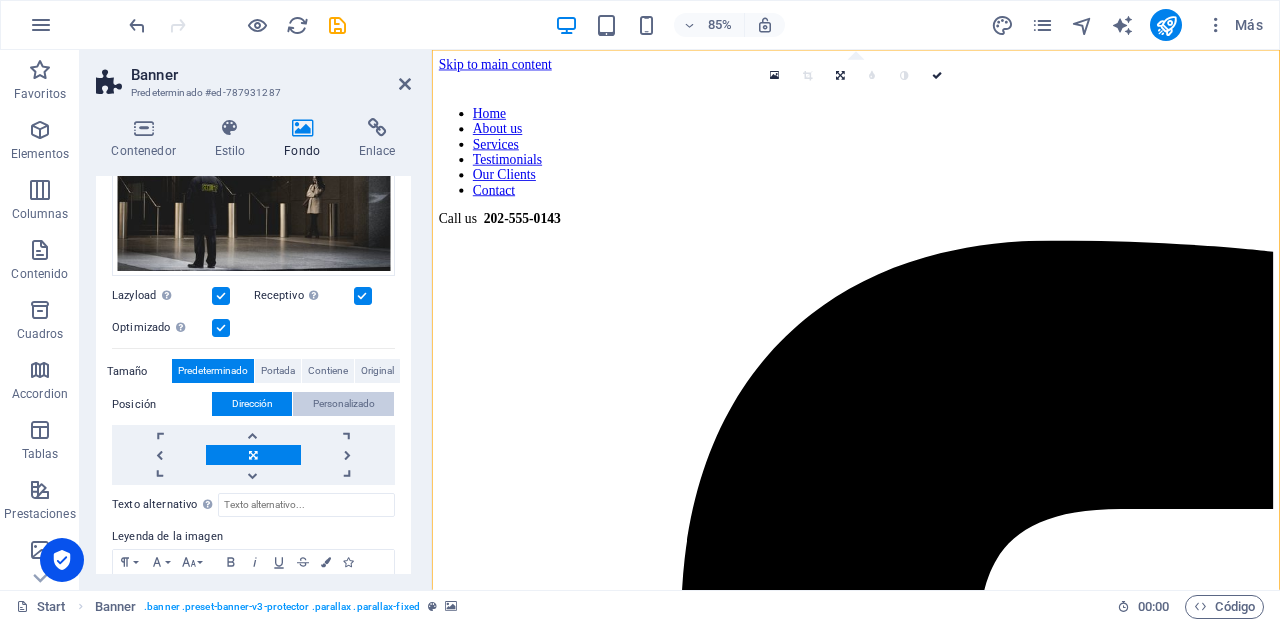 click on "Personalizado" at bounding box center [344, 404] 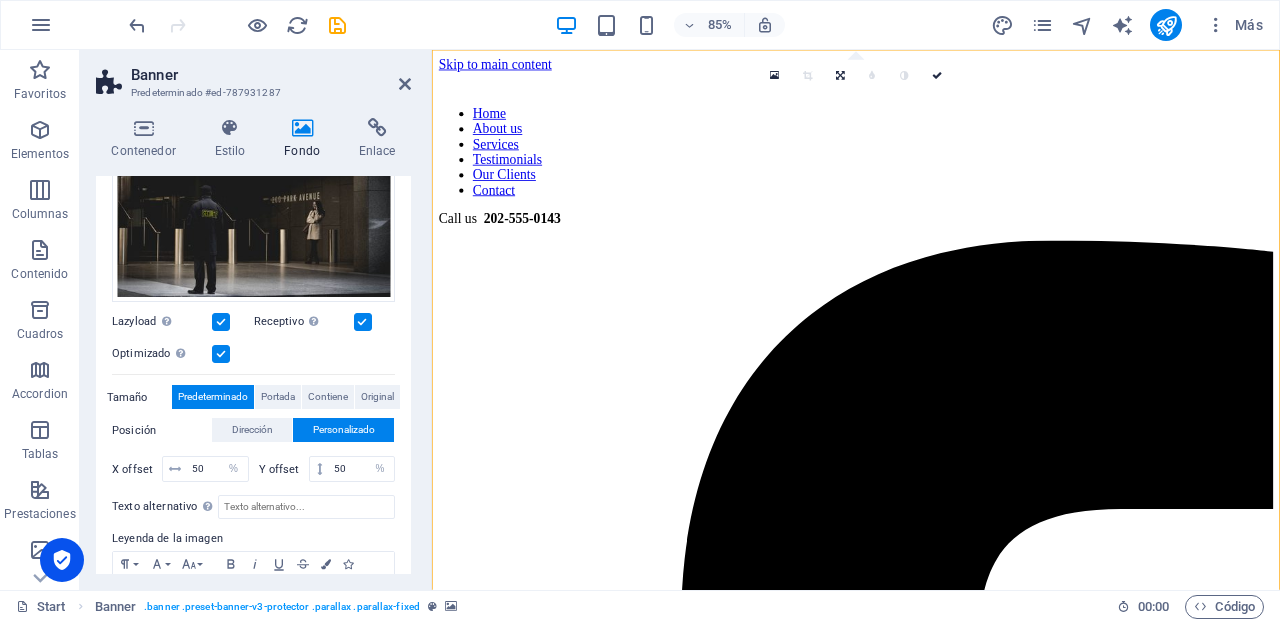 scroll, scrollTop: 251, scrollLeft: 0, axis: vertical 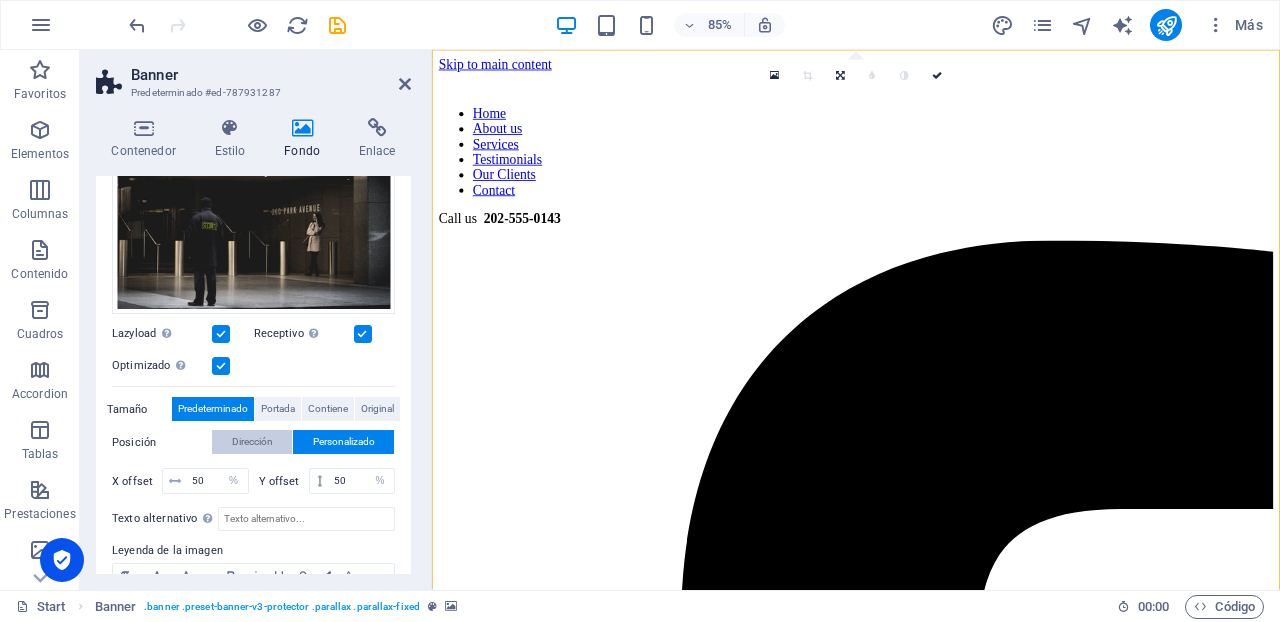 click on "Dirección" at bounding box center (252, 442) 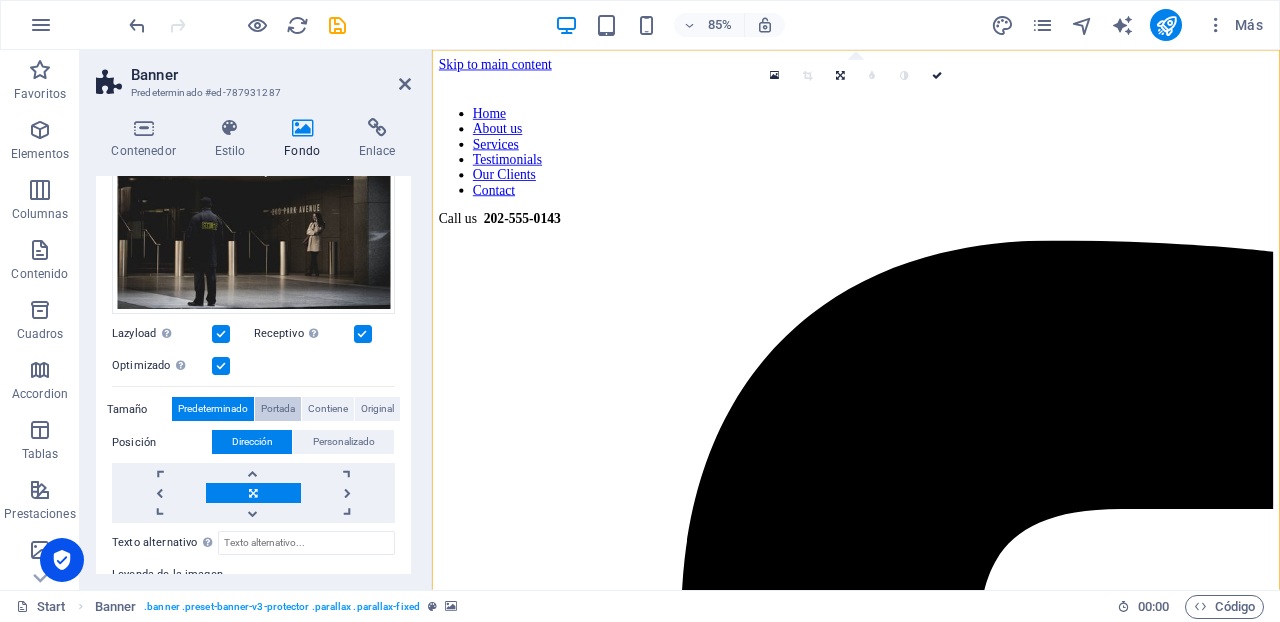 click on "Portada" at bounding box center [278, 409] 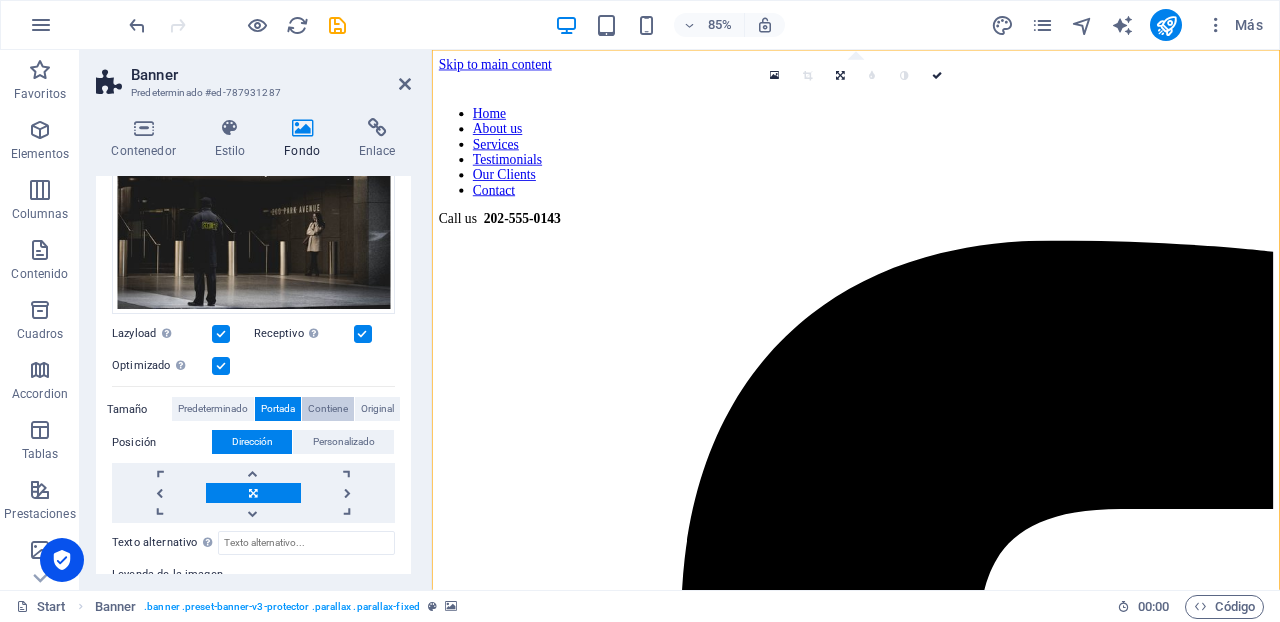 click on "Contiene" at bounding box center (328, 409) 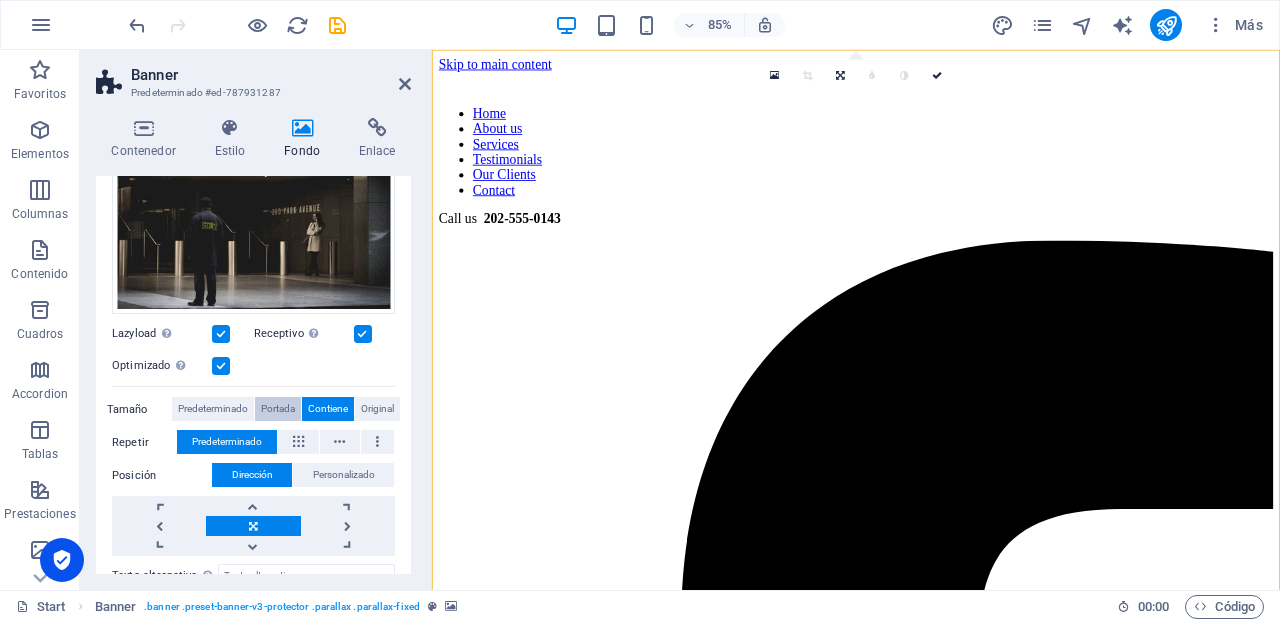 click on "Portada" at bounding box center (278, 409) 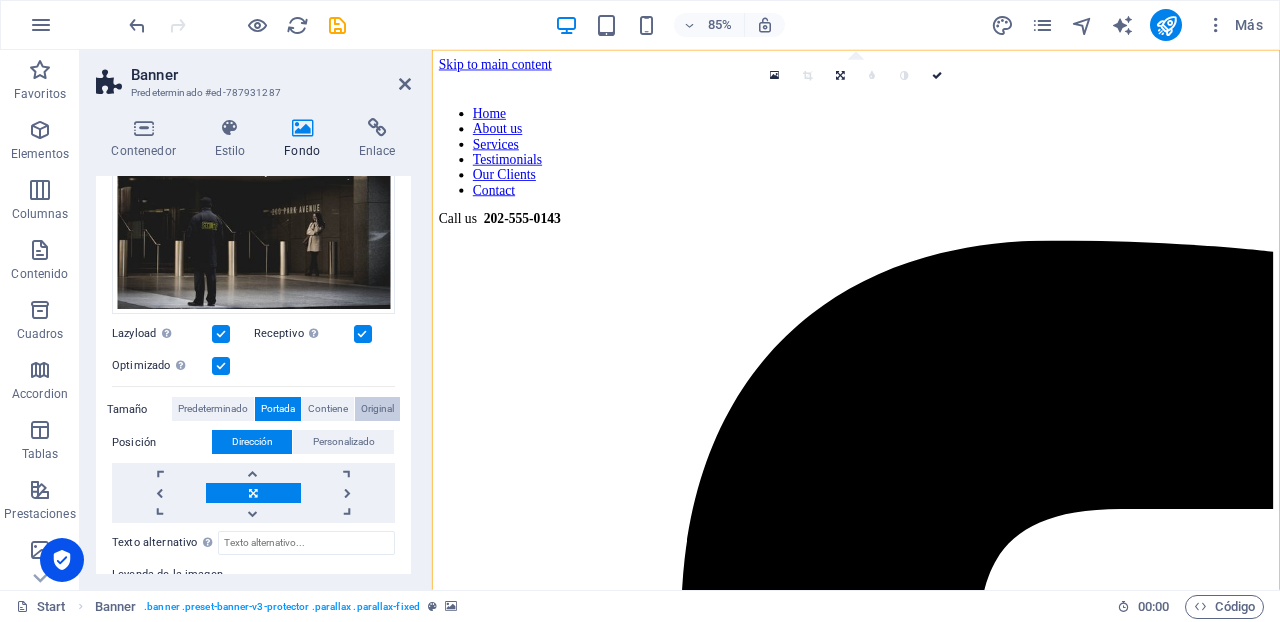 click on "Original" at bounding box center [377, 409] 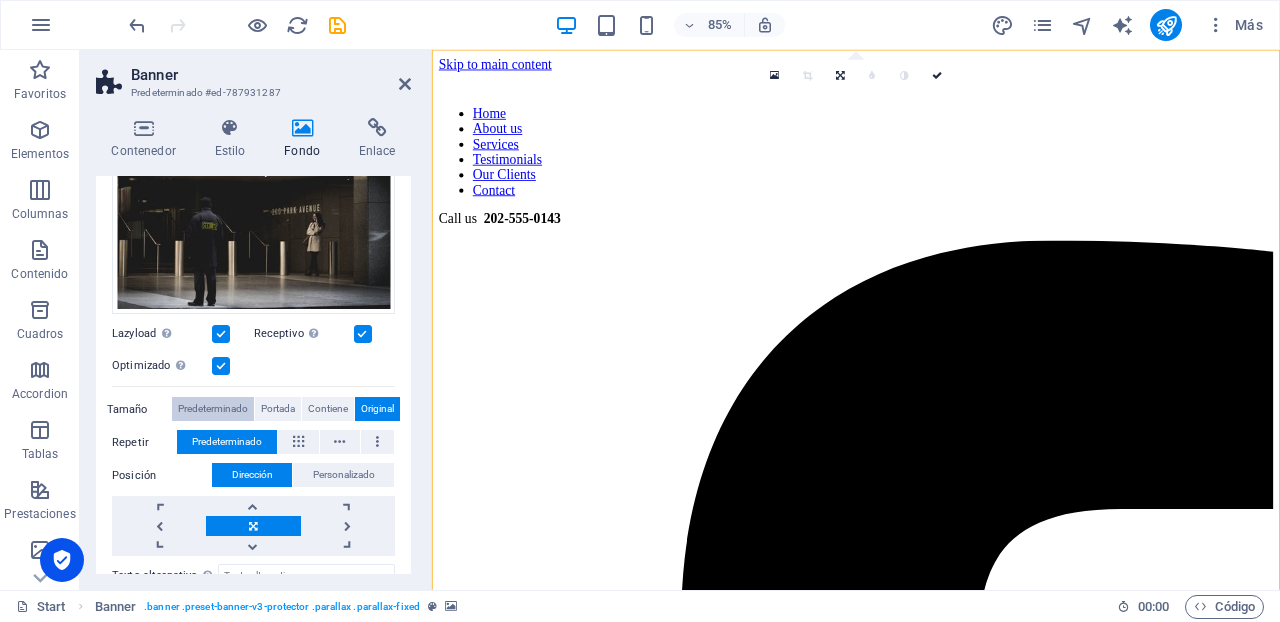 click on "Predeterminado" at bounding box center (213, 409) 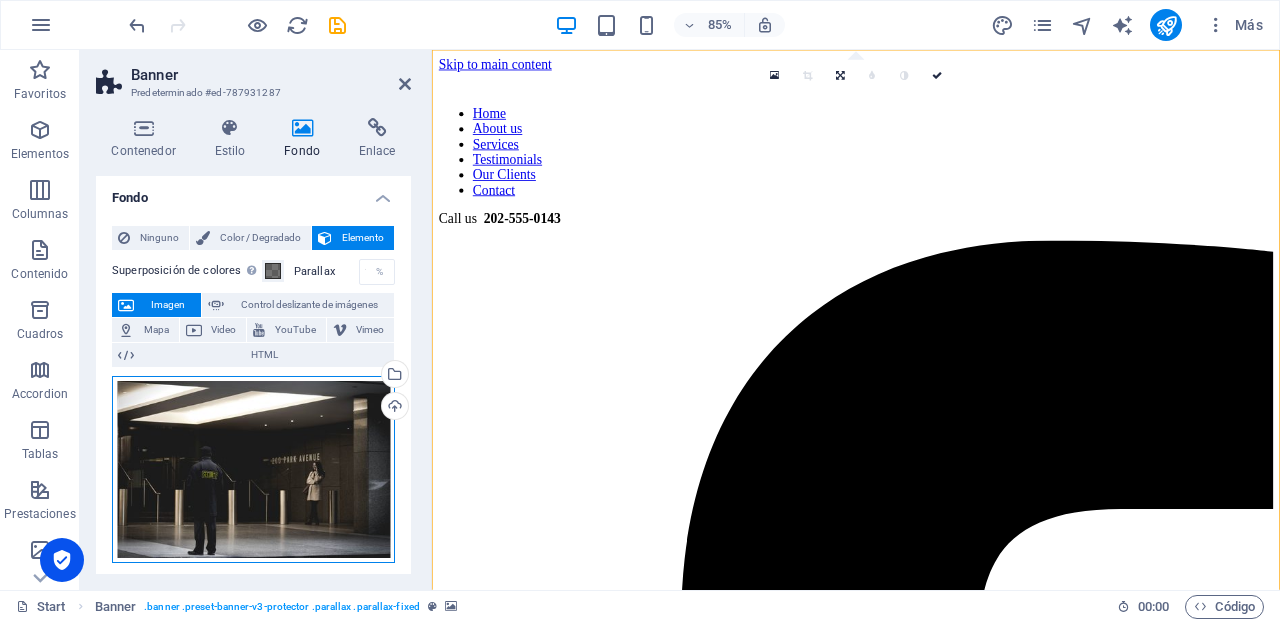 scroll, scrollTop: 0, scrollLeft: 0, axis: both 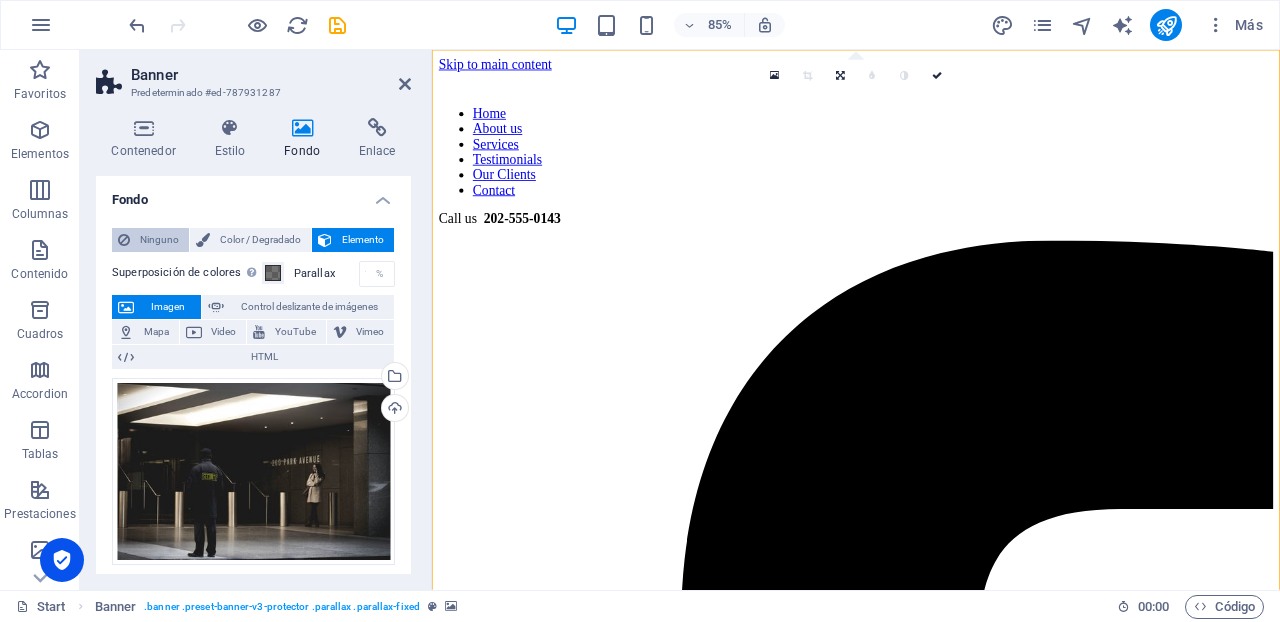 click on "Ninguno" at bounding box center (159, 240) 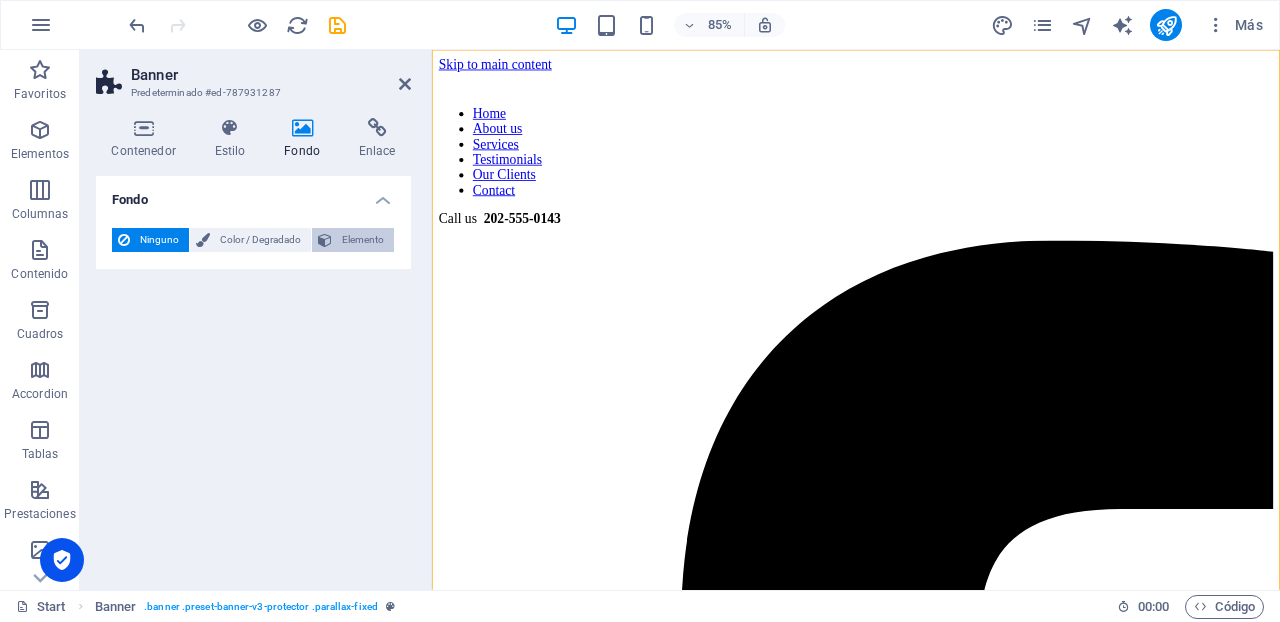 click on "Elemento" at bounding box center [363, 240] 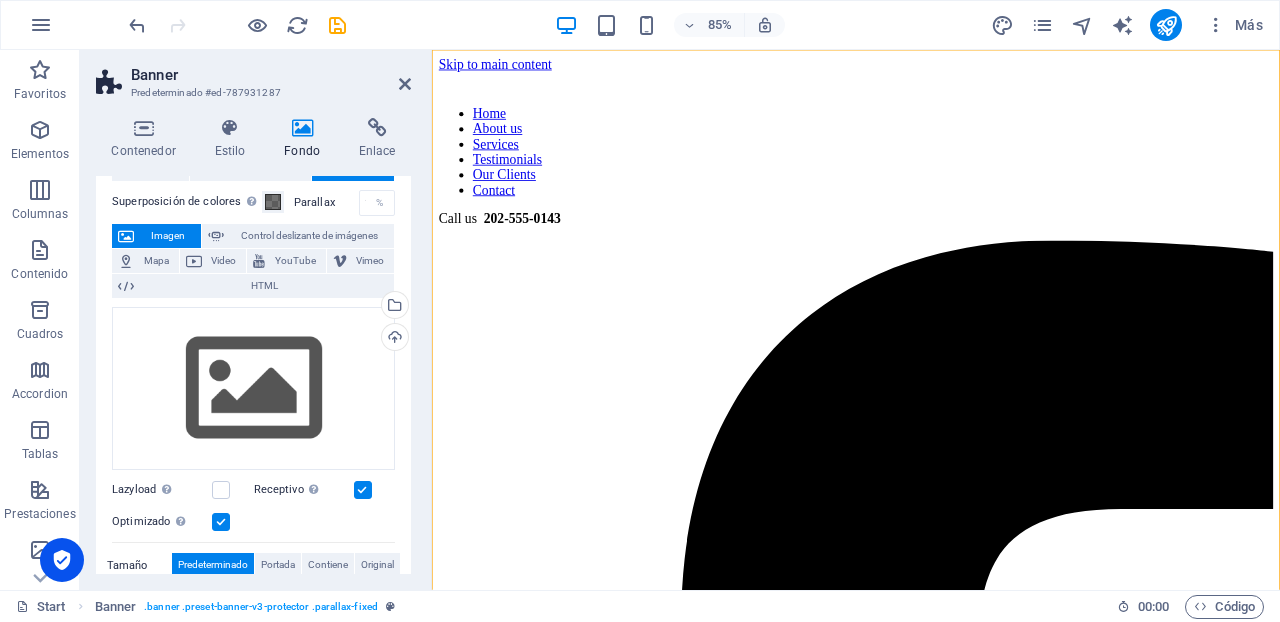 scroll, scrollTop: 72, scrollLeft: 0, axis: vertical 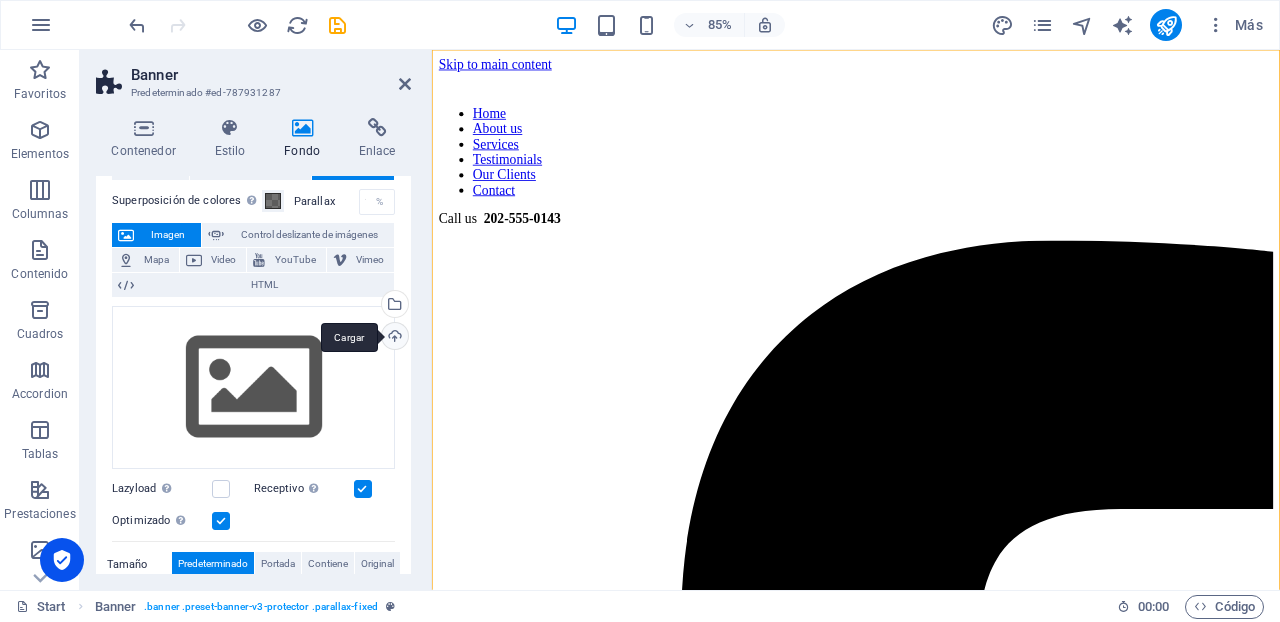 click on "Cargar" at bounding box center [393, 338] 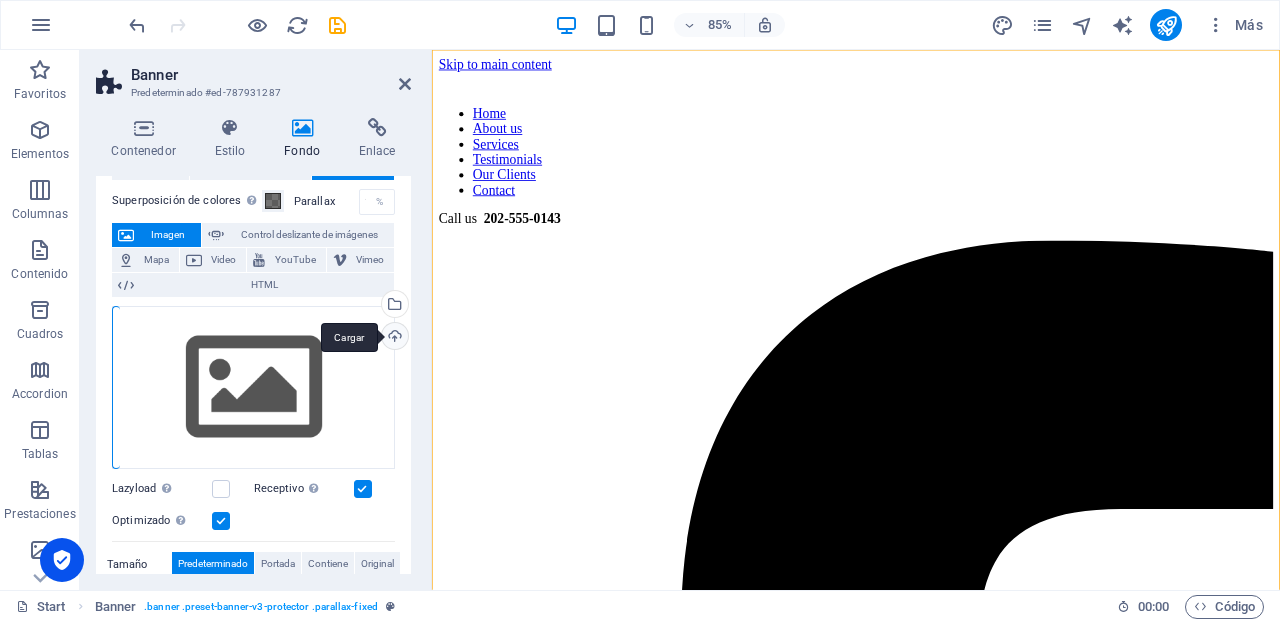 click on "Cargar" at bounding box center (393, 338) 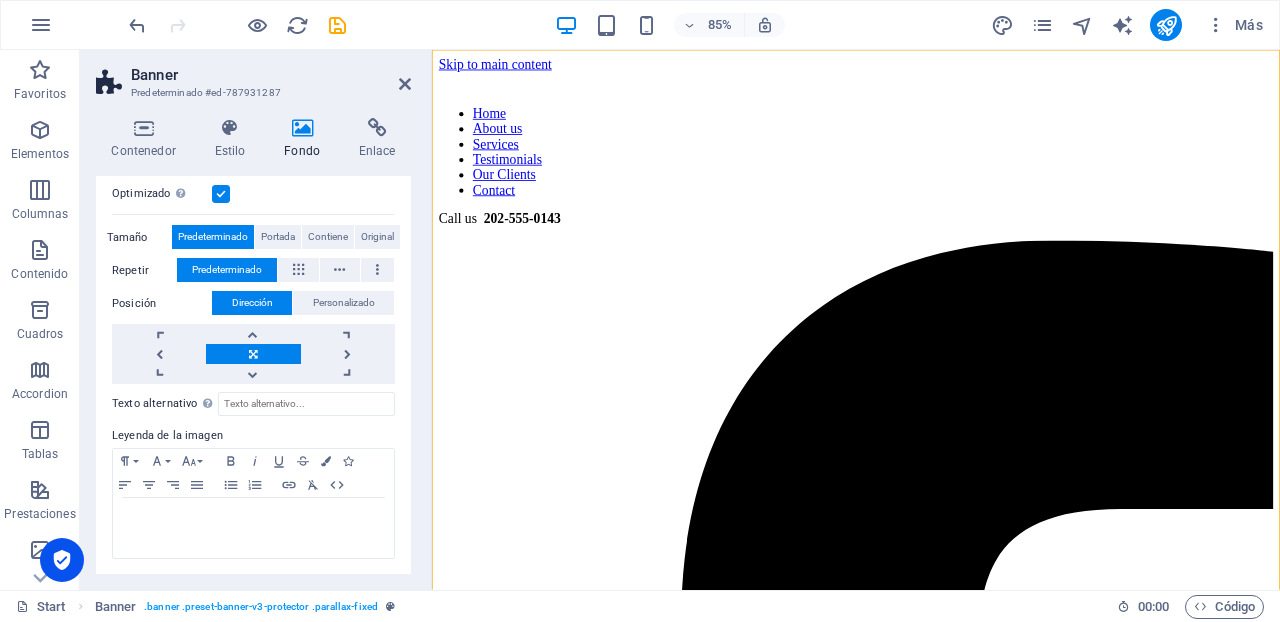 scroll, scrollTop: 0, scrollLeft: 0, axis: both 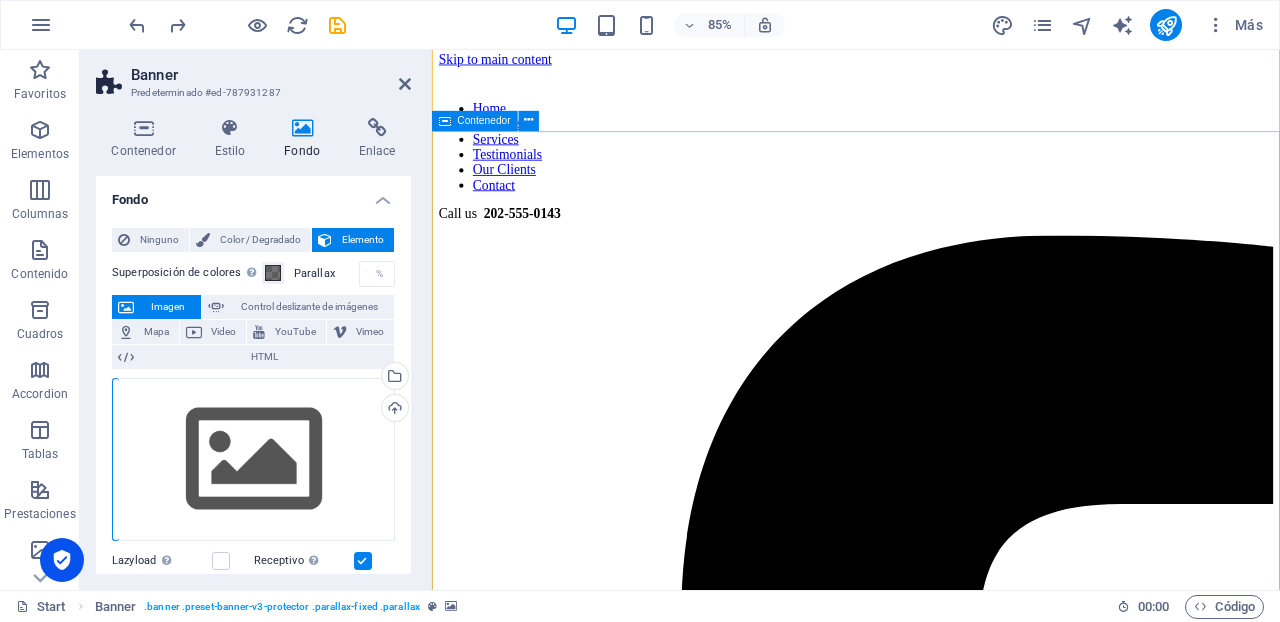 click at bounding box center (931, 5487) 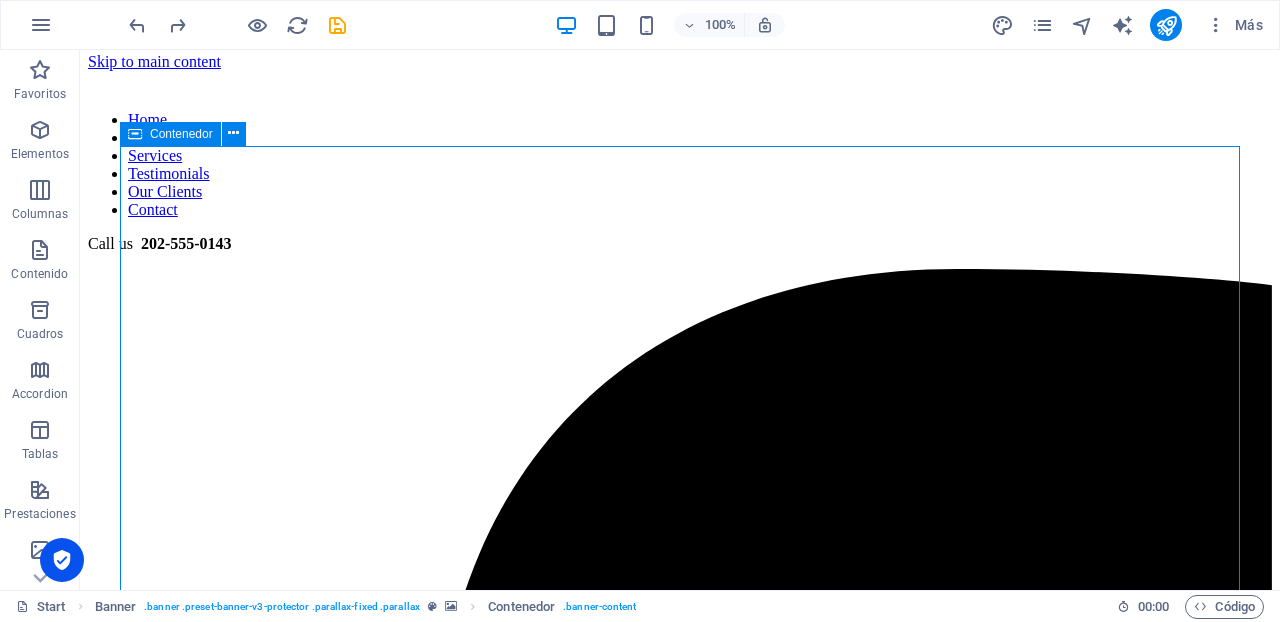 drag, startPoint x: 221, startPoint y: 168, endPoint x: 653, endPoint y: 179, distance: 432.14 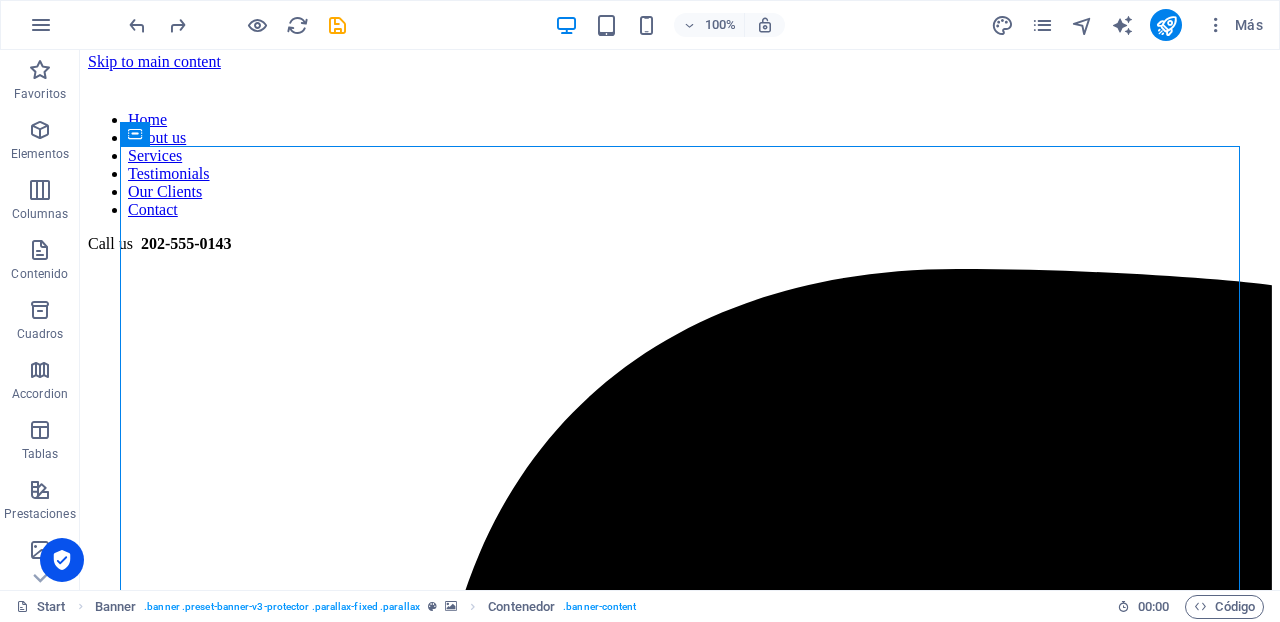 click at bounding box center [680, 71] 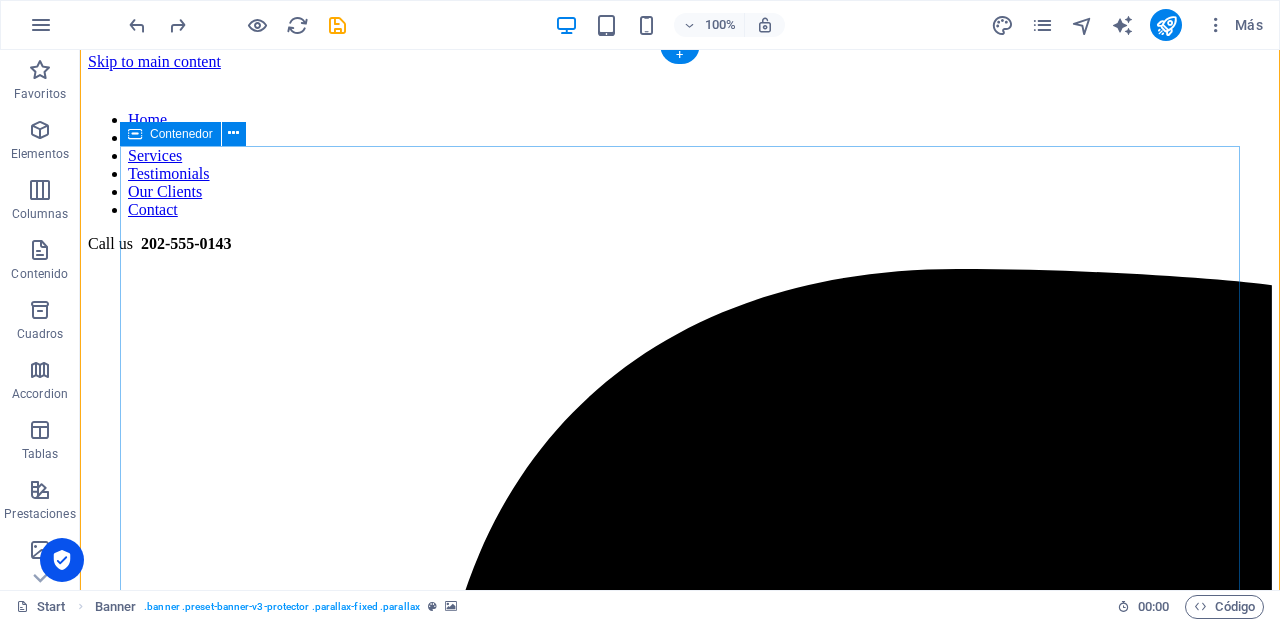 drag, startPoint x: 96, startPoint y: 96, endPoint x: 94, endPoint y: 232, distance: 136.01471 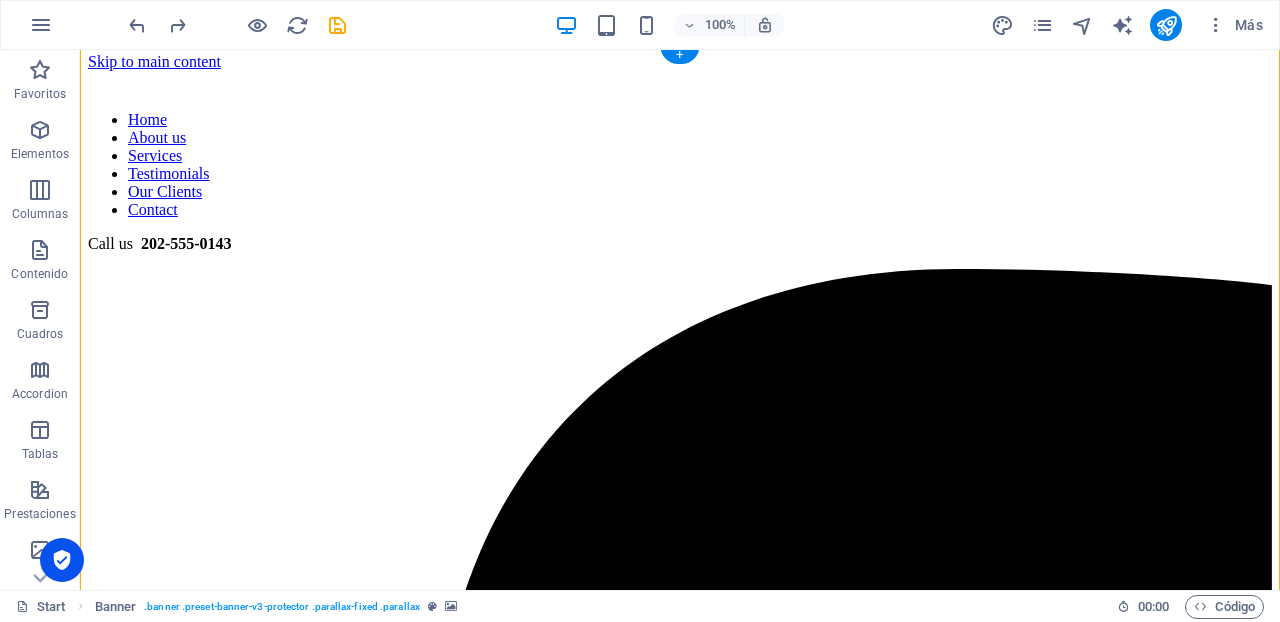 click at bounding box center [680, 71] 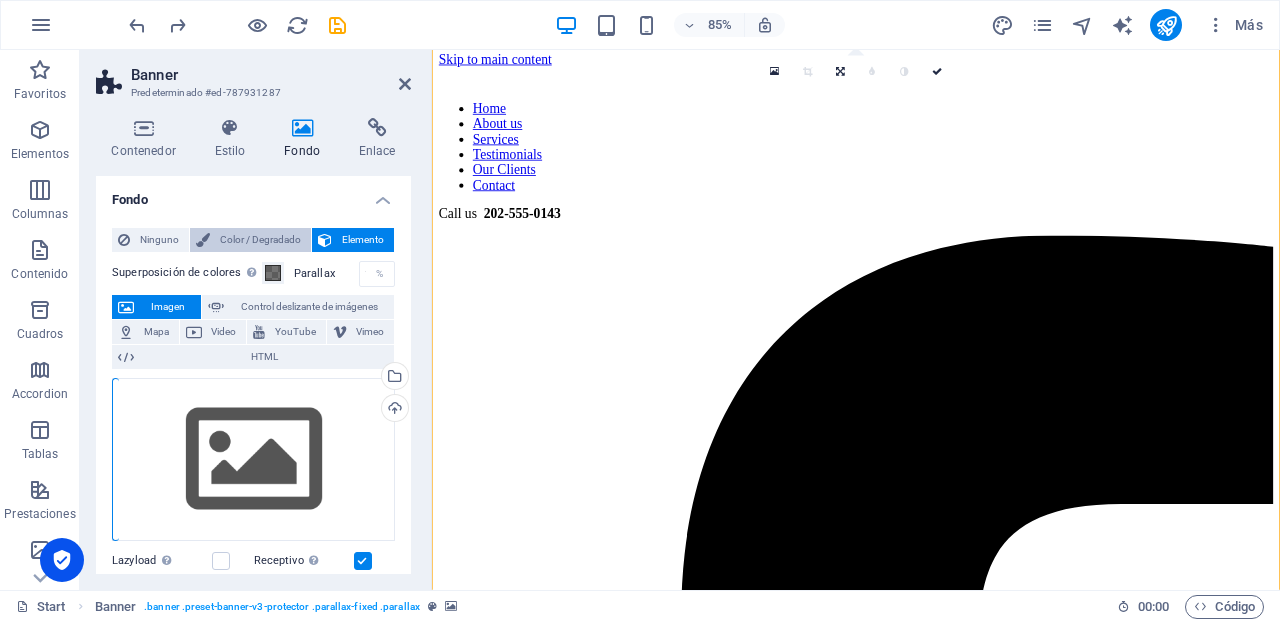 click on "Color / Degradado" at bounding box center [260, 240] 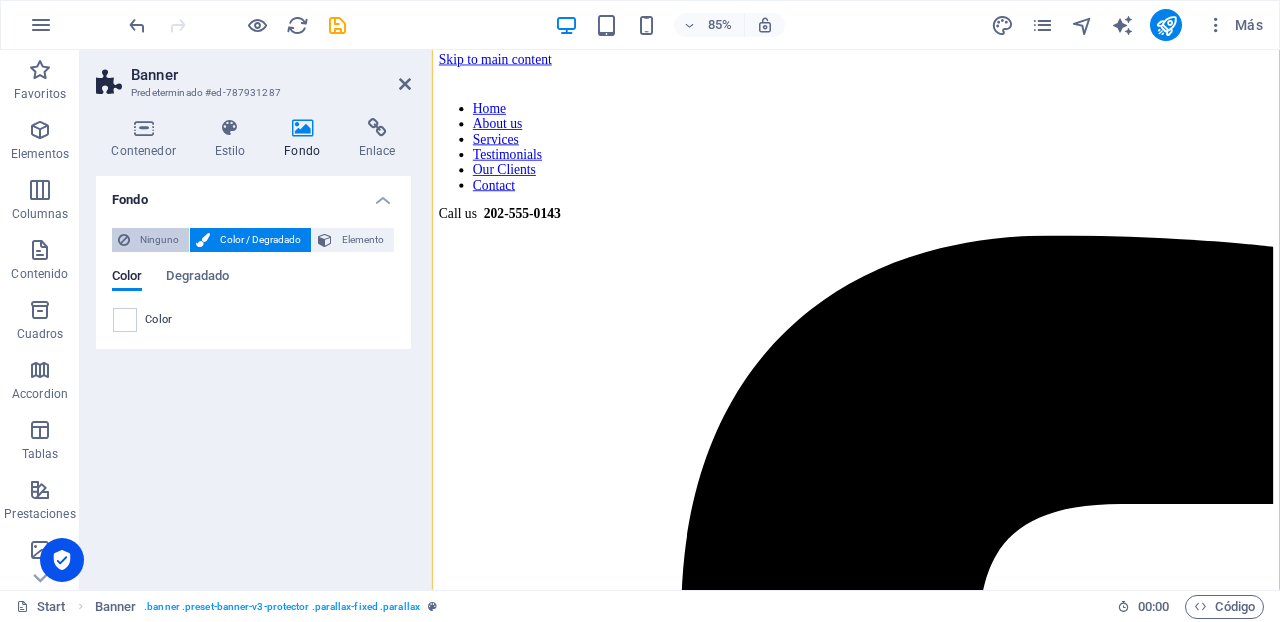 click on "Ninguno" at bounding box center [159, 240] 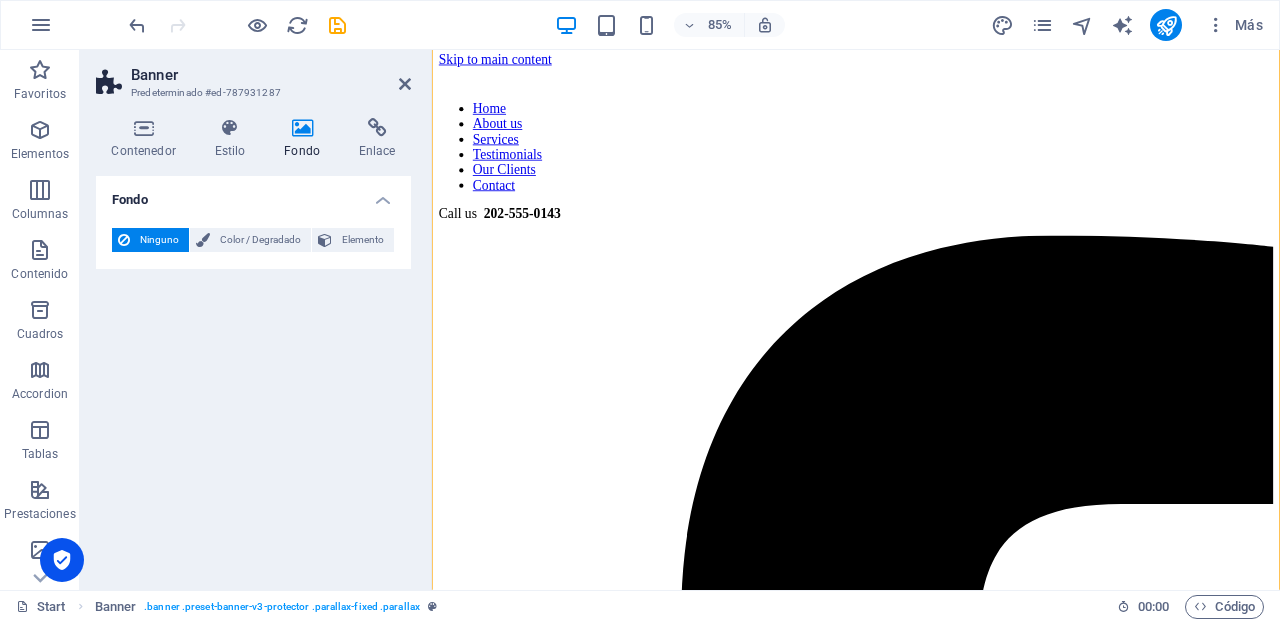 click at bounding box center [302, 128] 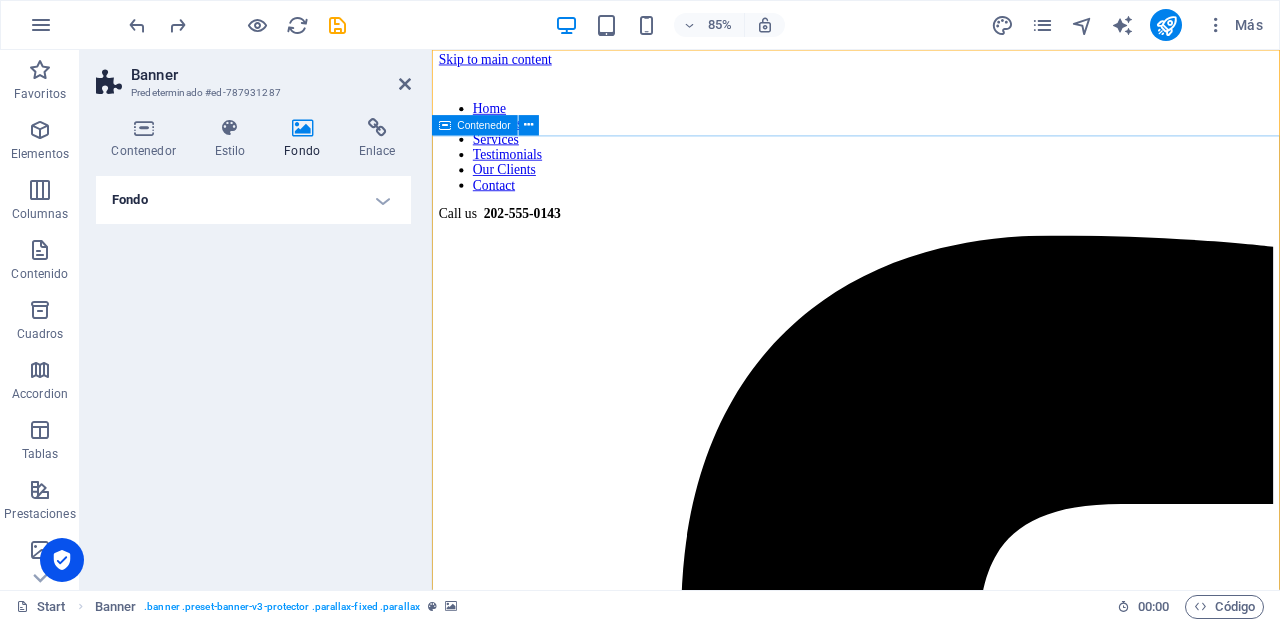 scroll, scrollTop: 0, scrollLeft: 0, axis: both 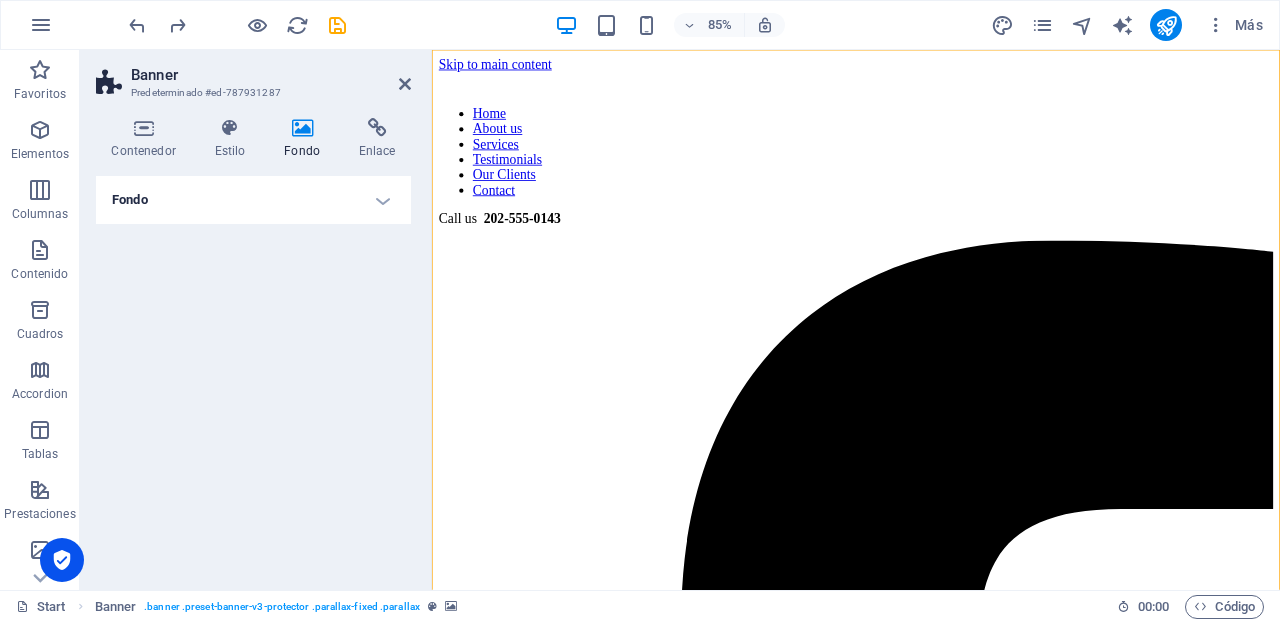 click at bounding box center (931, 76) 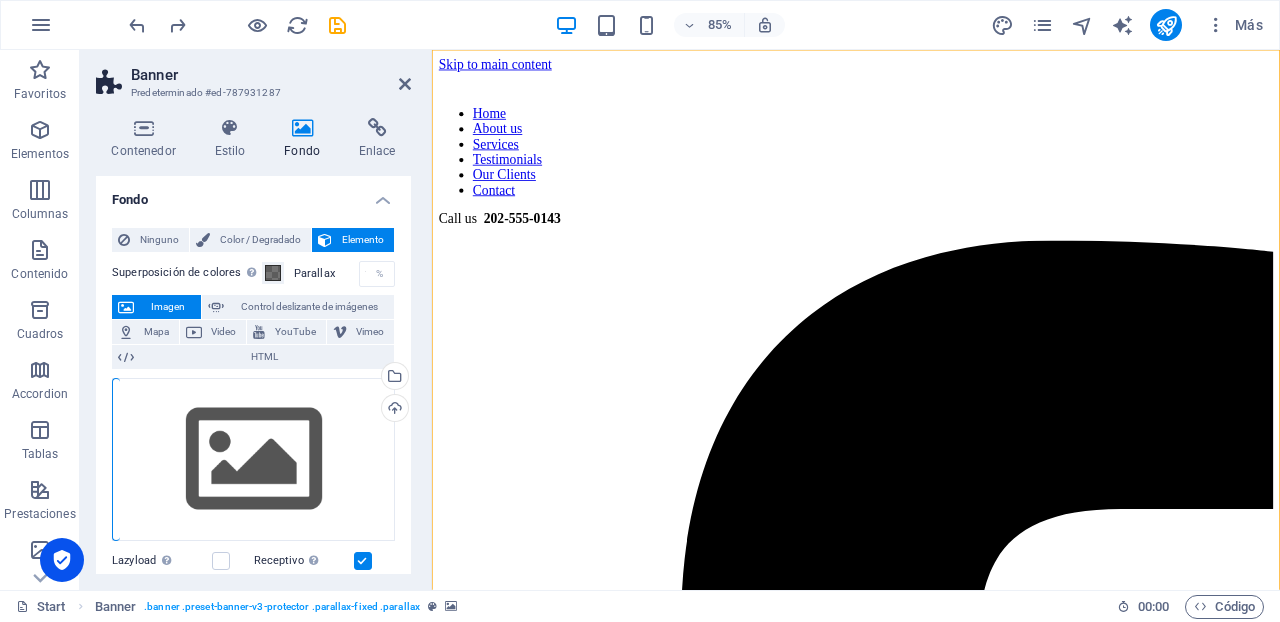 click on "Imagen" at bounding box center (167, 307) 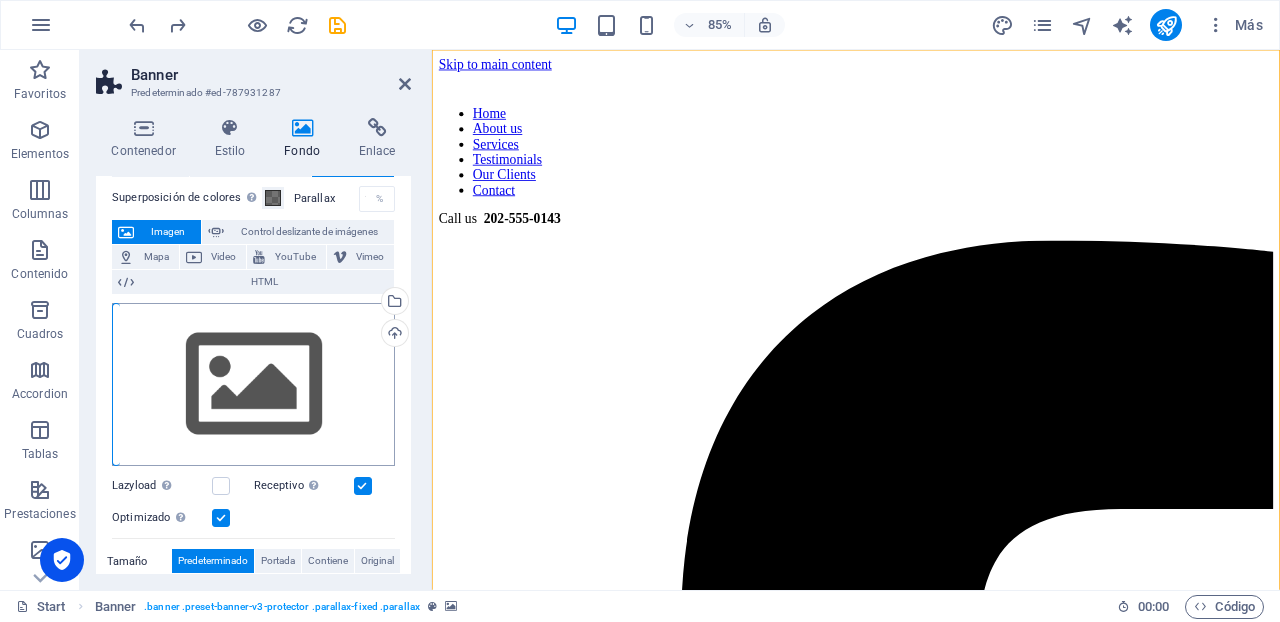 scroll, scrollTop: 95, scrollLeft: 0, axis: vertical 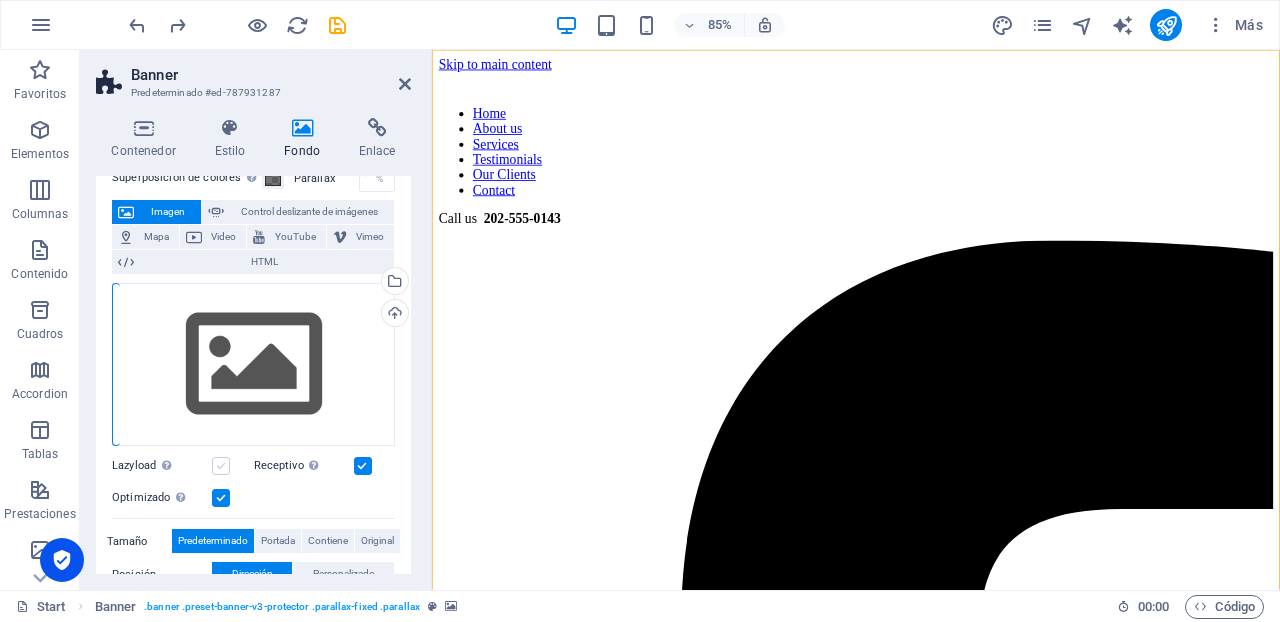 click at bounding box center (221, 466) 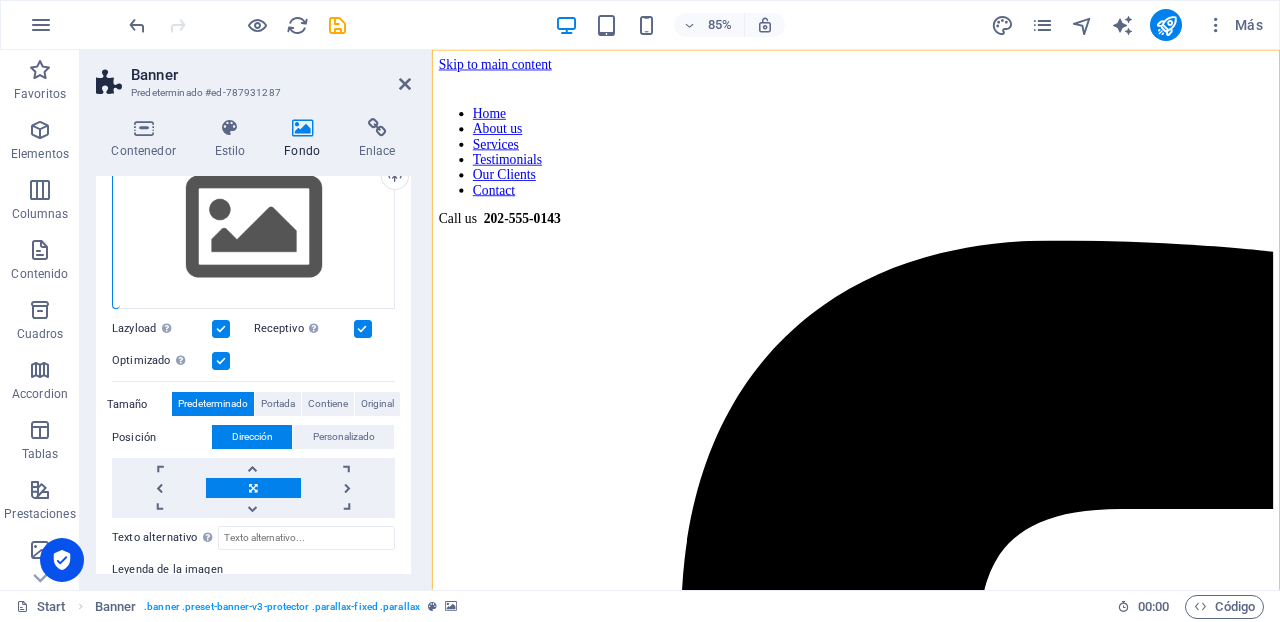 scroll, scrollTop: 246, scrollLeft: 0, axis: vertical 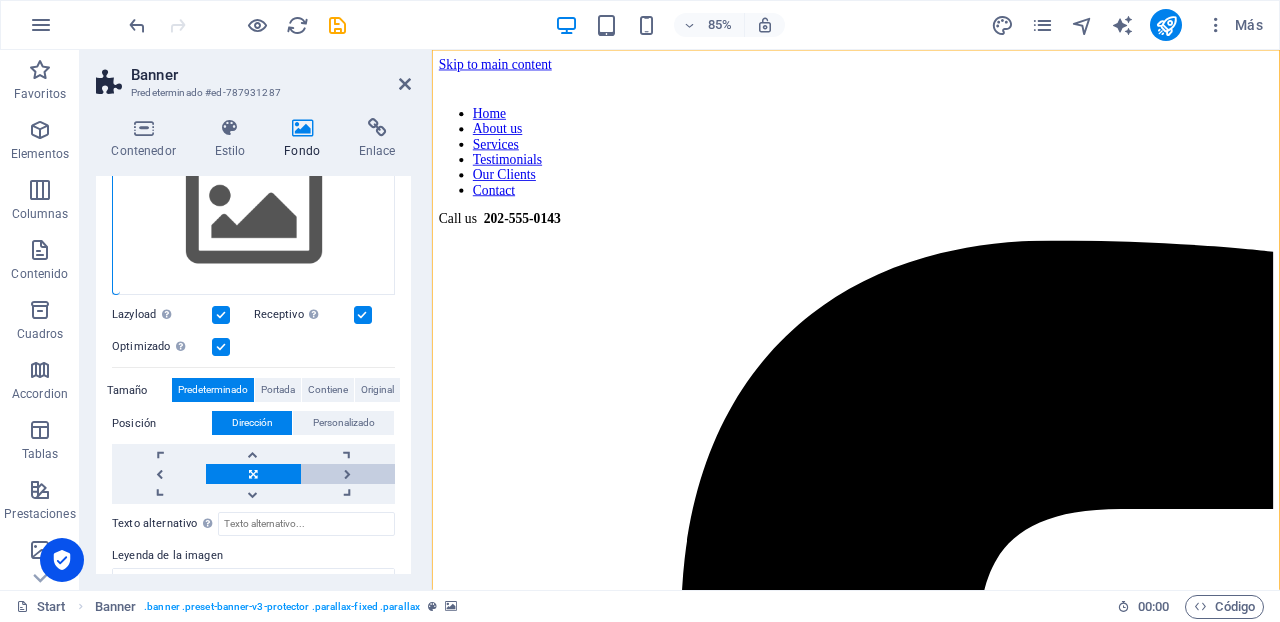 click at bounding box center [348, 474] 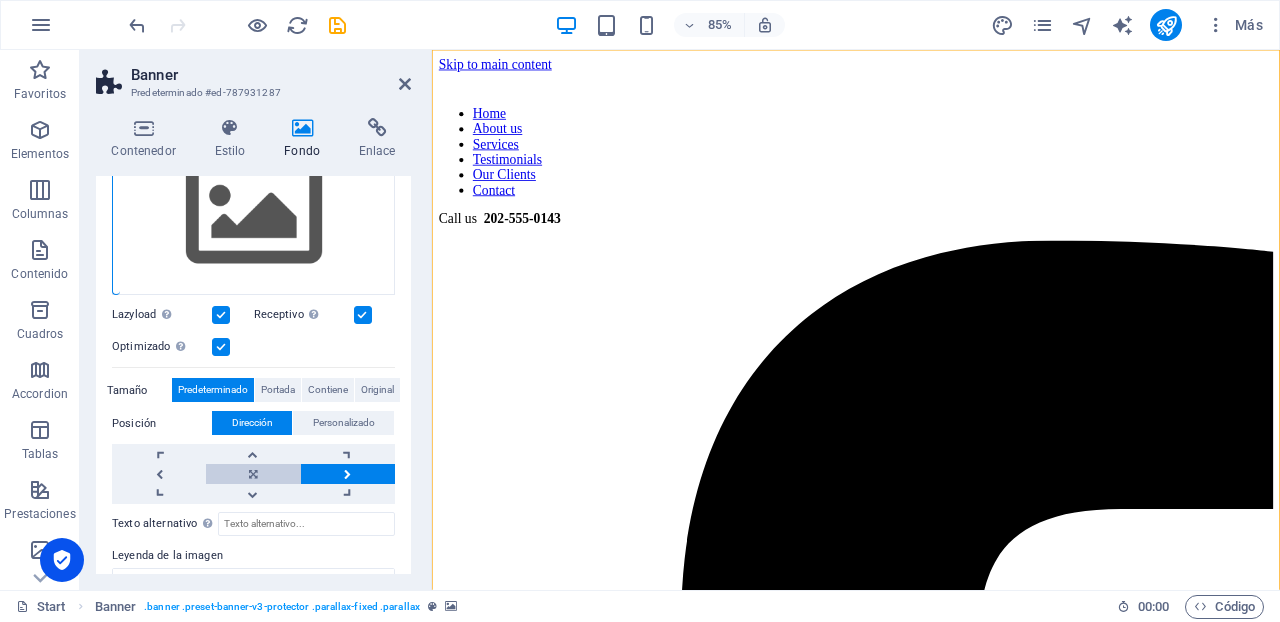 click at bounding box center (253, 474) 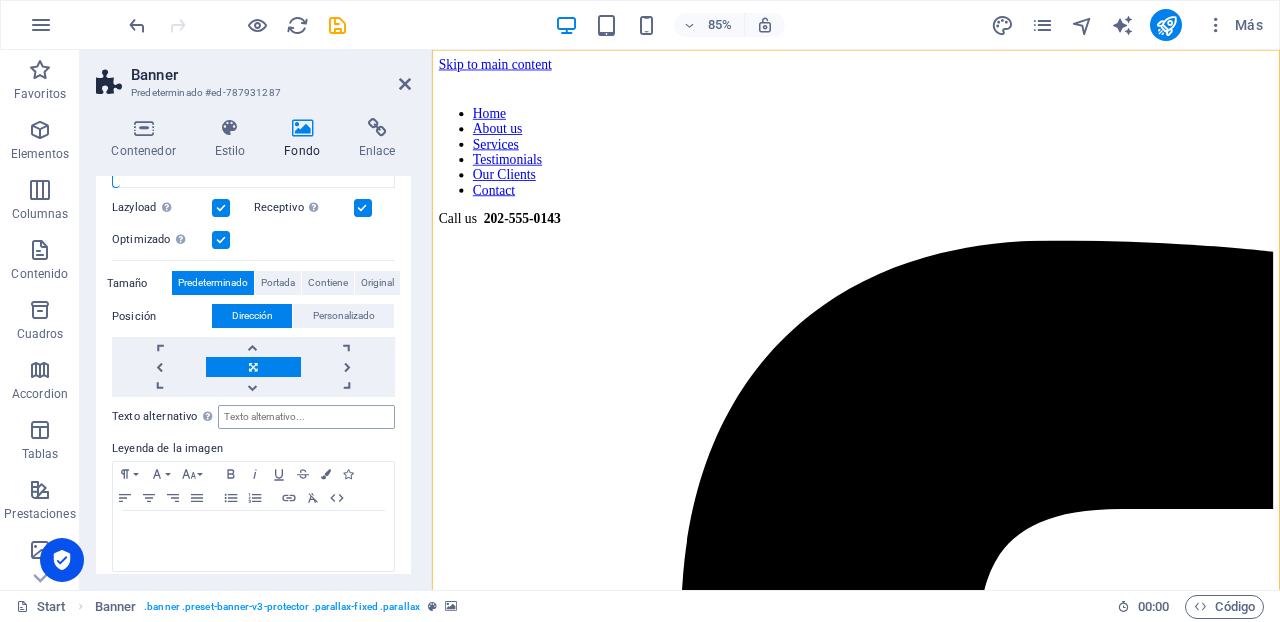 scroll, scrollTop: 366, scrollLeft: 0, axis: vertical 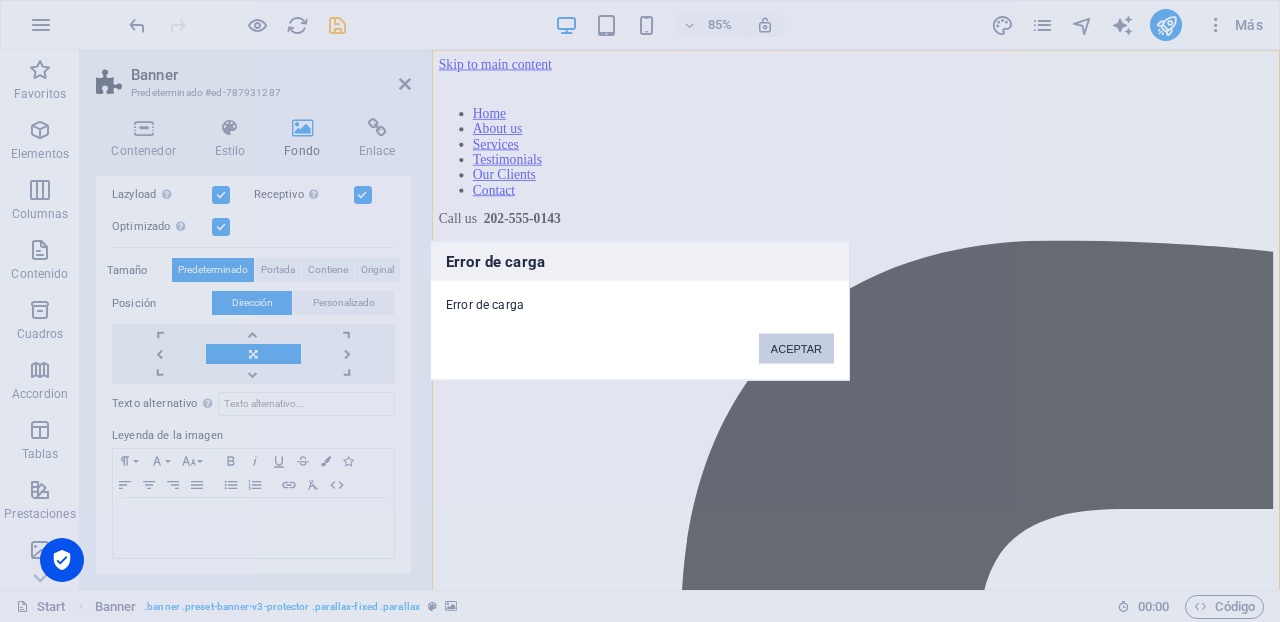 click on "ACEPTAR" at bounding box center (796, 349) 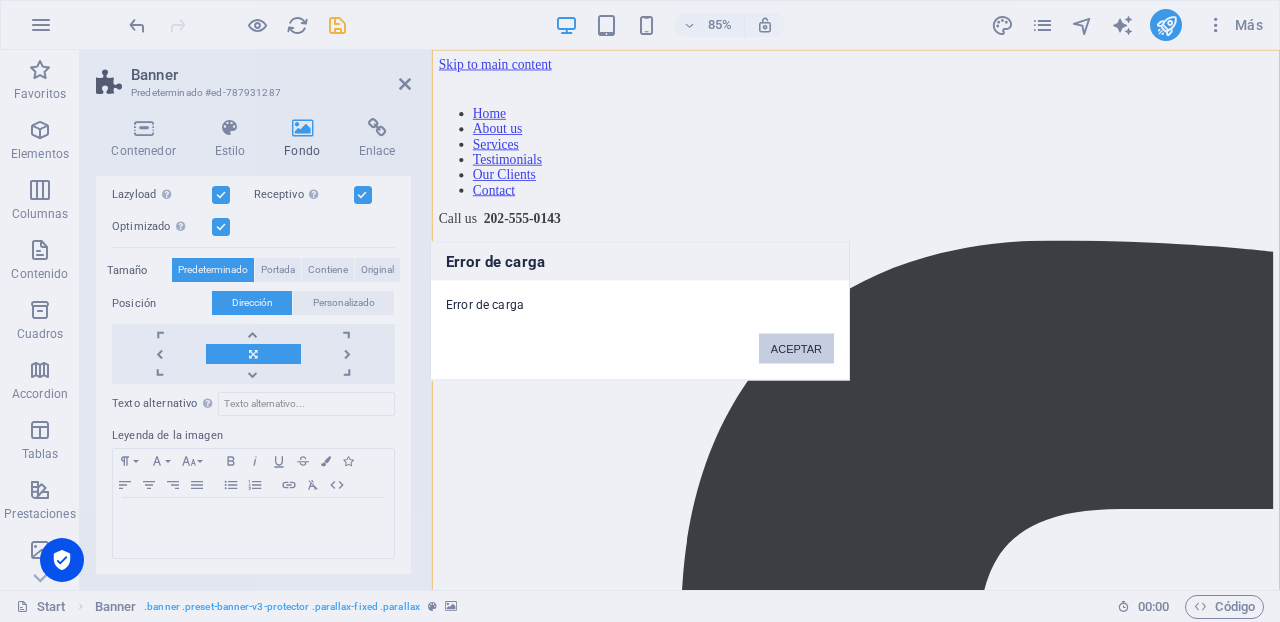 click on "ACEPTAR" at bounding box center (796, 349) 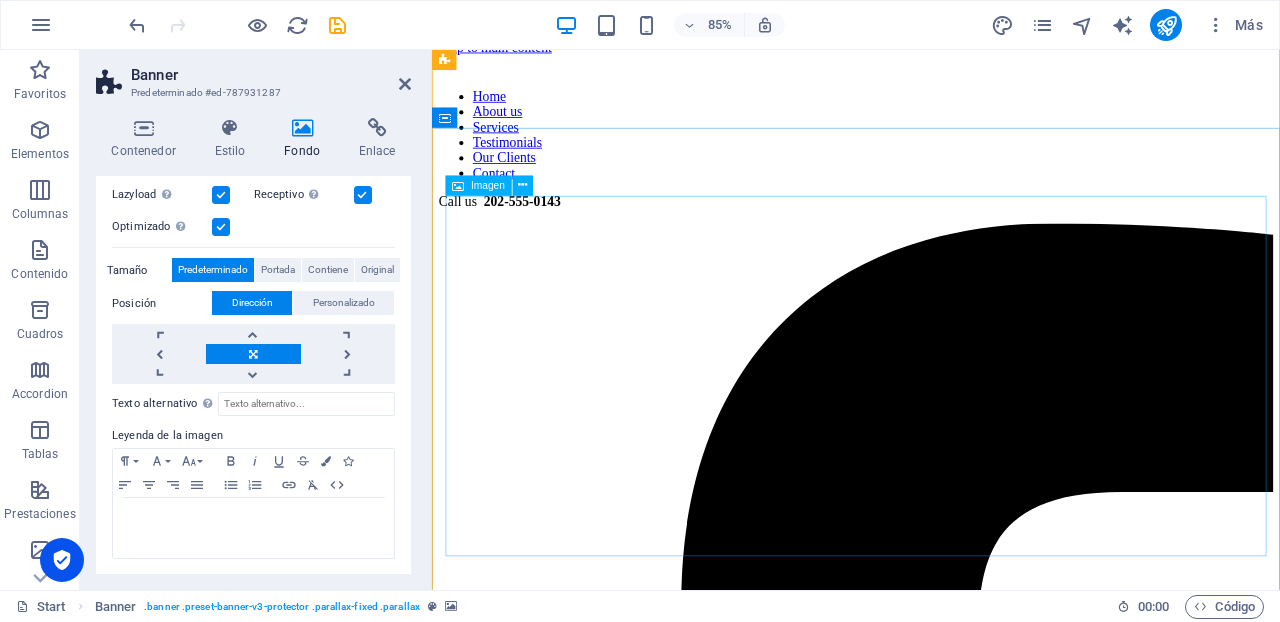 scroll, scrollTop: 0, scrollLeft: 0, axis: both 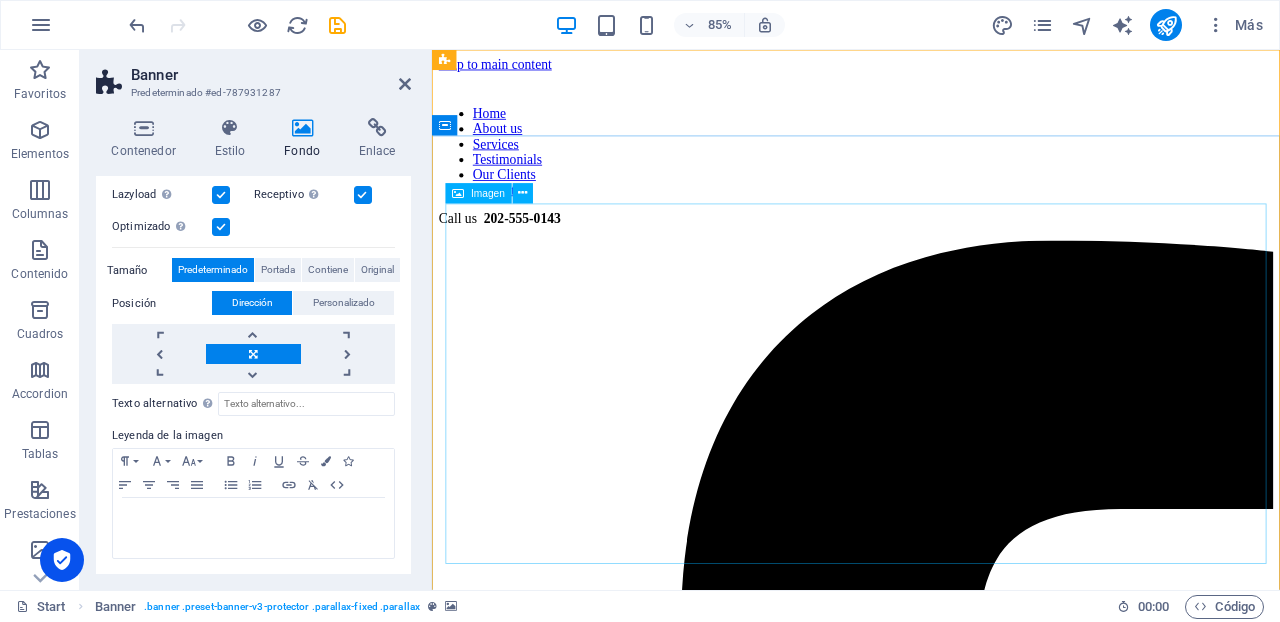 click at bounding box center [931, 5492] 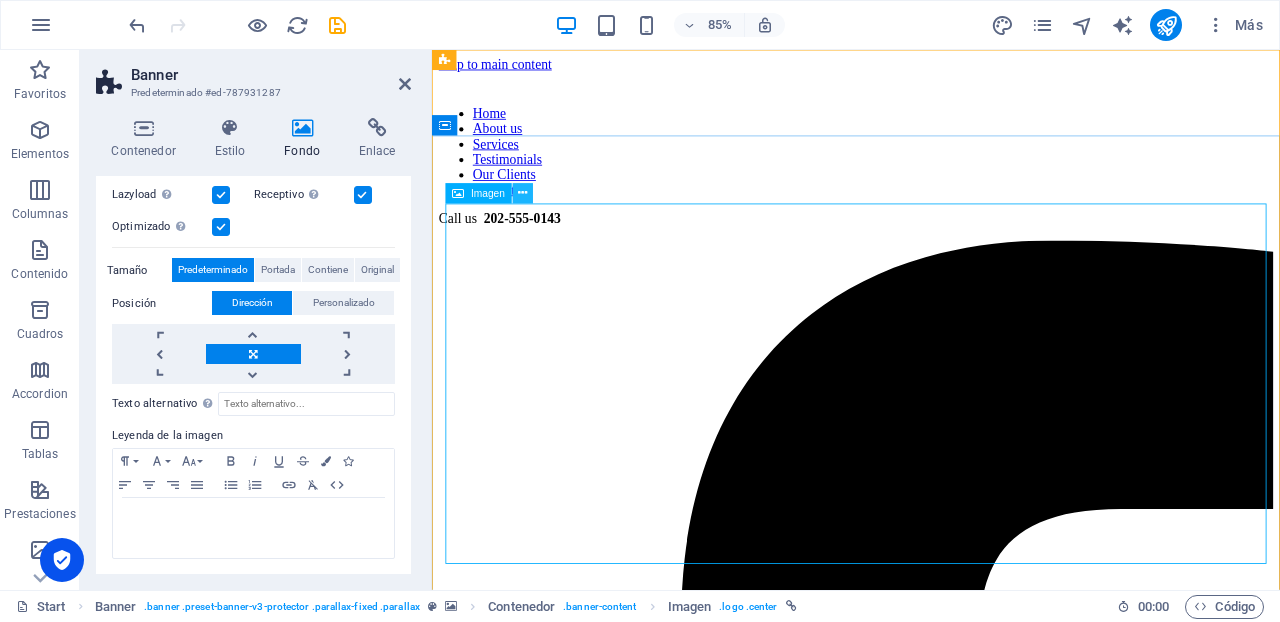 click at bounding box center (522, 194) 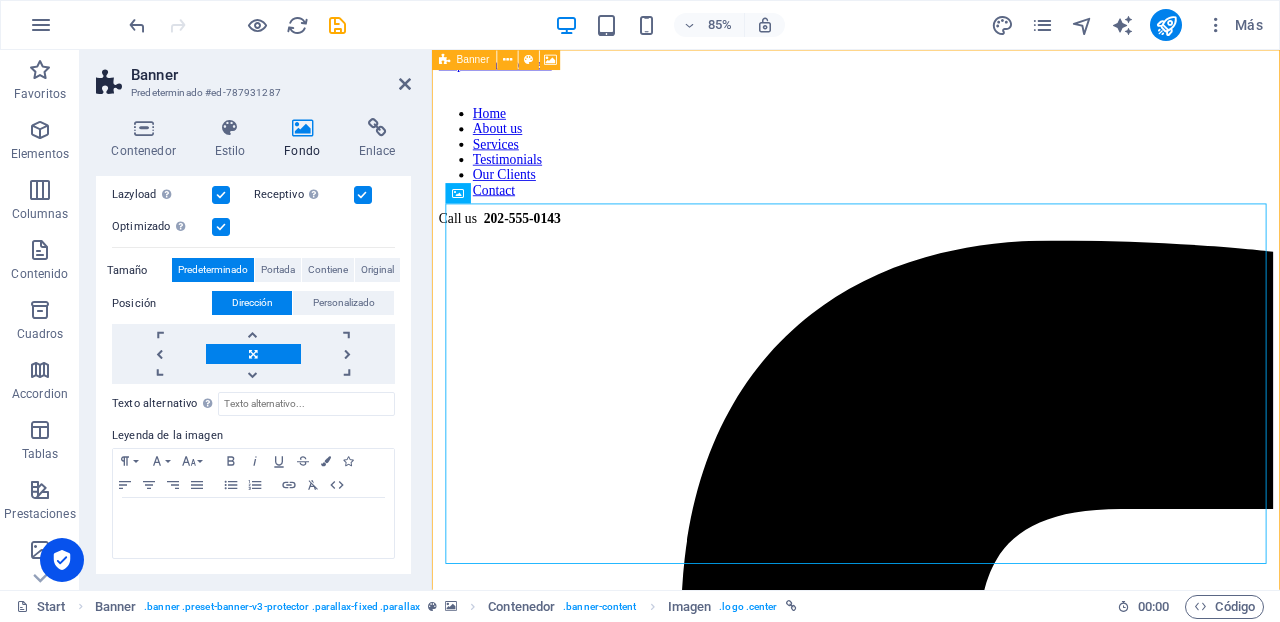 click on "Banner" at bounding box center [473, 60] 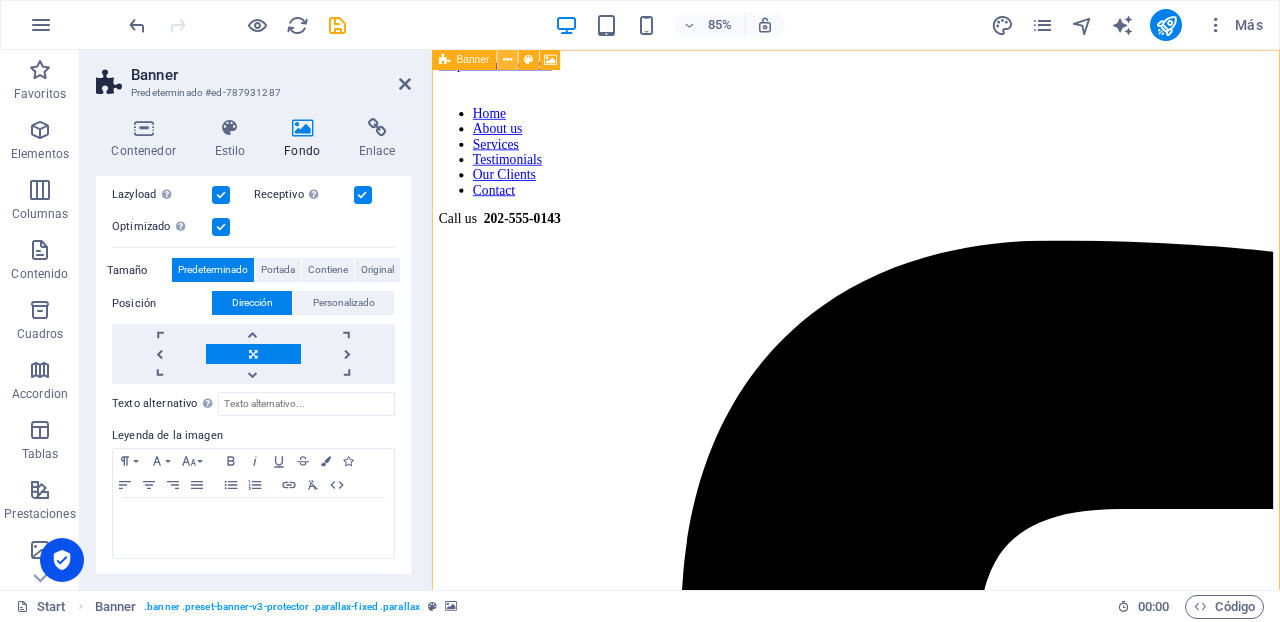 click at bounding box center (507, 60) 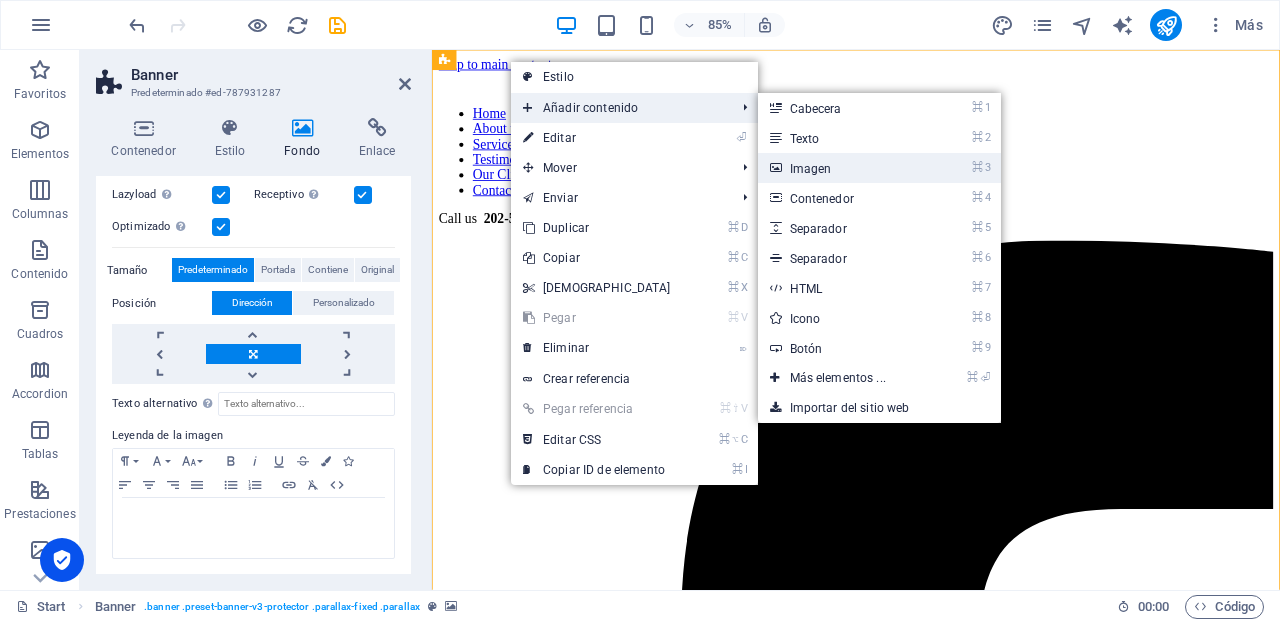 click on "⌘ 3  Imagen" at bounding box center (842, 168) 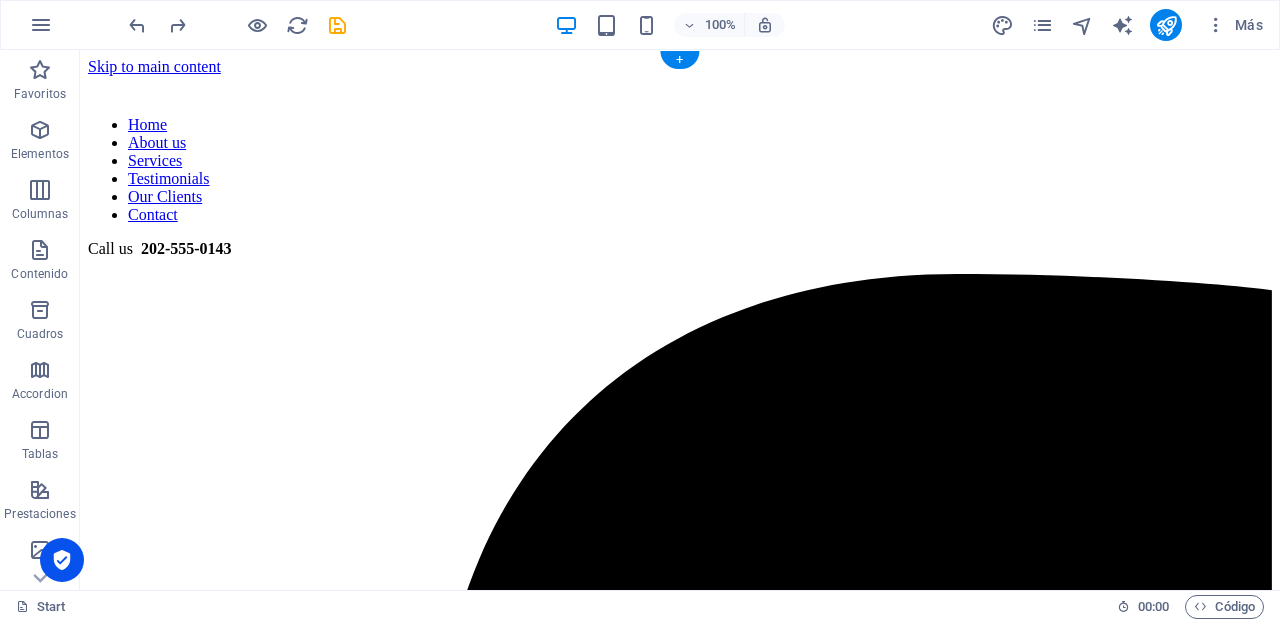 click at bounding box center [680, 76] 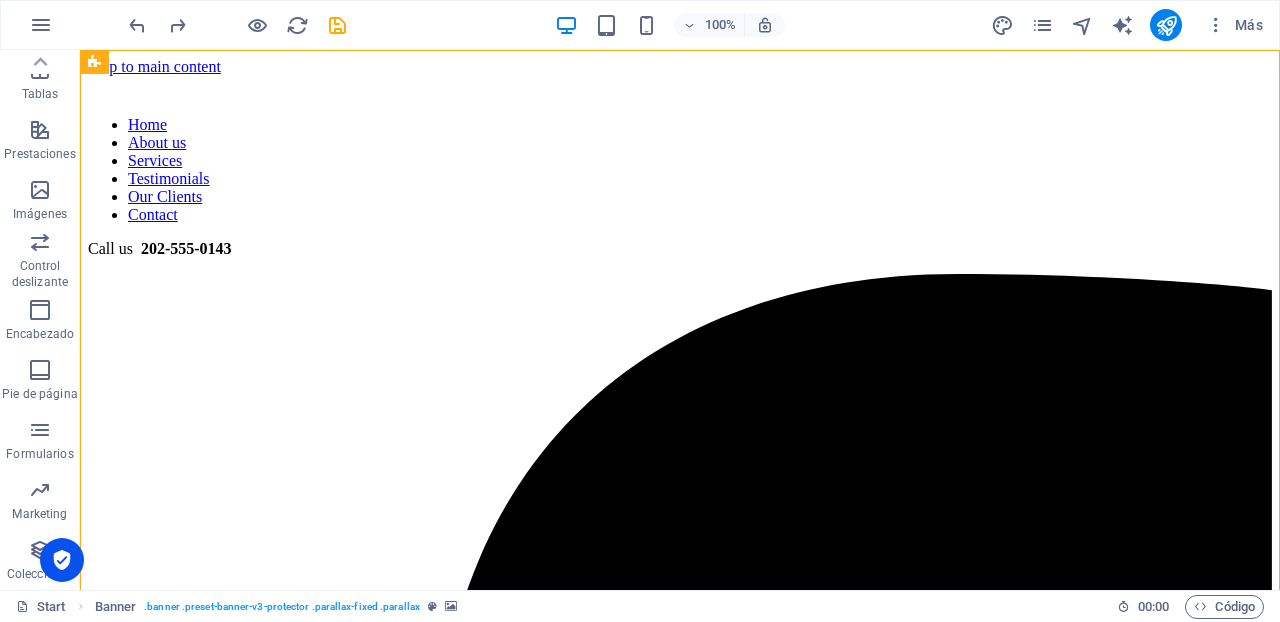 scroll, scrollTop: 0, scrollLeft: 0, axis: both 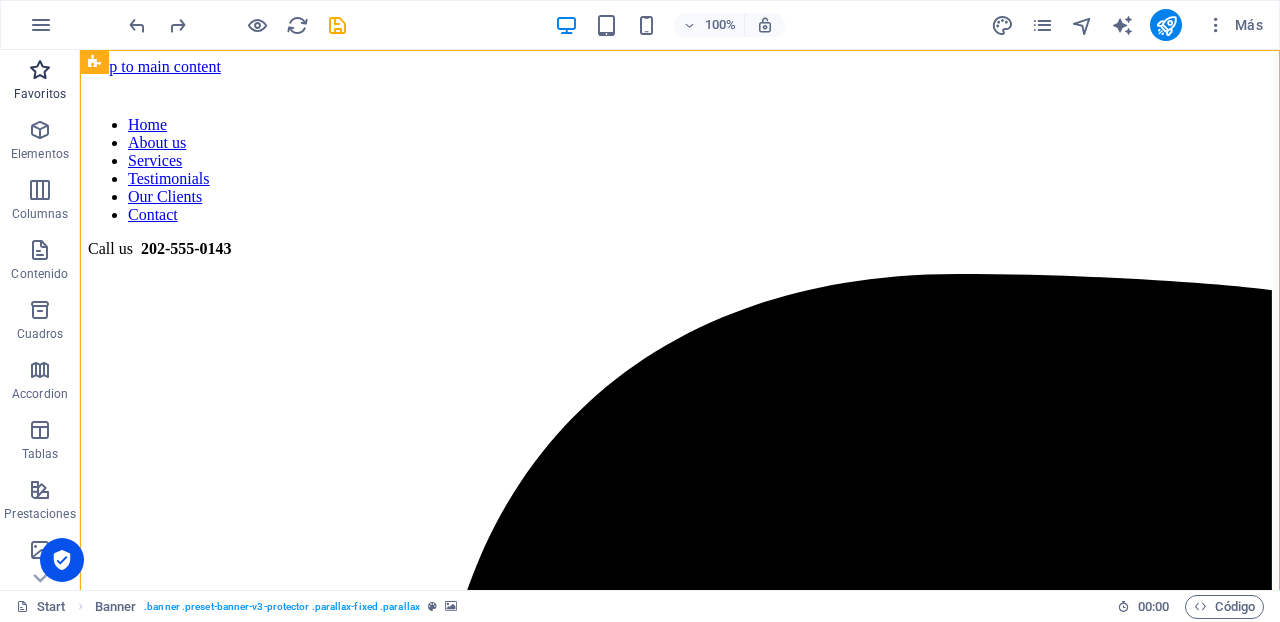 click on "Favoritos" at bounding box center (40, 94) 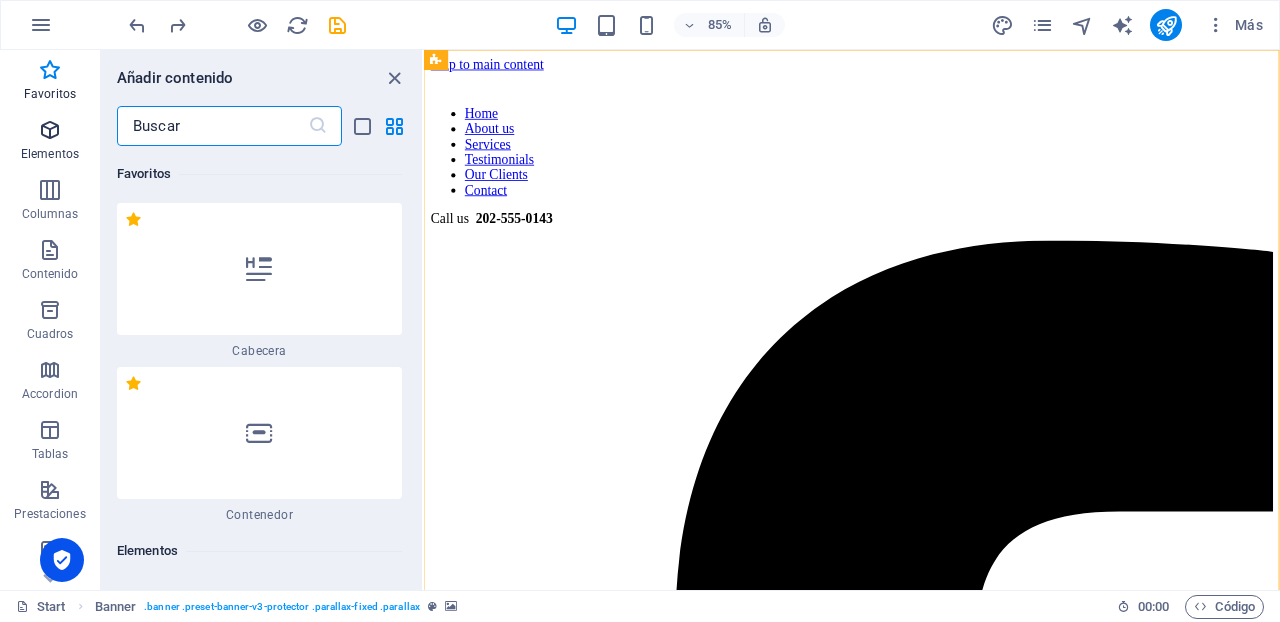 click at bounding box center (50, 130) 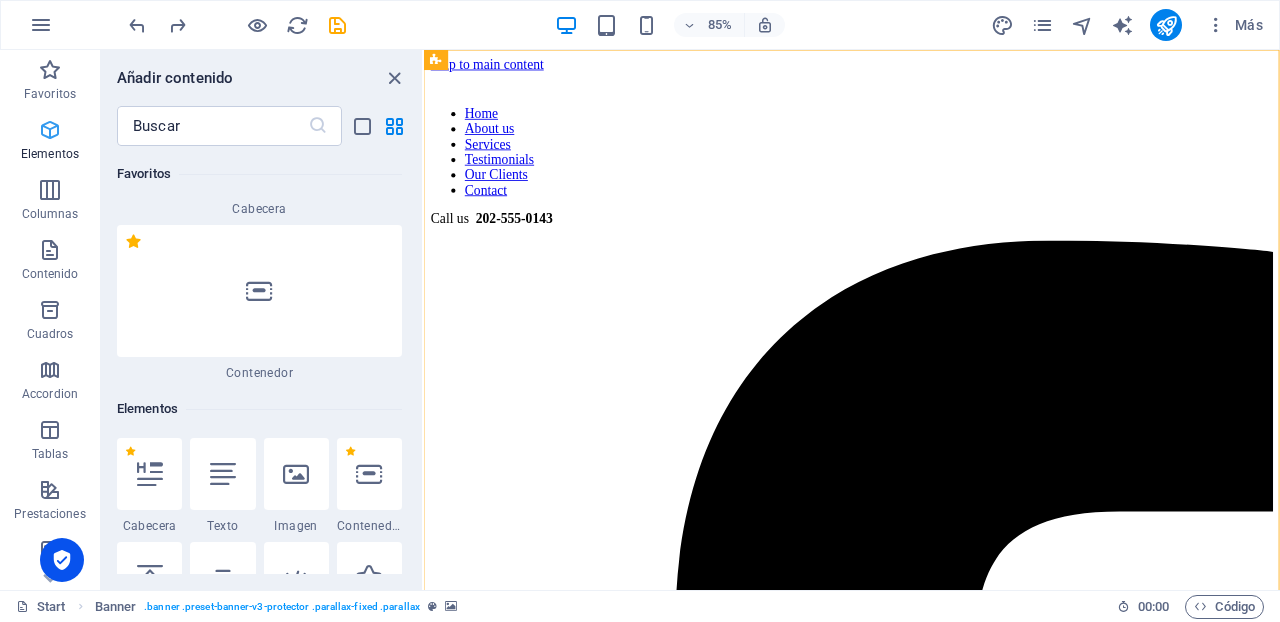 scroll, scrollTop: 377, scrollLeft: 0, axis: vertical 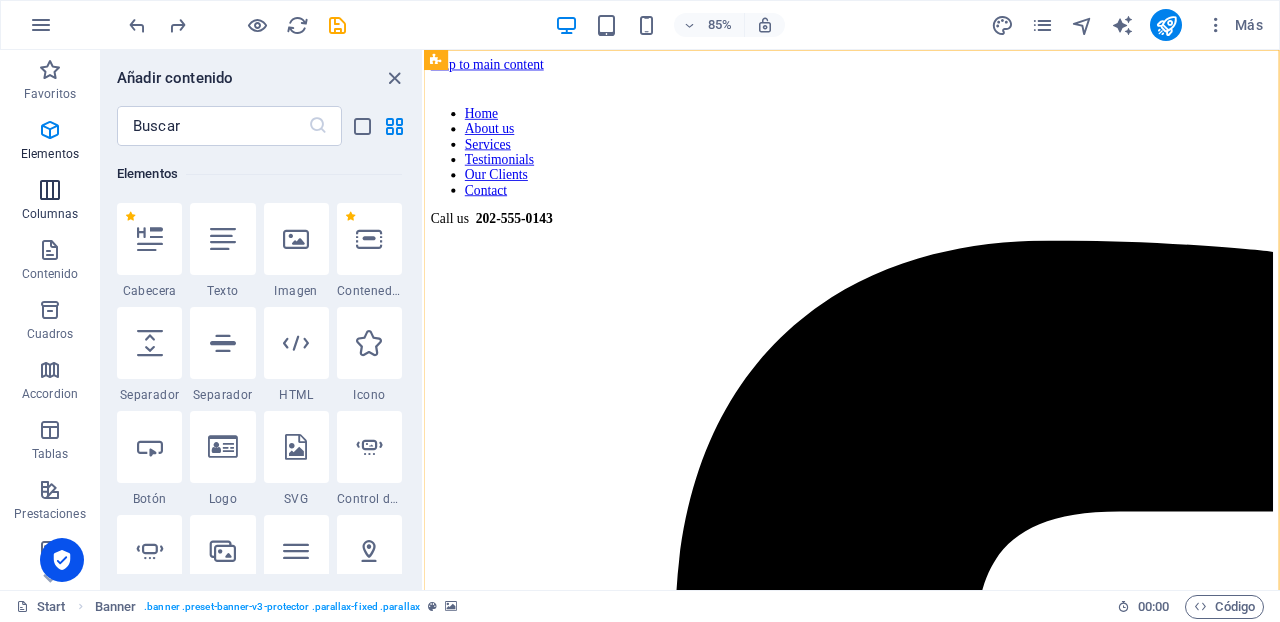 click at bounding box center (50, 190) 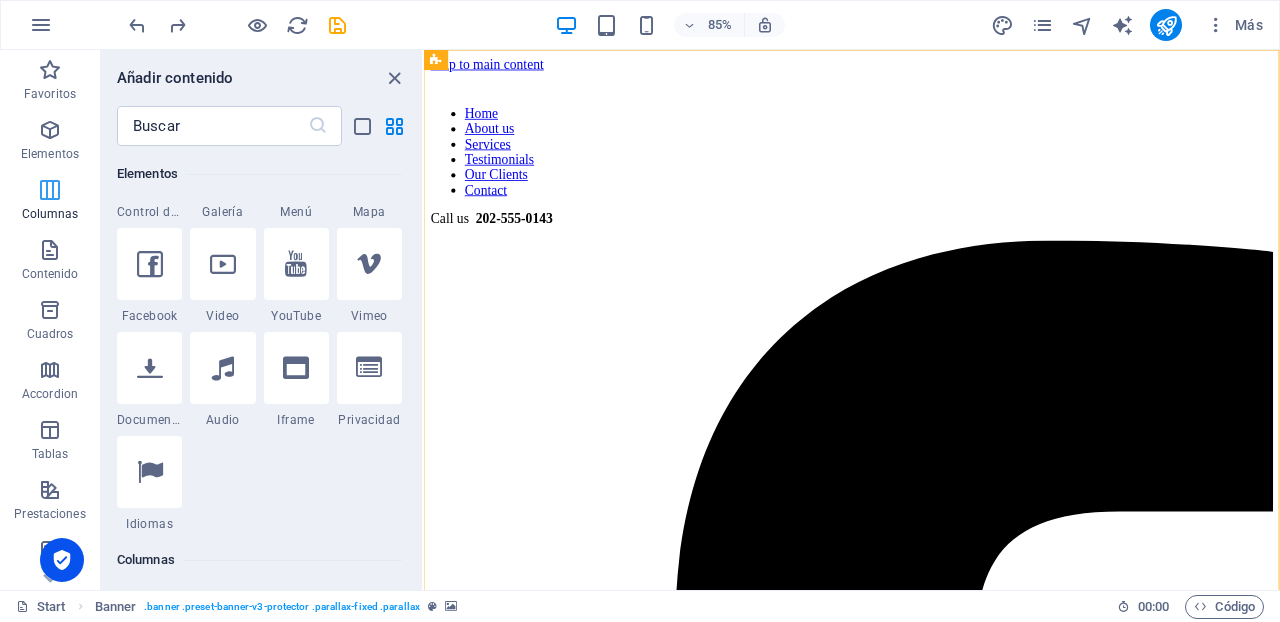 scroll, scrollTop: 1154, scrollLeft: 0, axis: vertical 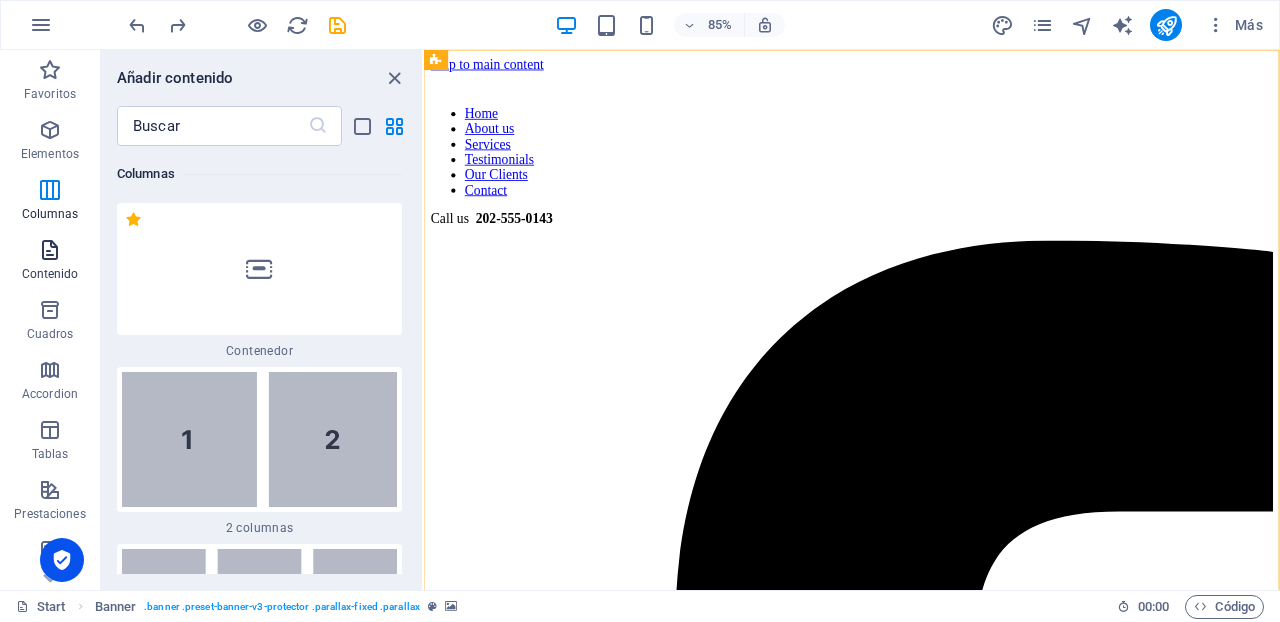 click at bounding box center [50, 250] 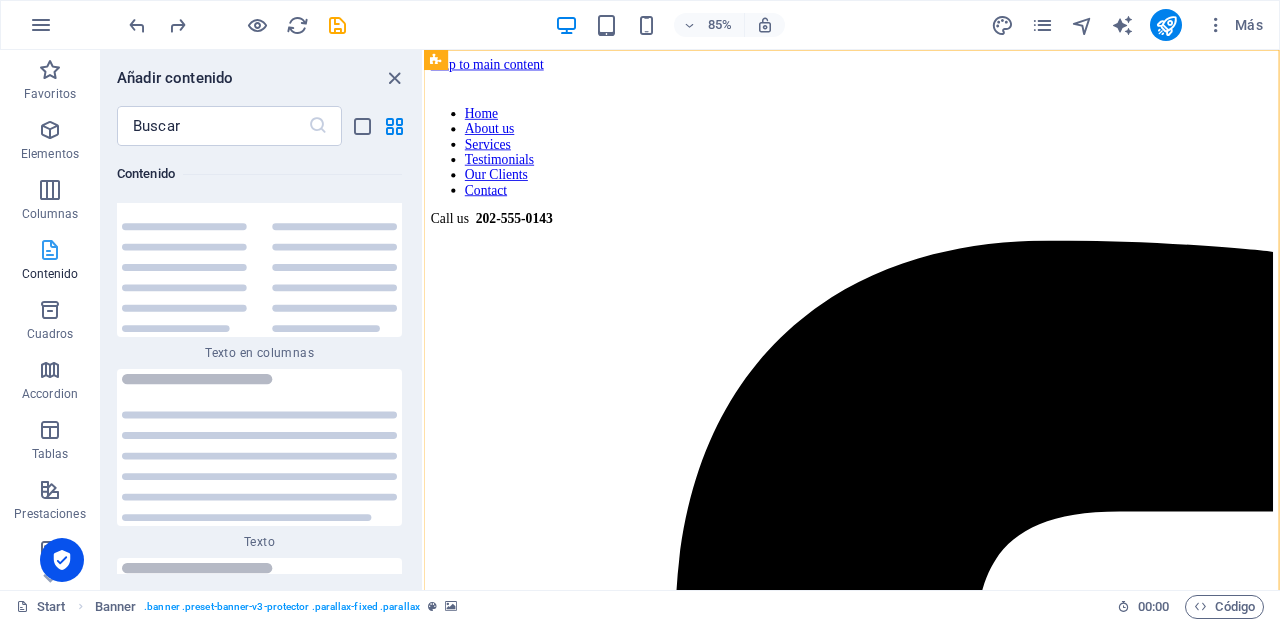 scroll, scrollTop: 6808, scrollLeft: 0, axis: vertical 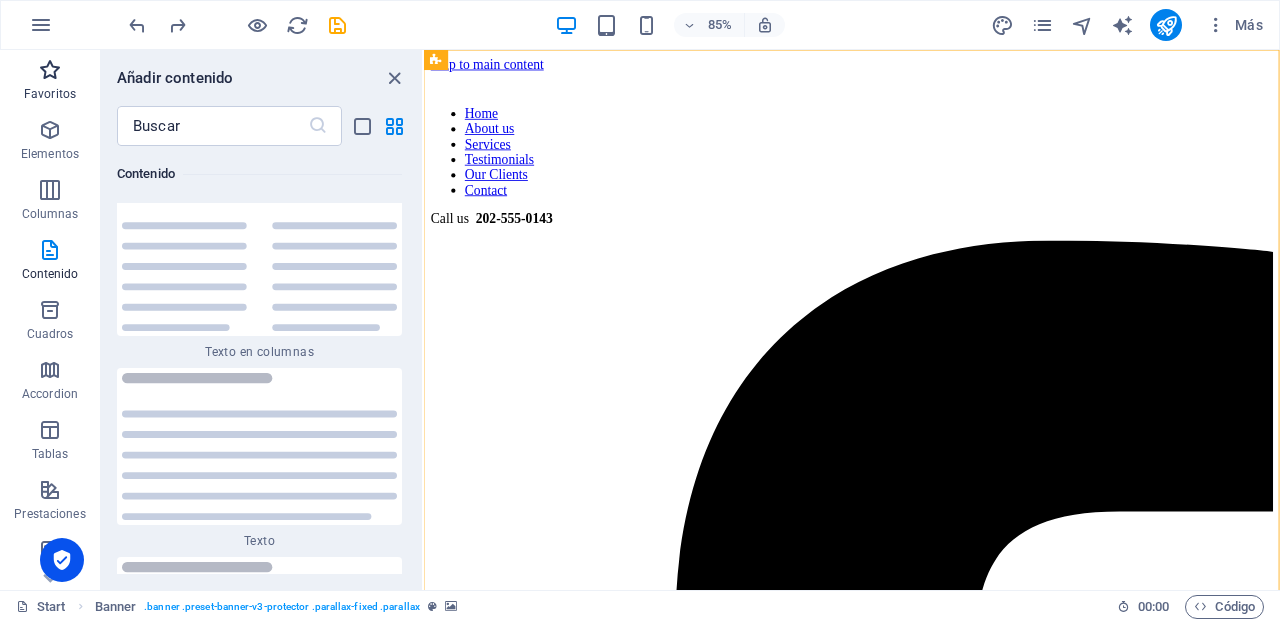 click at bounding box center [50, 70] 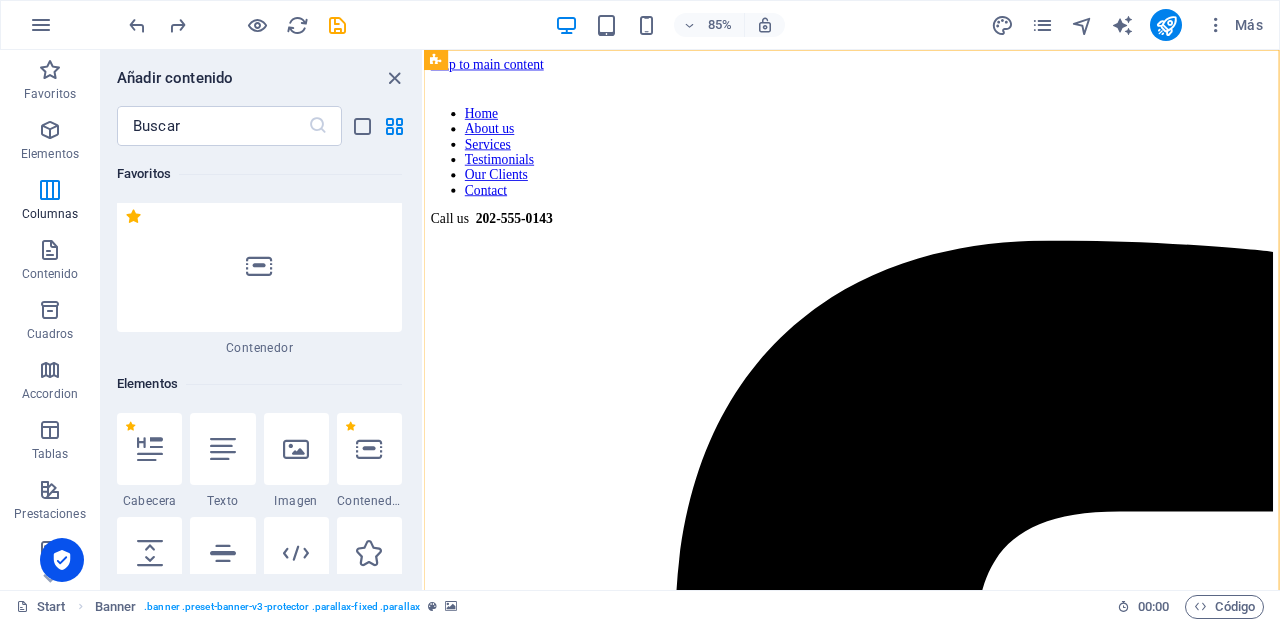 scroll, scrollTop: 0, scrollLeft: 0, axis: both 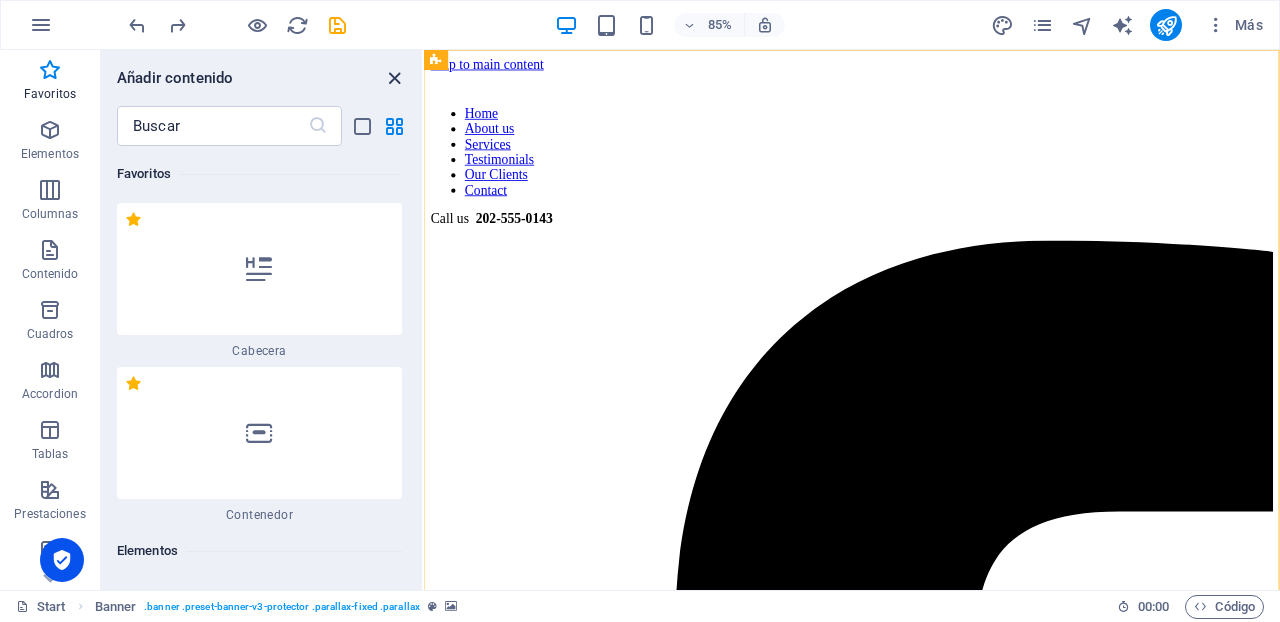 click at bounding box center (394, 78) 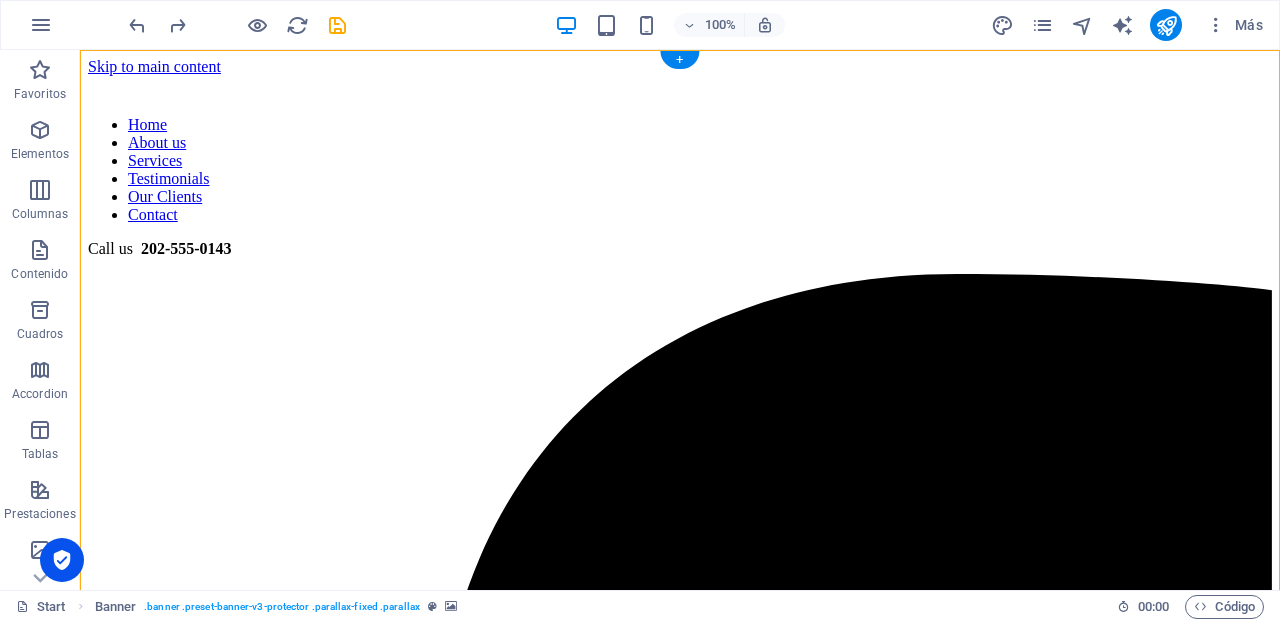 click at bounding box center (680, 76) 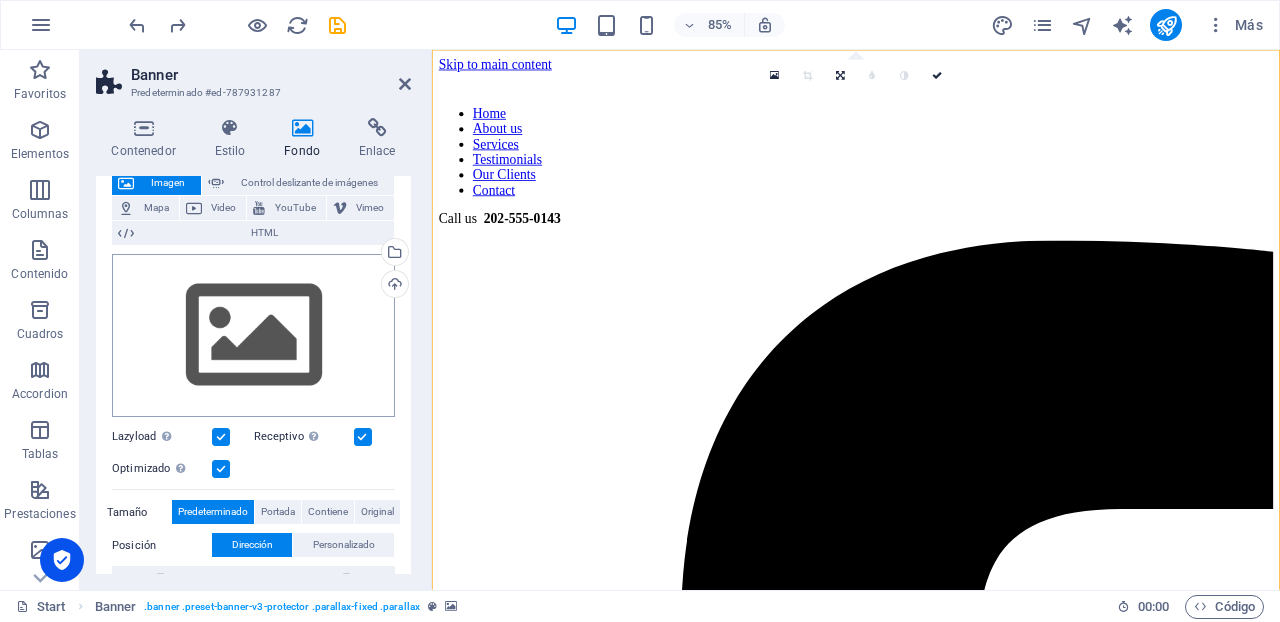 scroll, scrollTop: 125, scrollLeft: 0, axis: vertical 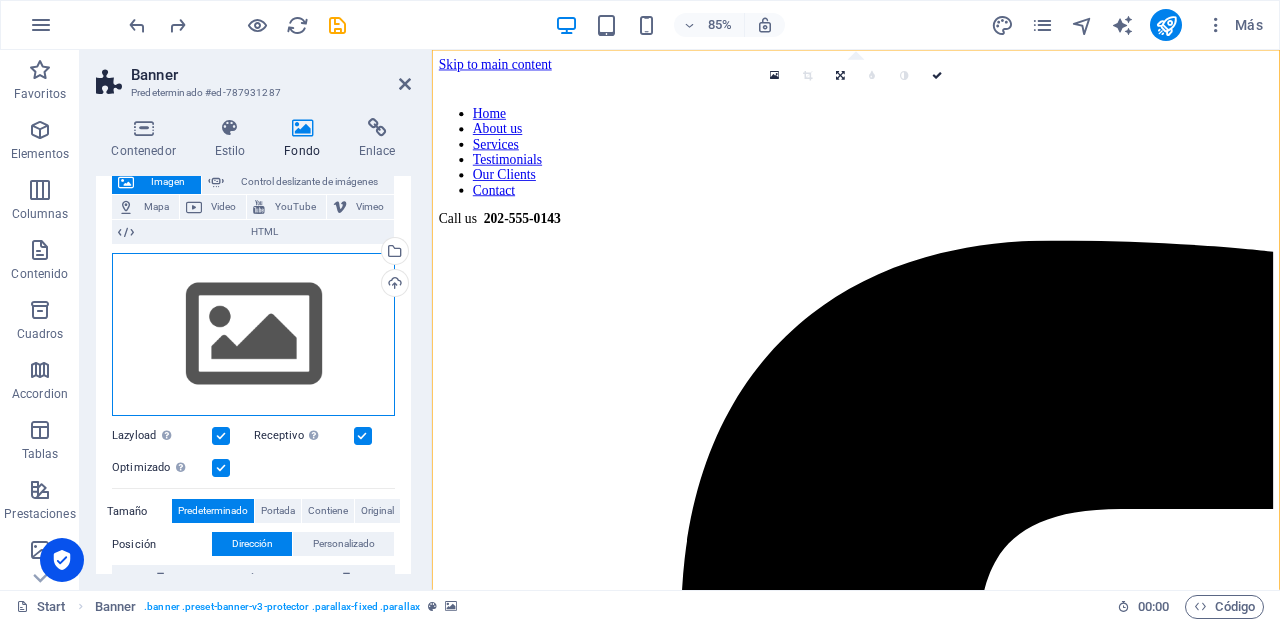 click on "Arrastra archivos aquí, haz clic para escoger archivos o  selecciona archivos de Archivos o de nuestra galería gratuita de fotos y vídeos" at bounding box center (253, 335) 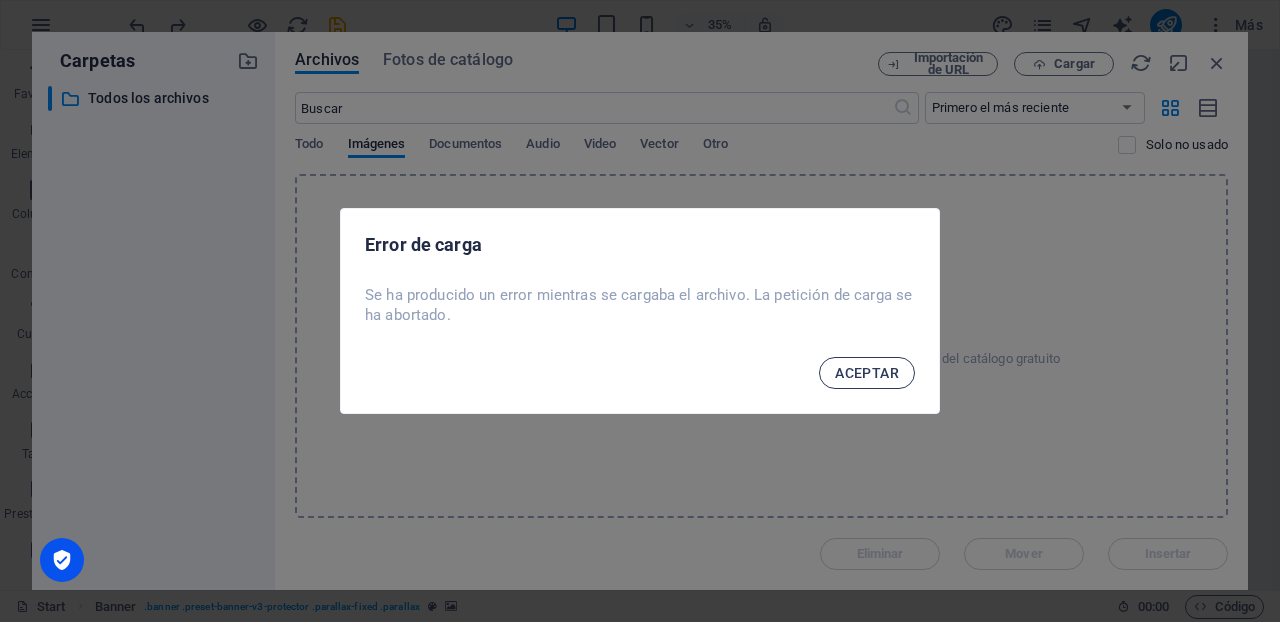 click on "ACEPTAR" at bounding box center [867, 373] 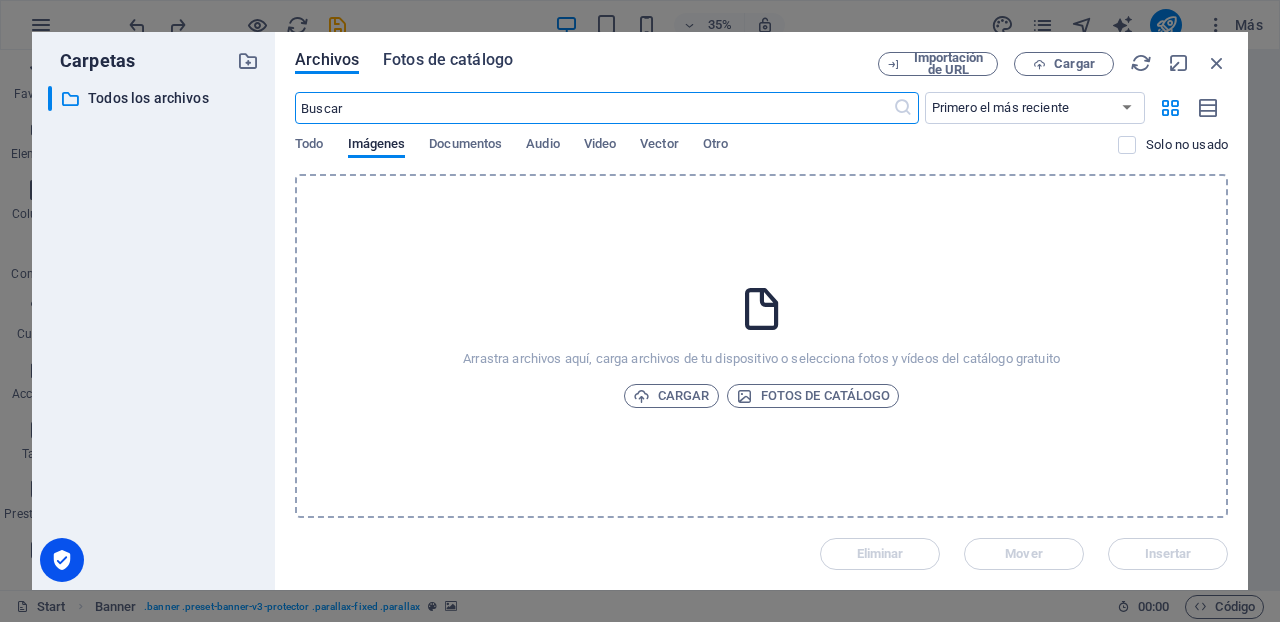 click on "Fotos de catálogo" at bounding box center [448, 60] 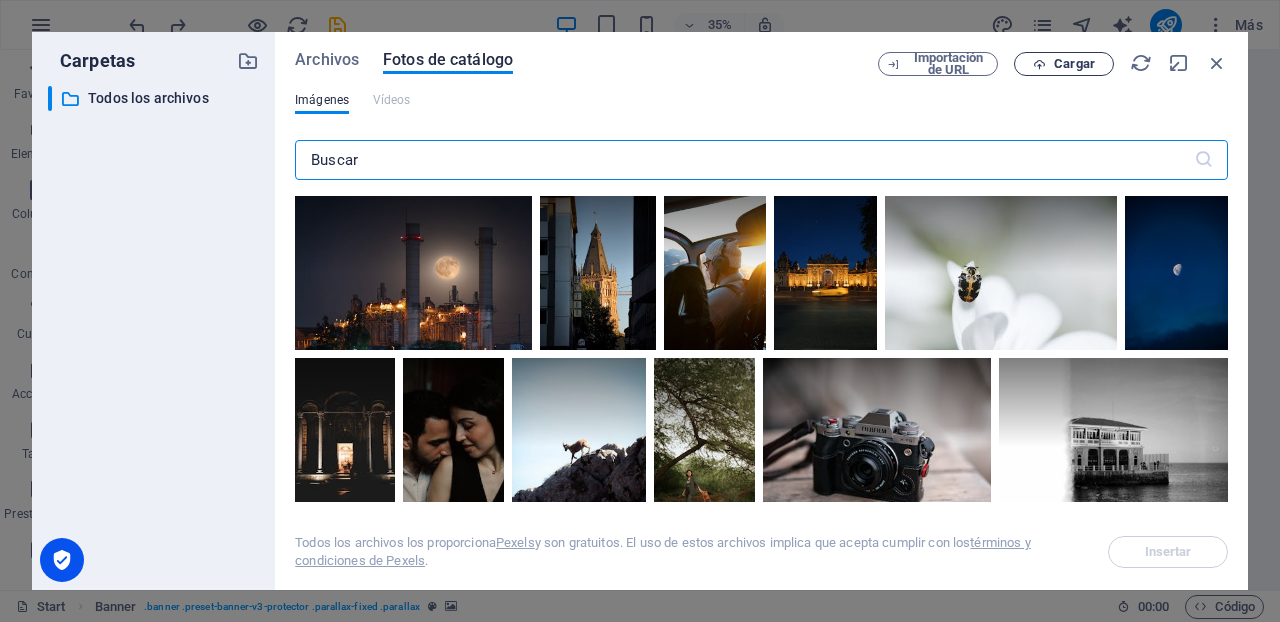 click on "Cargar" at bounding box center [1074, 64] 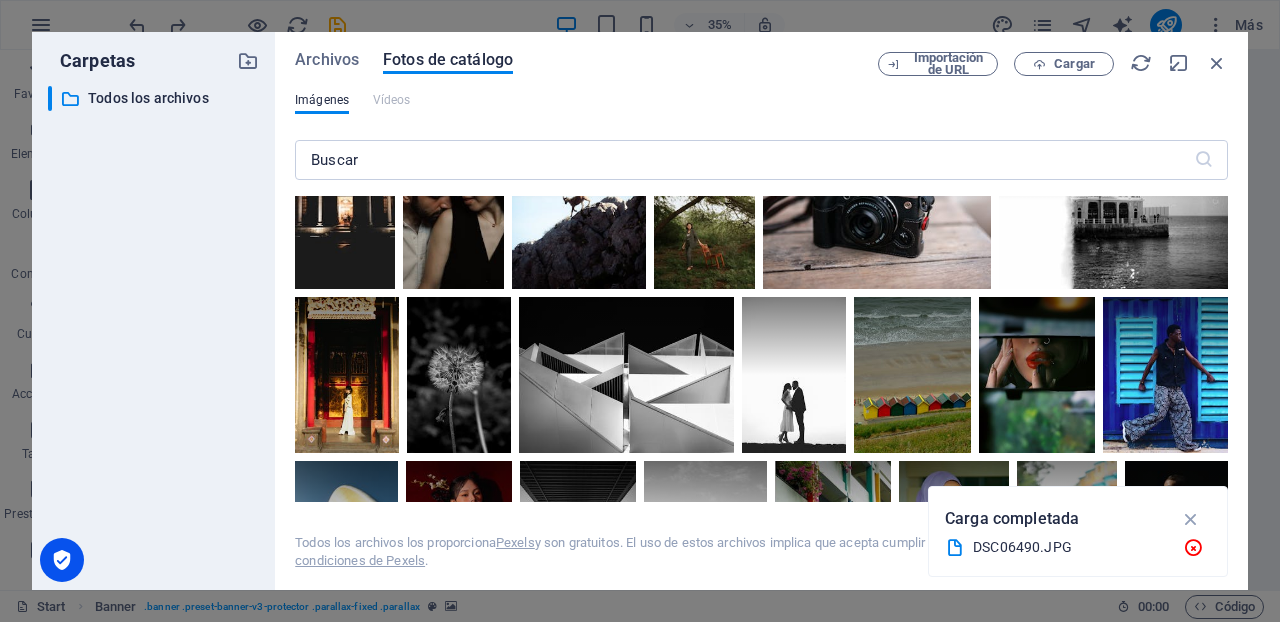 scroll, scrollTop: 250, scrollLeft: 0, axis: vertical 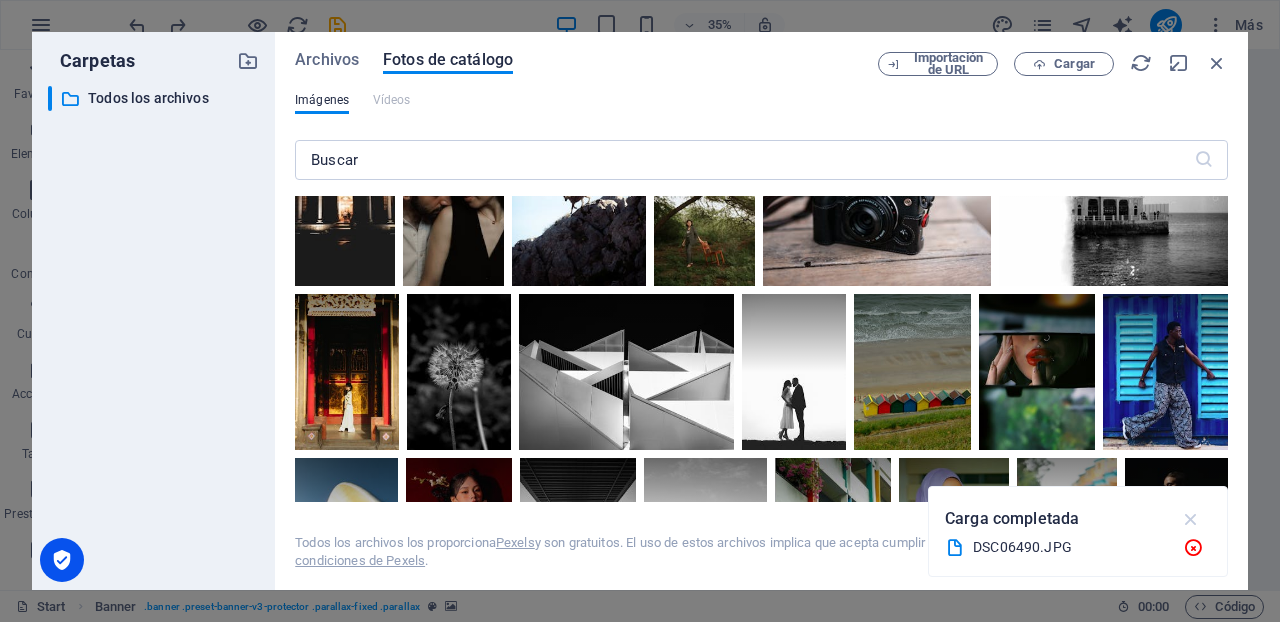 click at bounding box center (1191, 519) 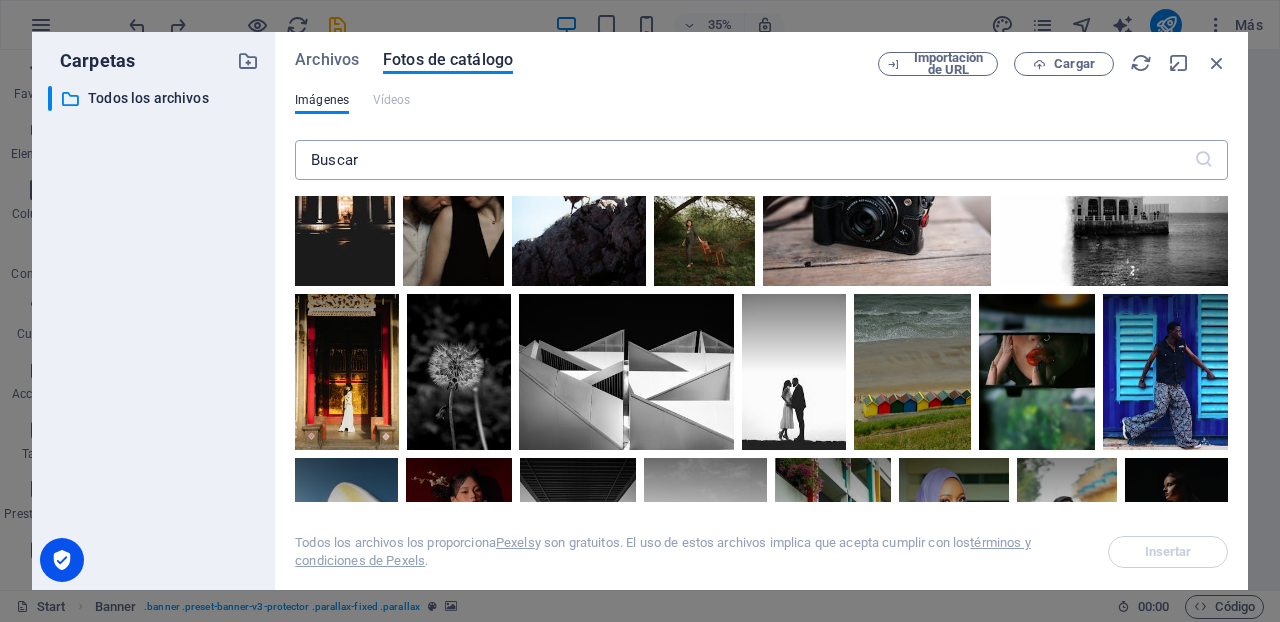 click at bounding box center [744, 160] 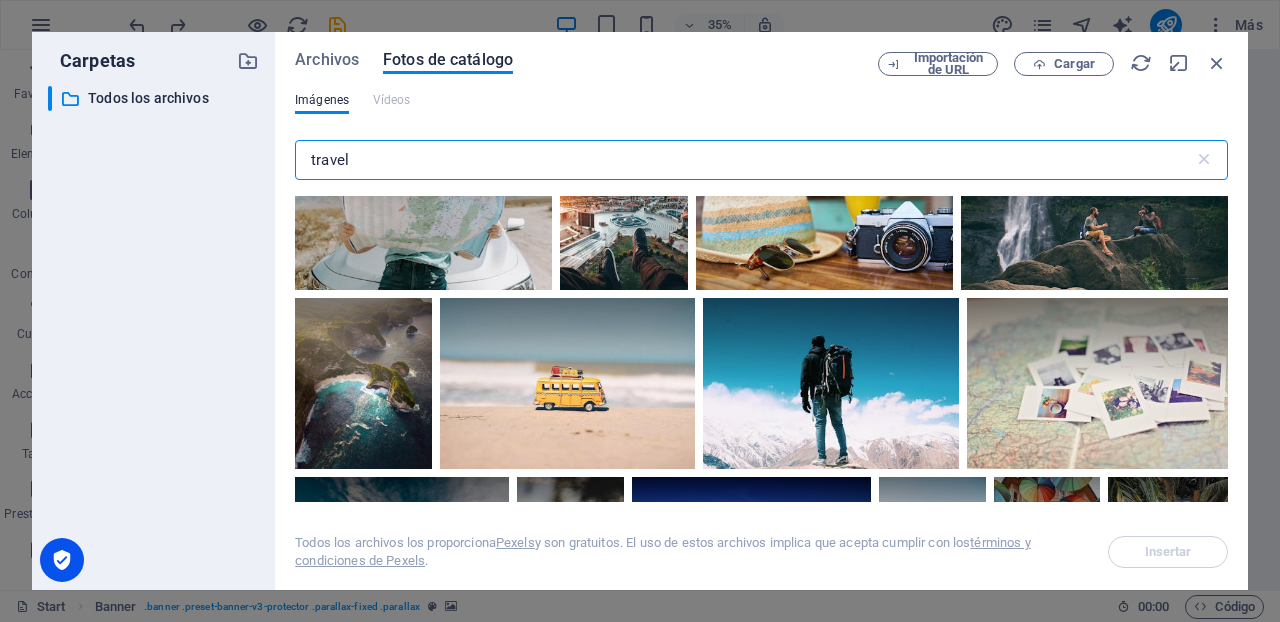 scroll, scrollTop: 1190, scrollLeft: 0, axis: vertical 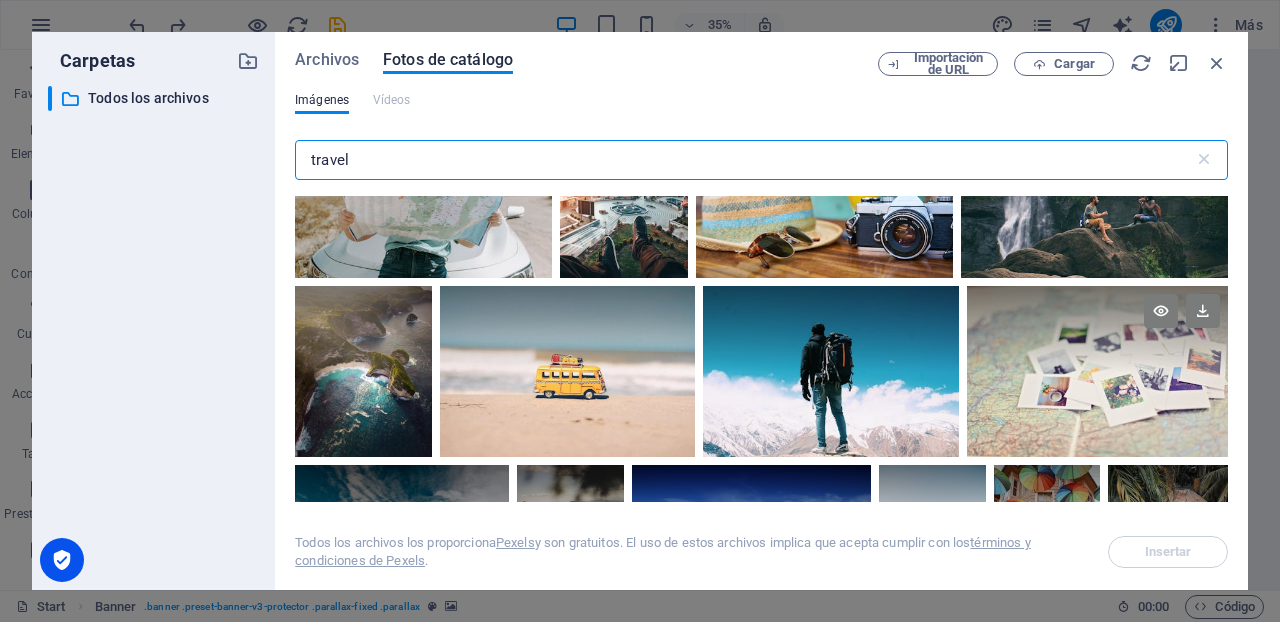 type on "travel" 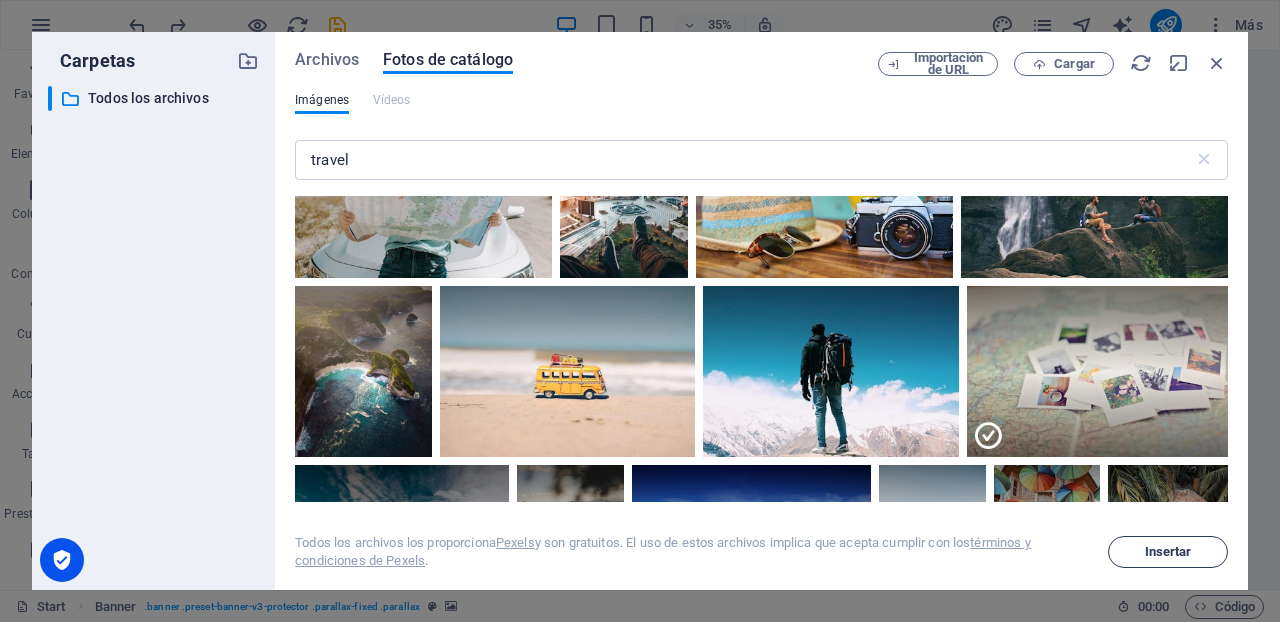 click on "Insertar" at bounding box center (1168, 552) 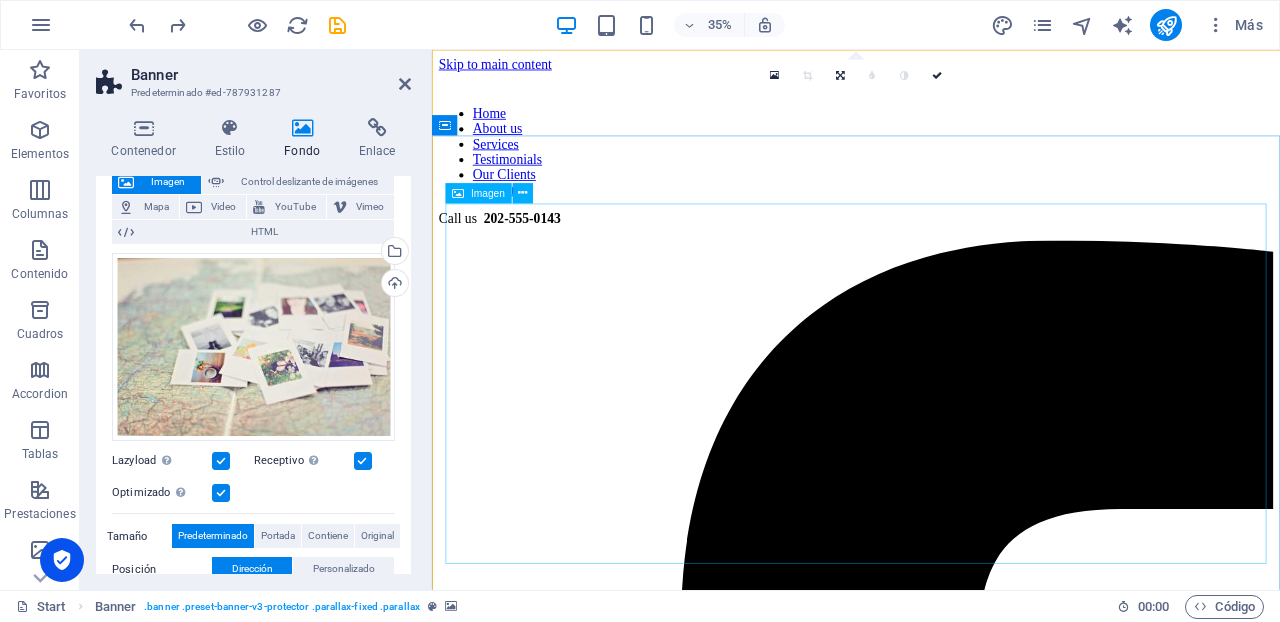 click at bounding box center (931, 5492) 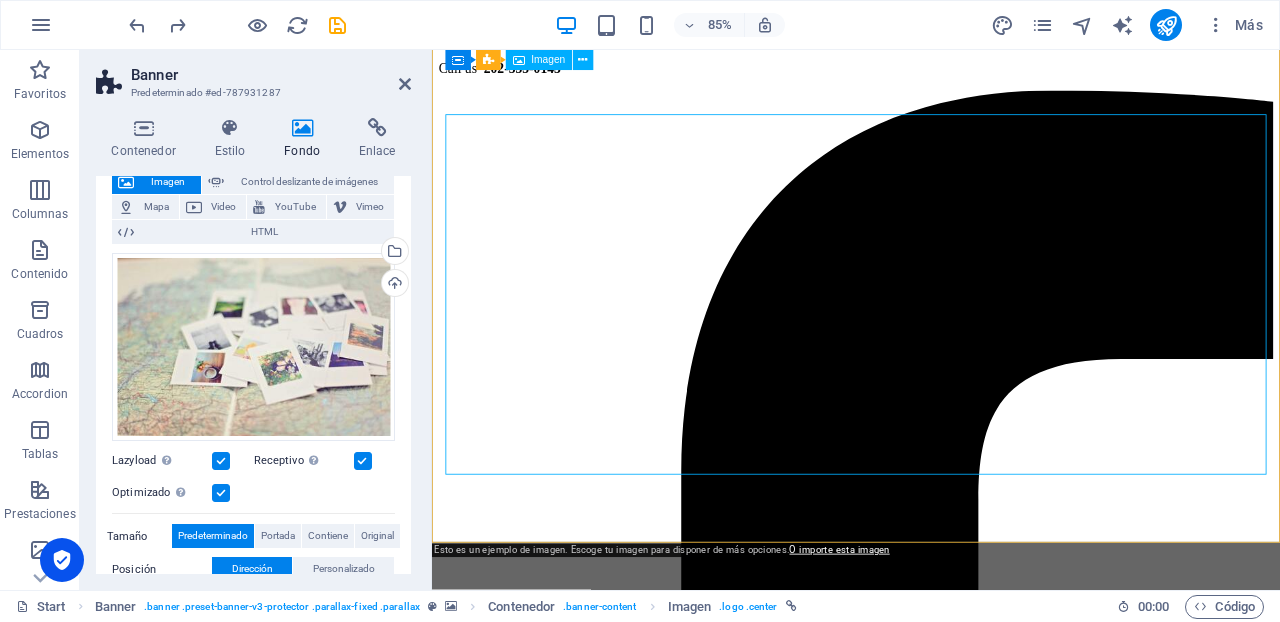 scroll, scrollTop: 0, scrollLeft: 0, axis: both 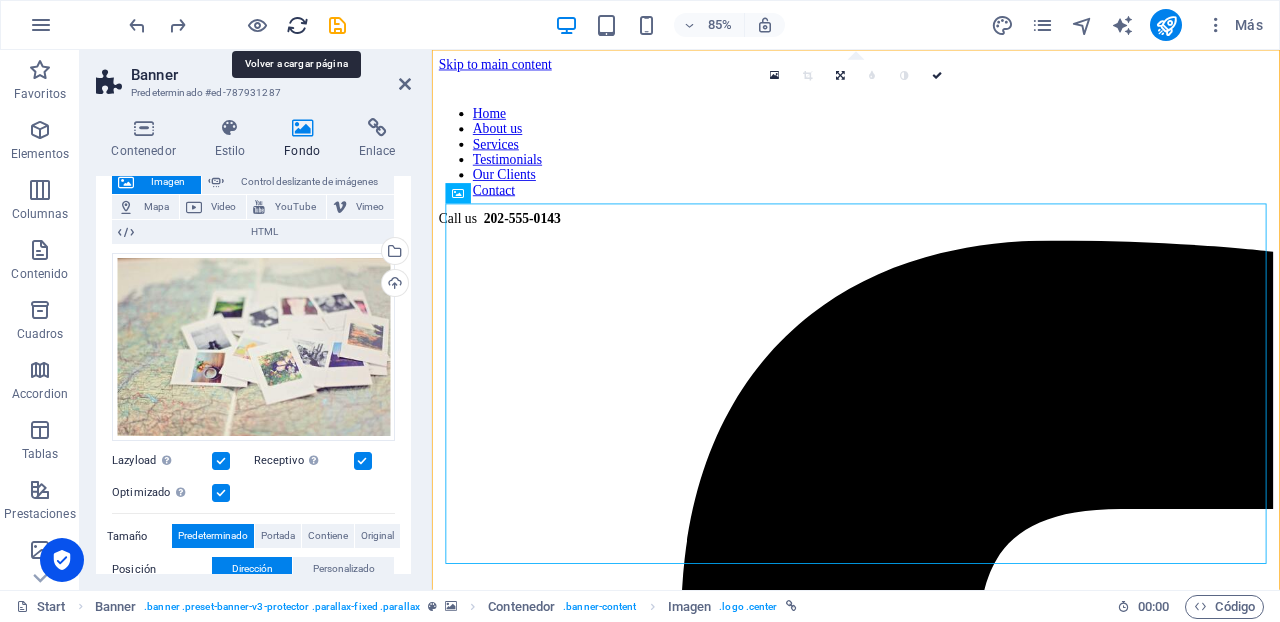 click at bounding box center [297, 25] 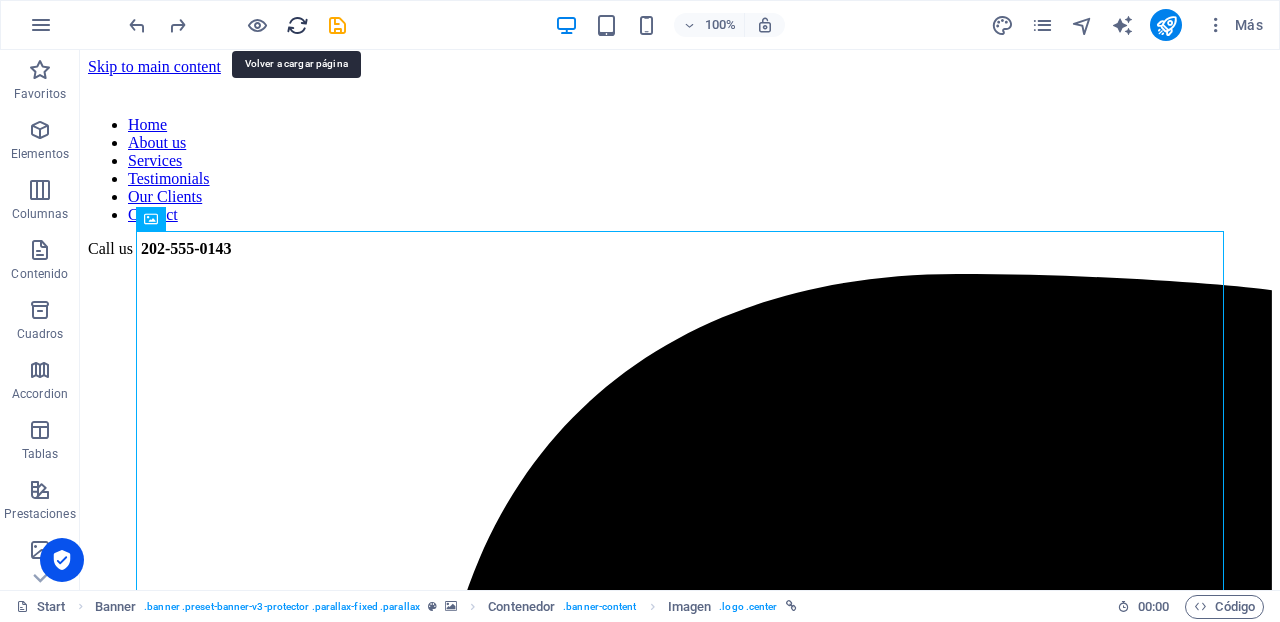 click at bounding box center (297, 25) 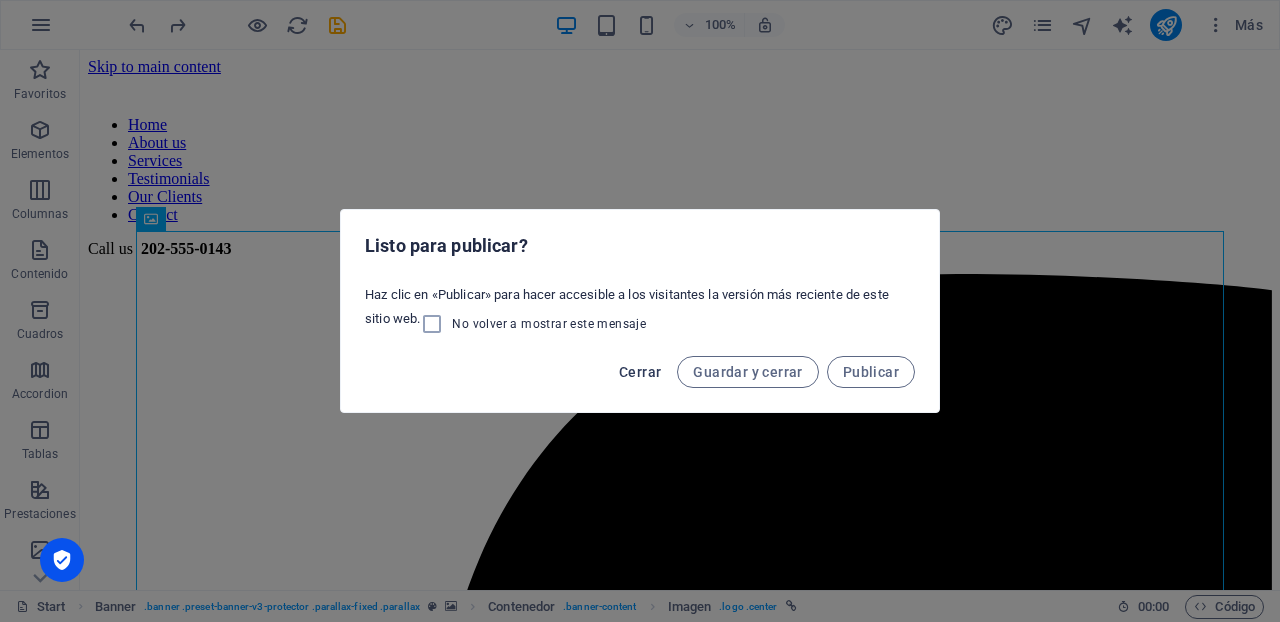 click on "Cerrar" at bounding box center (640, 372) 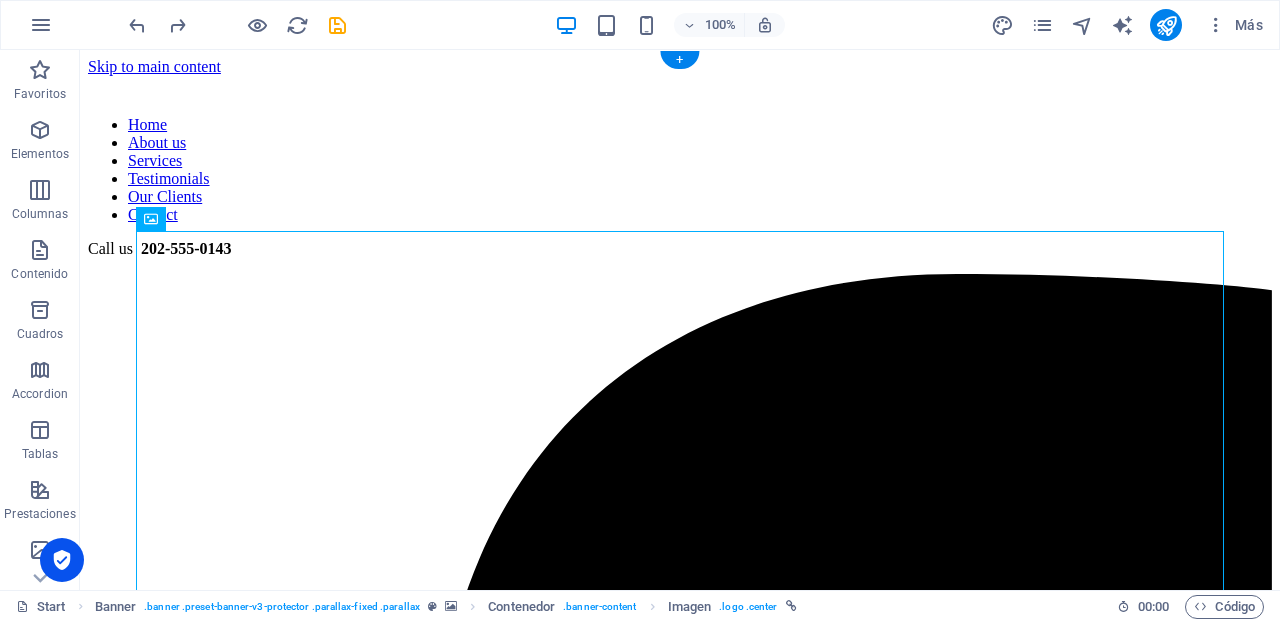 click at bounding box center (680, 76) 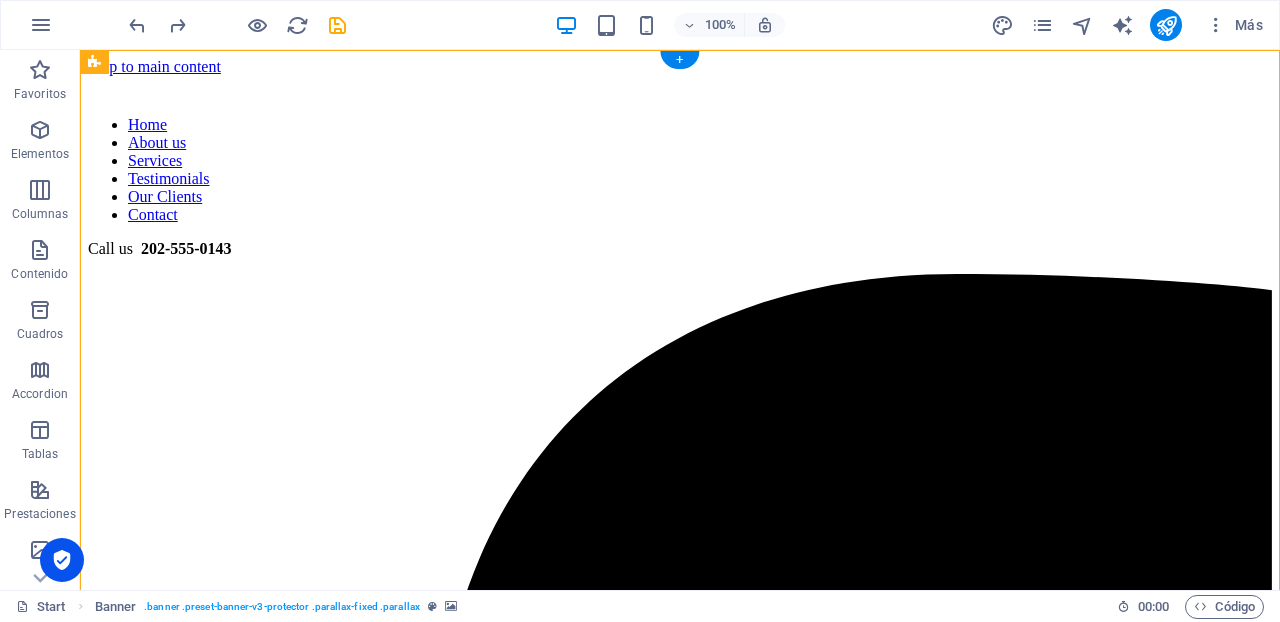 click at bounding box center (680, 76) 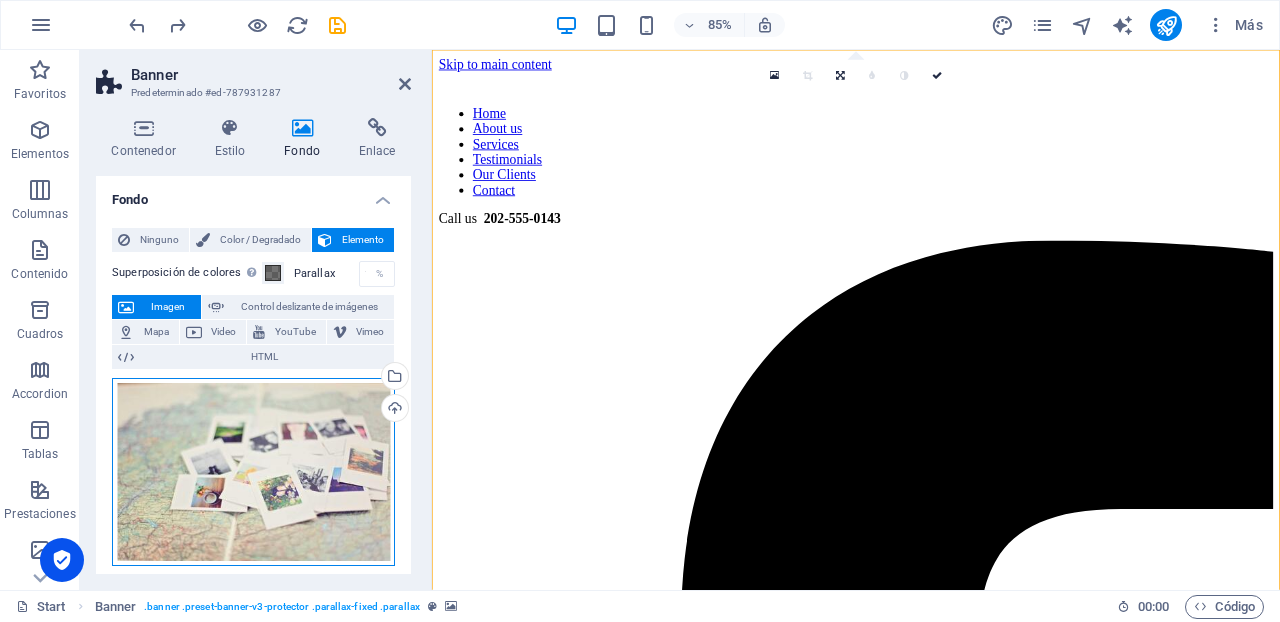 drag, startPoint x: 268, startPoint y: 446, endPoint x: 256, endPoint y: 532, distance: 86.833176 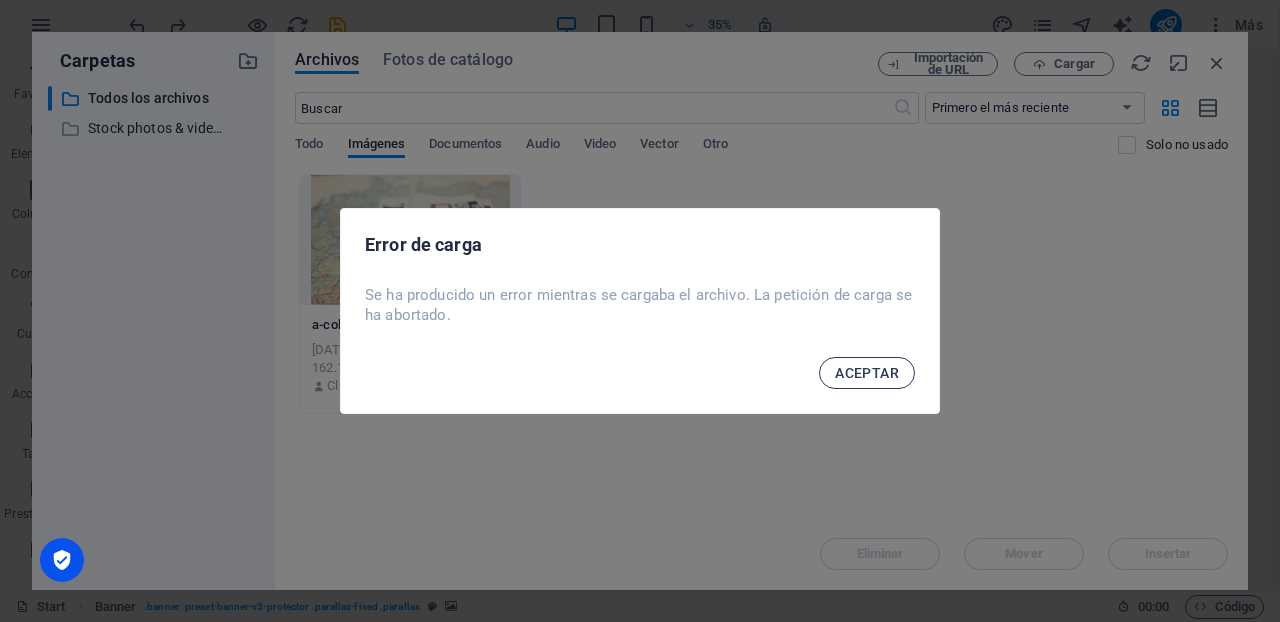 click on "ACEPTAR" at bounding box center [867, 373] 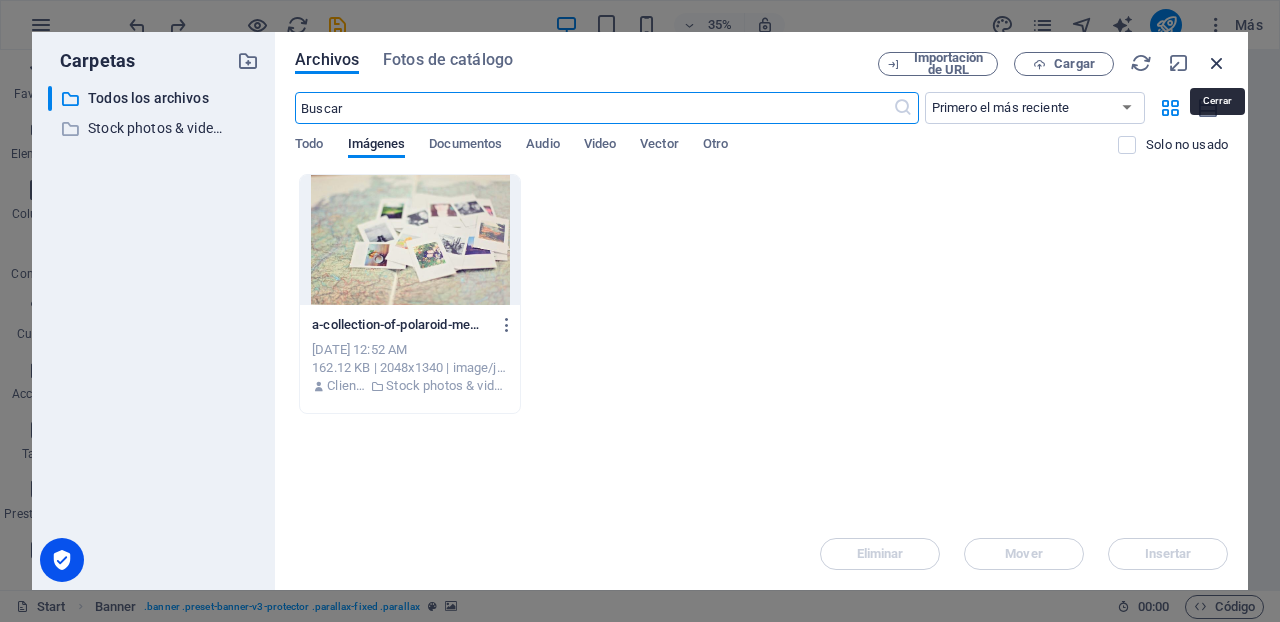 click at bounding box center (1217, 63) 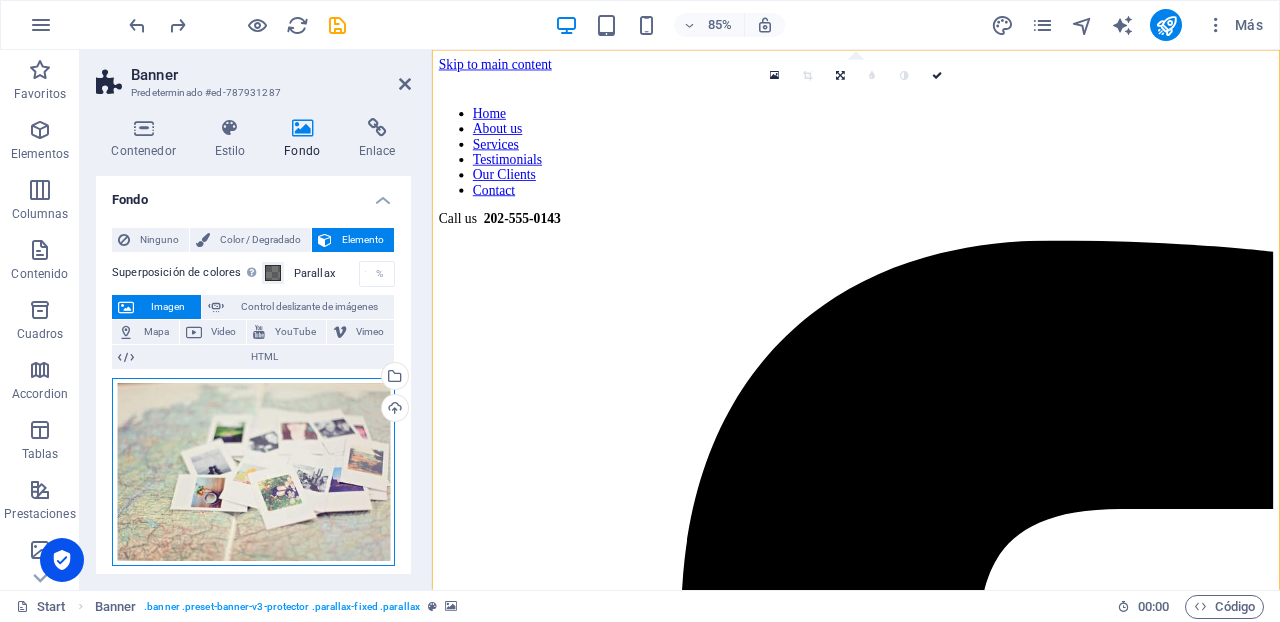 click on "Arrastra archivos aquí, haz clic para escoger archivos o  selecciona archivos de Archivos o de nuestra galería gratuita de fotos y vídeos" at bounding box center (253, 472) 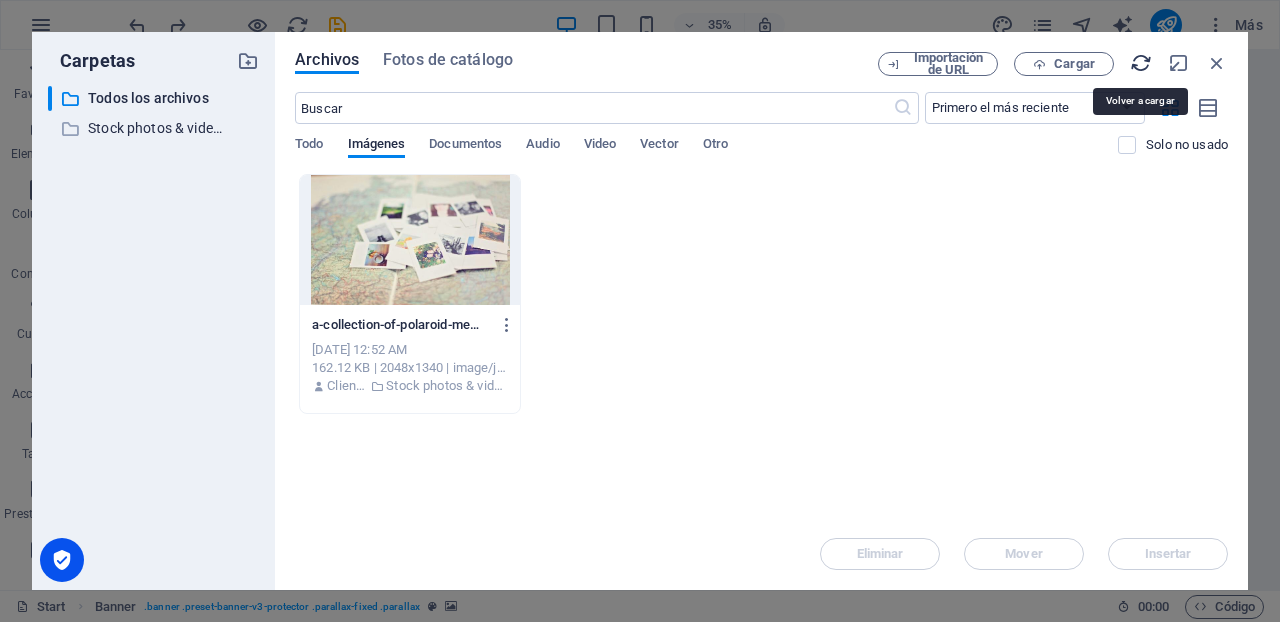 click at bounding box center (1141, 63) 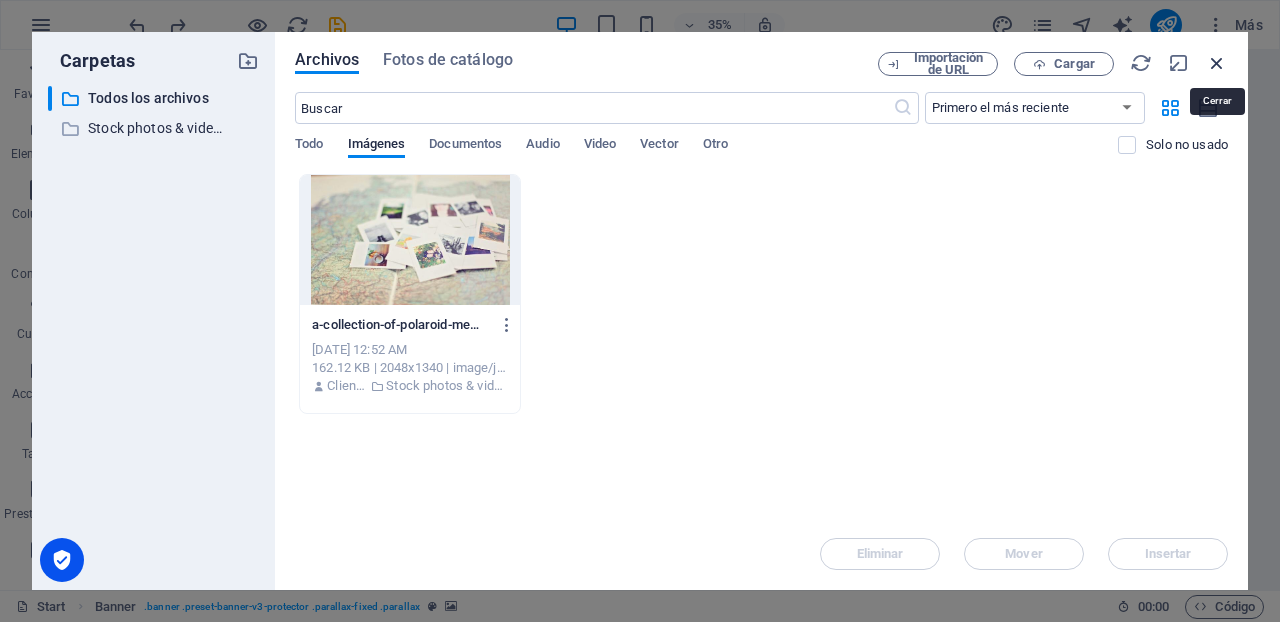 click at bounding box center [1217, 63] 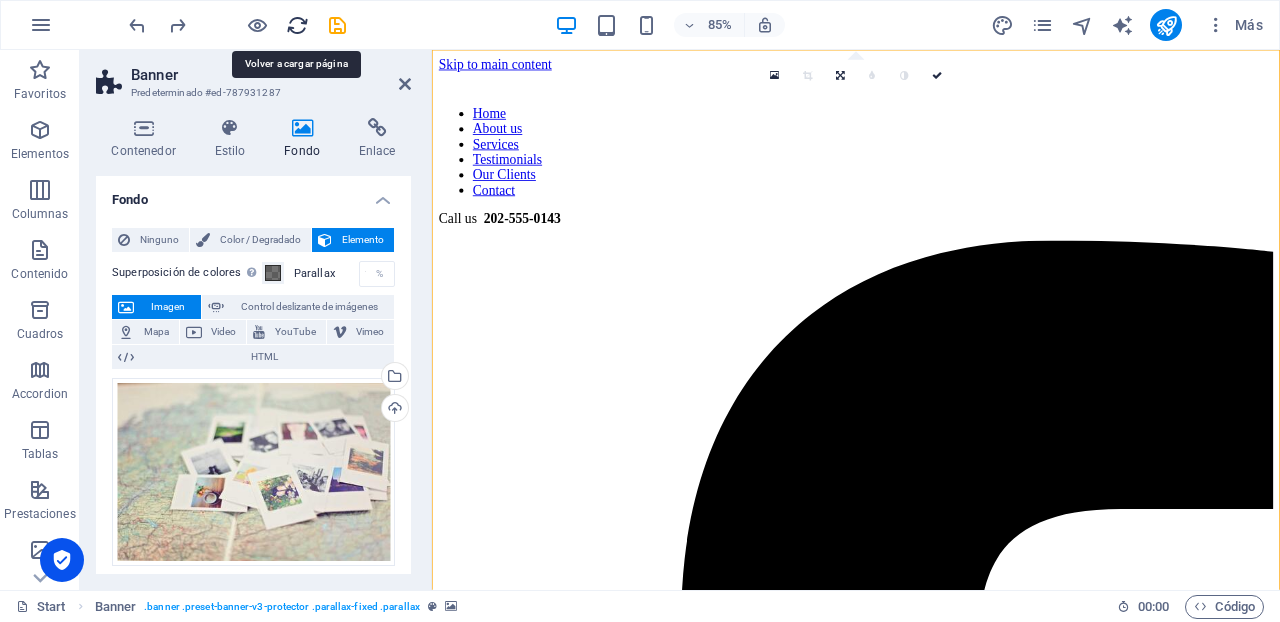click at bounding box center [297, 25] 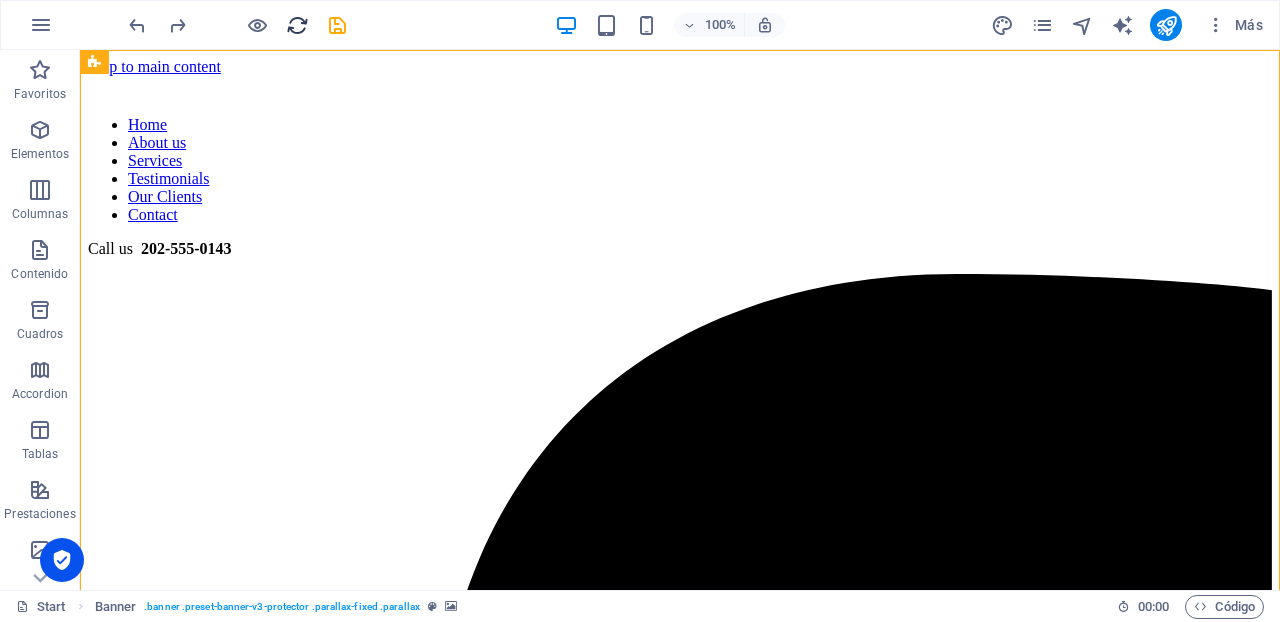 click at bounding box center (297, 25) 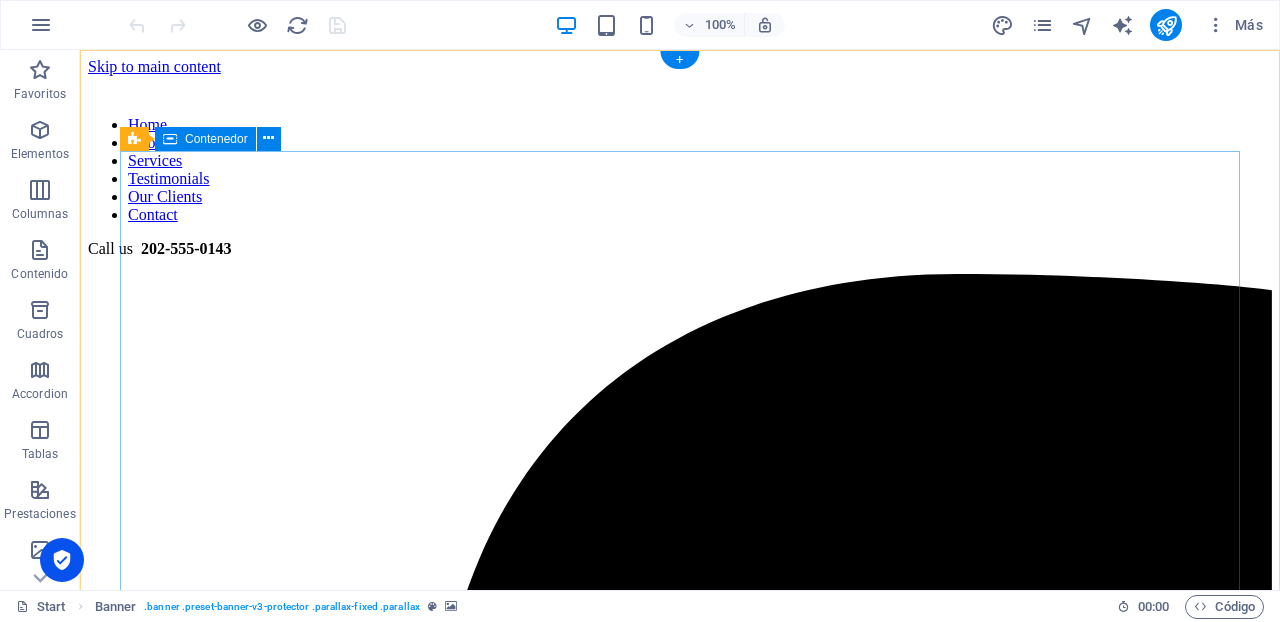 scroll, scrollTop: 0, scrollLeft: 0, axis: both 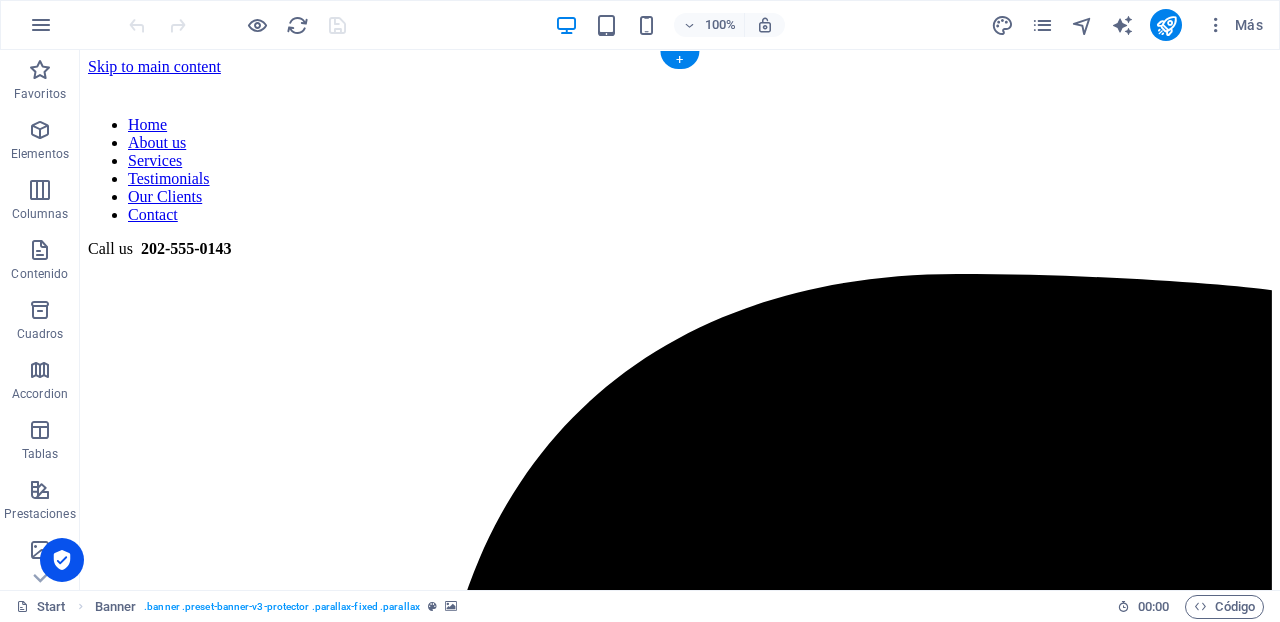 click at bounding box center (680, 76) 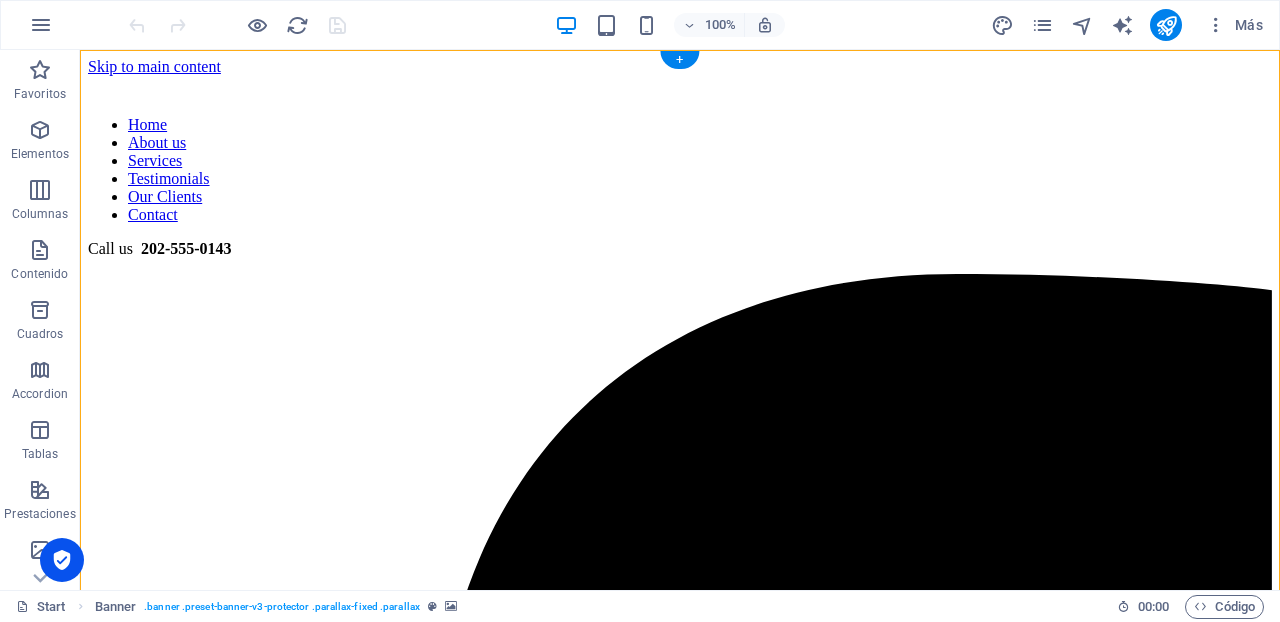 click at bounding box center [680, 76] 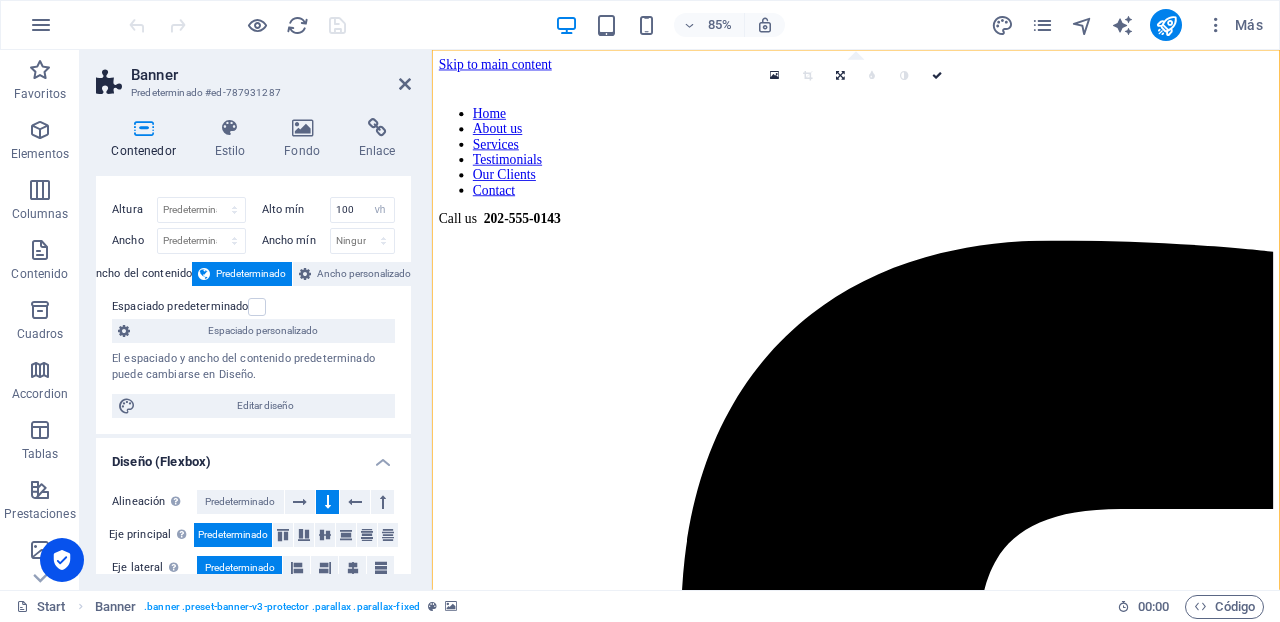 scroll, scrollTop: 0, scrollLeft: 0, axis: both 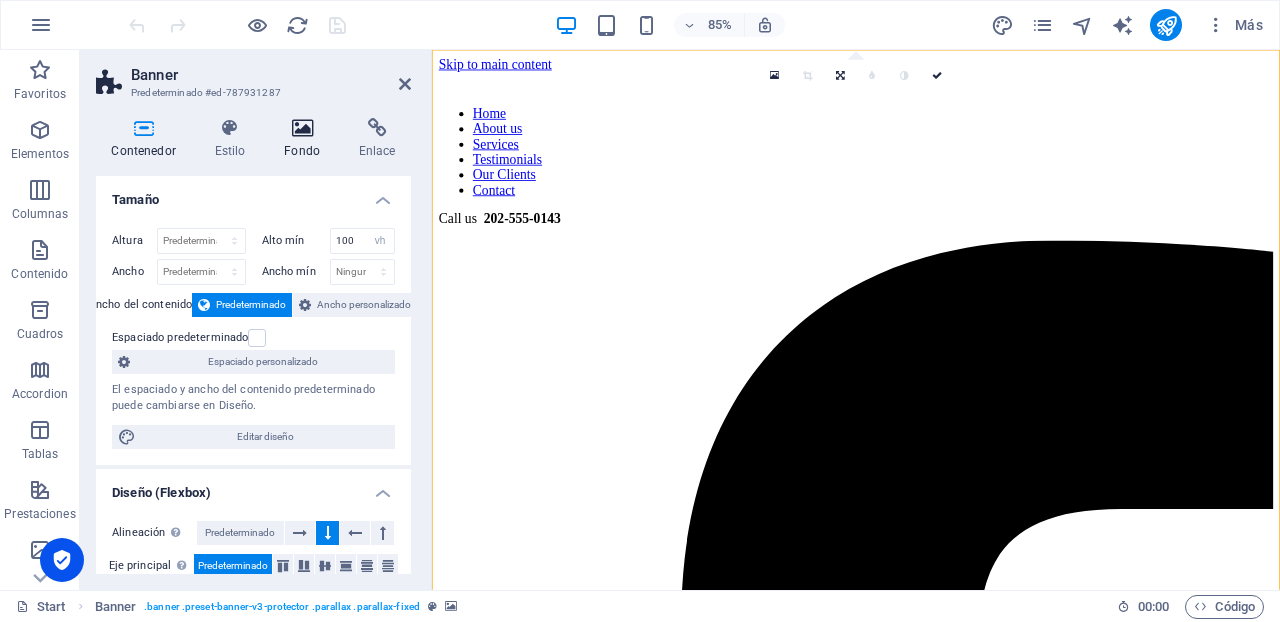click at bounding box center (302, 128) 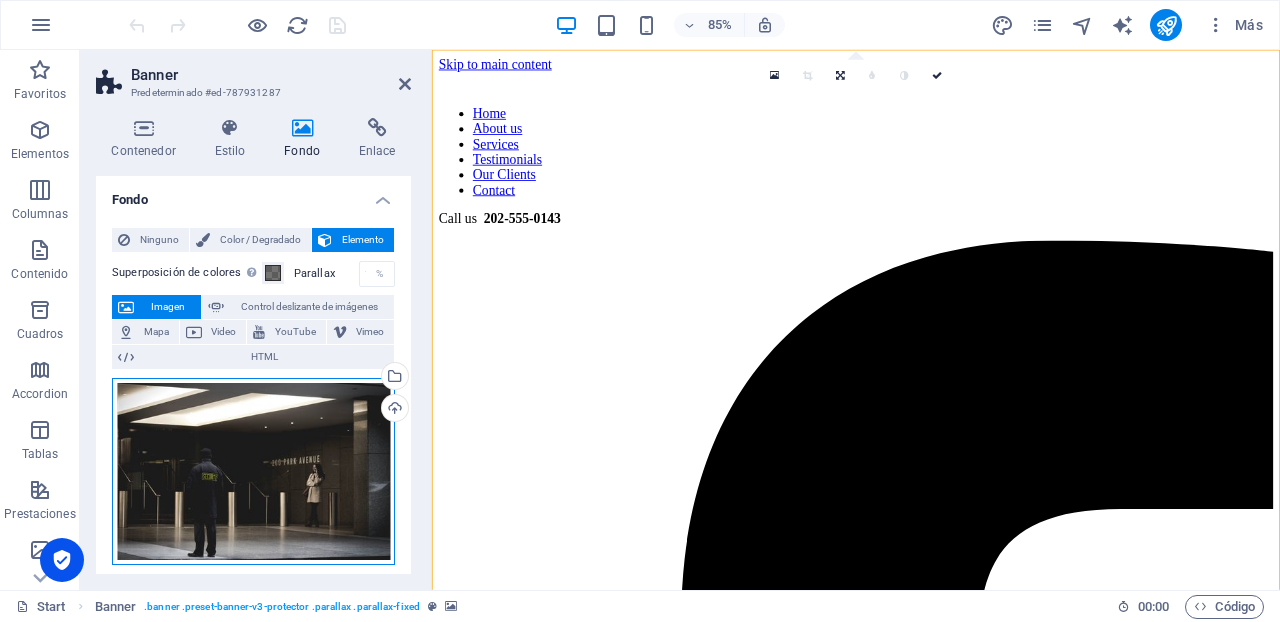 click on "Arrastra archivos aquí, haz clic para escoger archivos o  selecciona archivos de Archivos o de nuestra galería gratuita de fotos y vídeos" at bounding box center [253, 471] 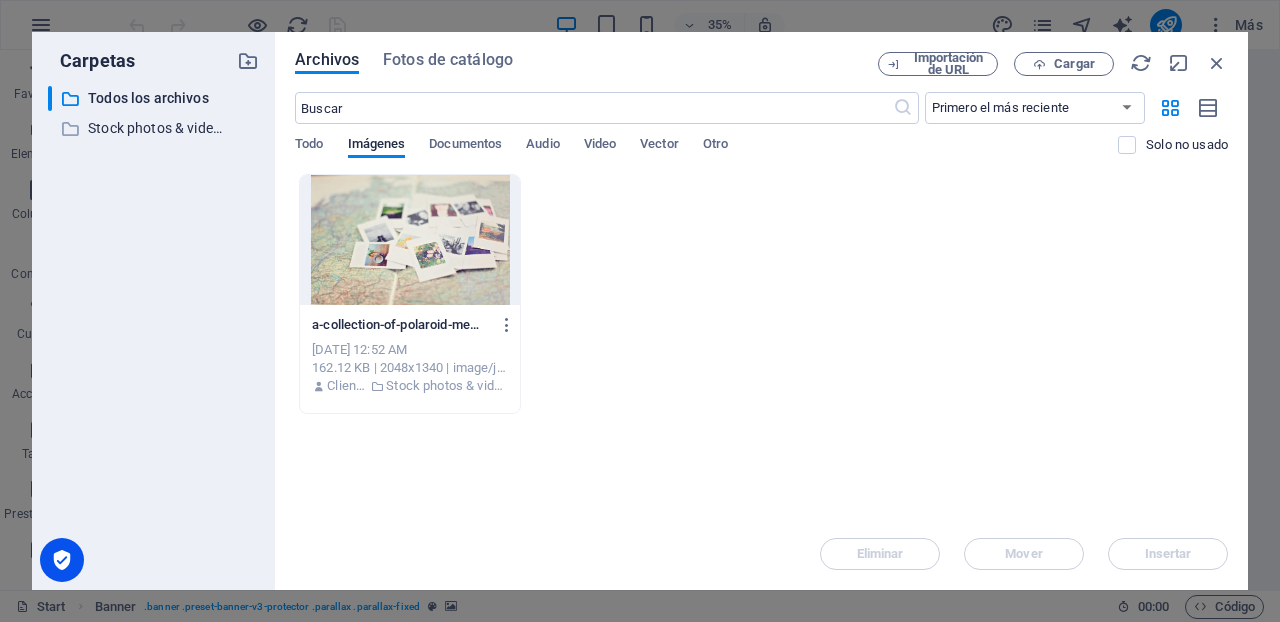 click at bounding box center (410, 240) 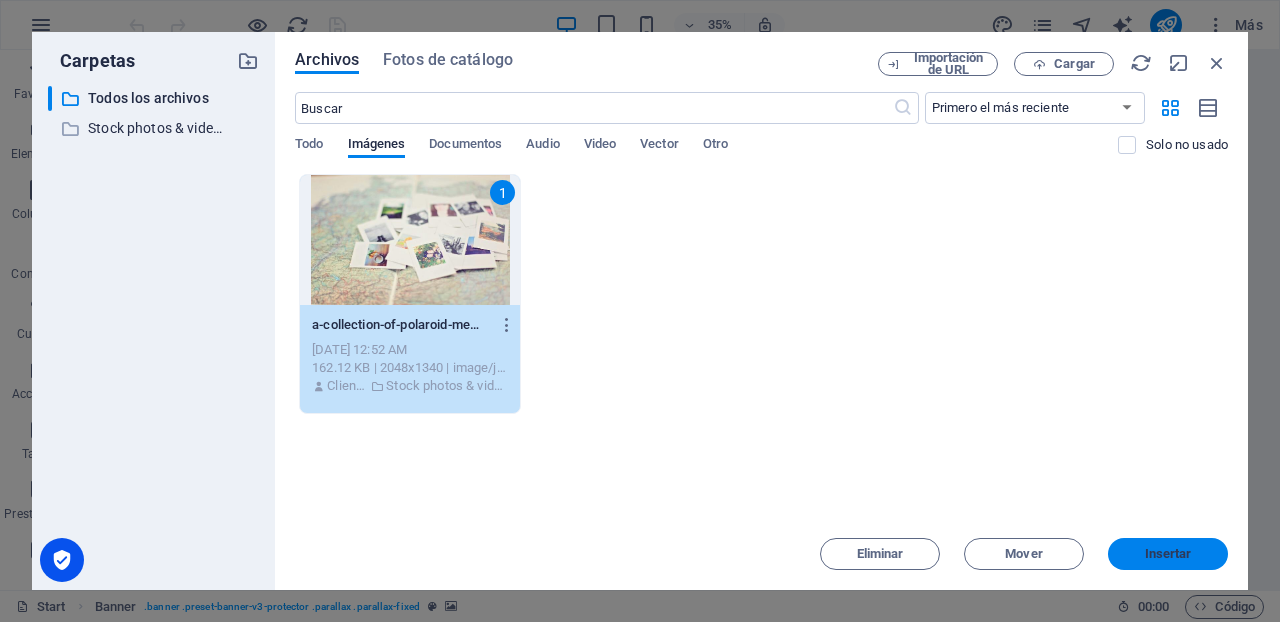 click on "Insertar" at bounding box center (1168, 554) 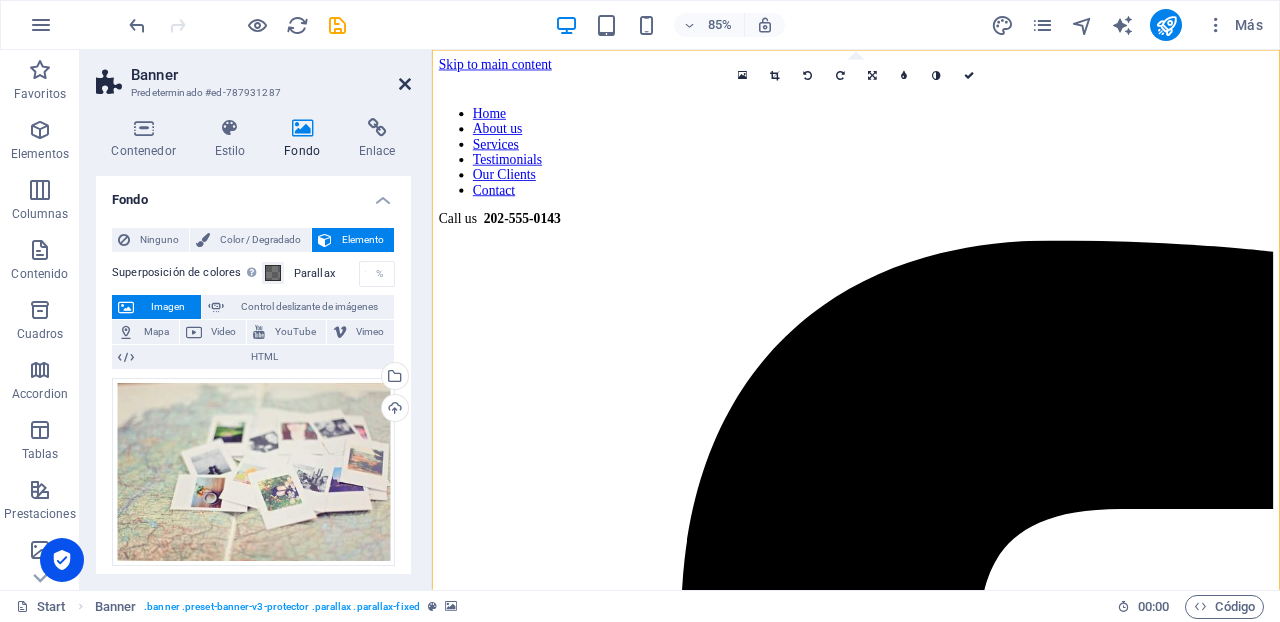 click at bounding box center (405, 84) 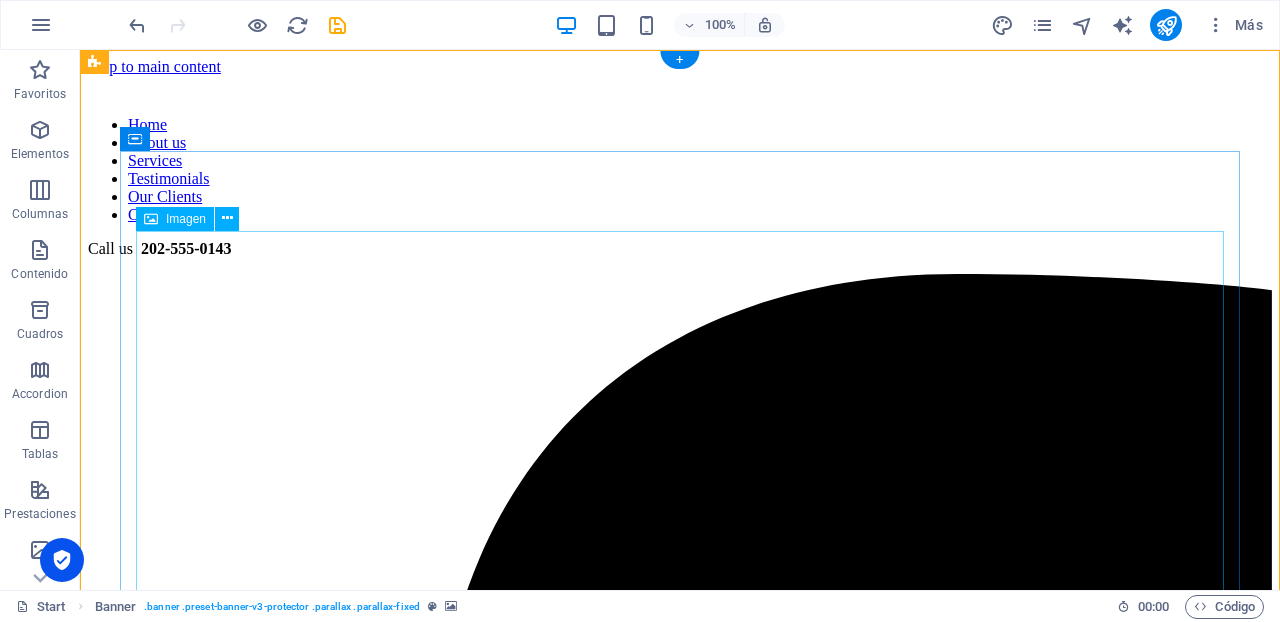 click at bounding box center (680, 6518) 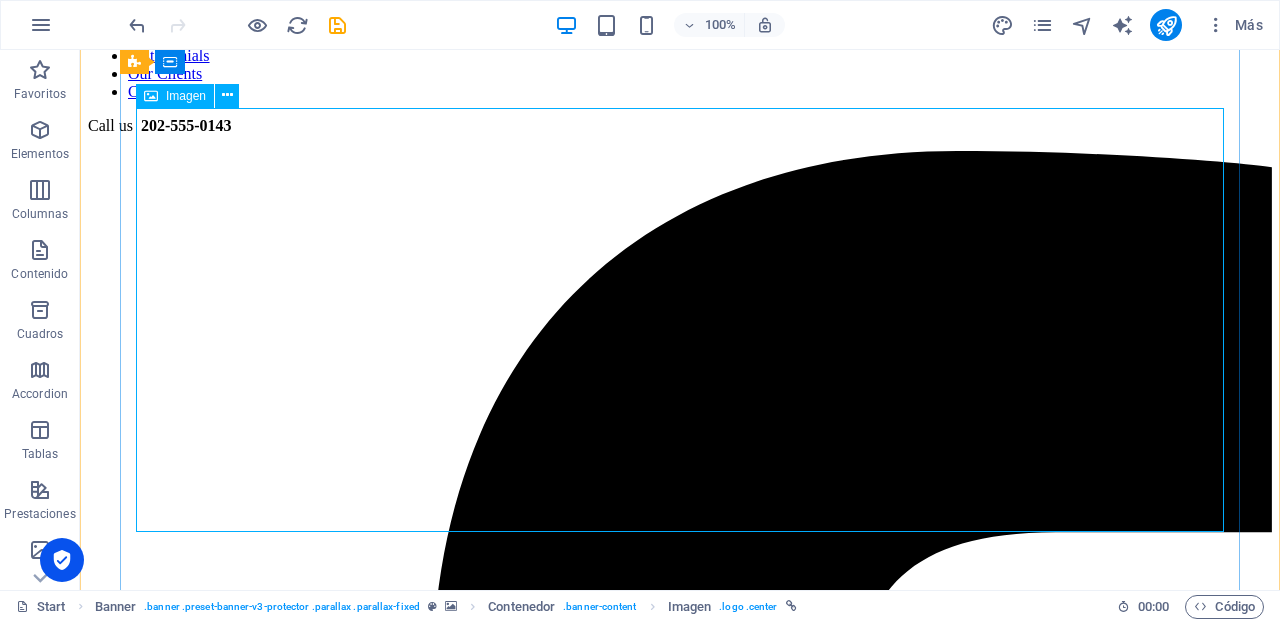 scroll, scrollTop: 115, scrollLeft: 0, axis: vertical 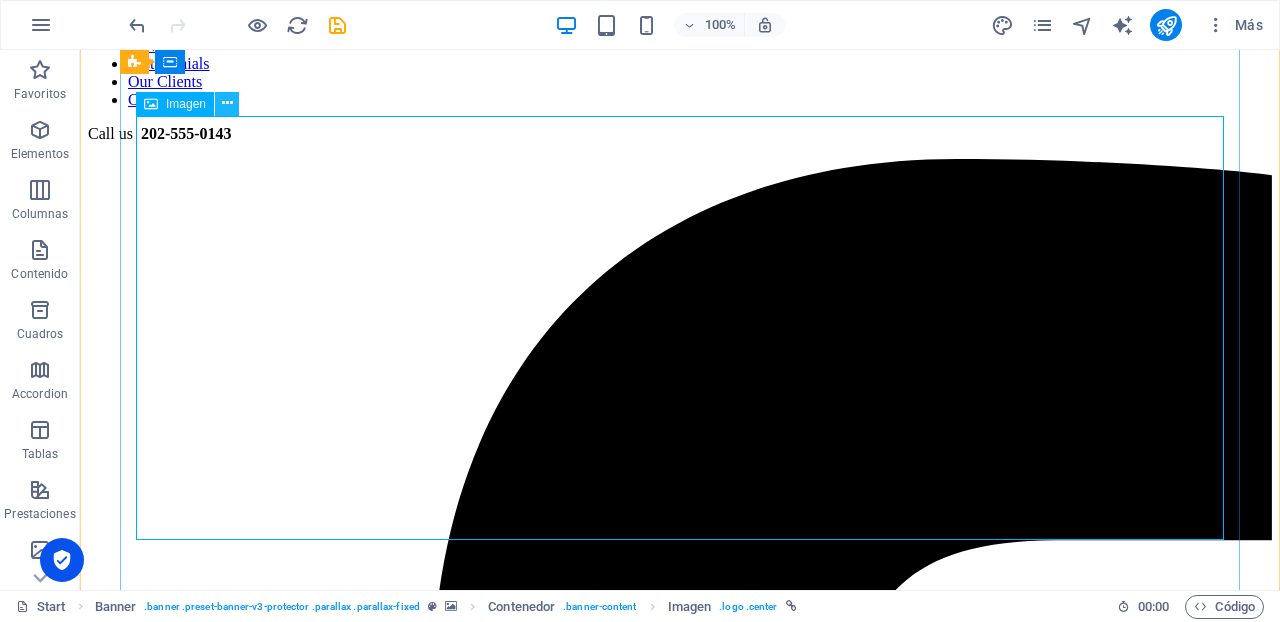 click at bounding box center [227, 103] 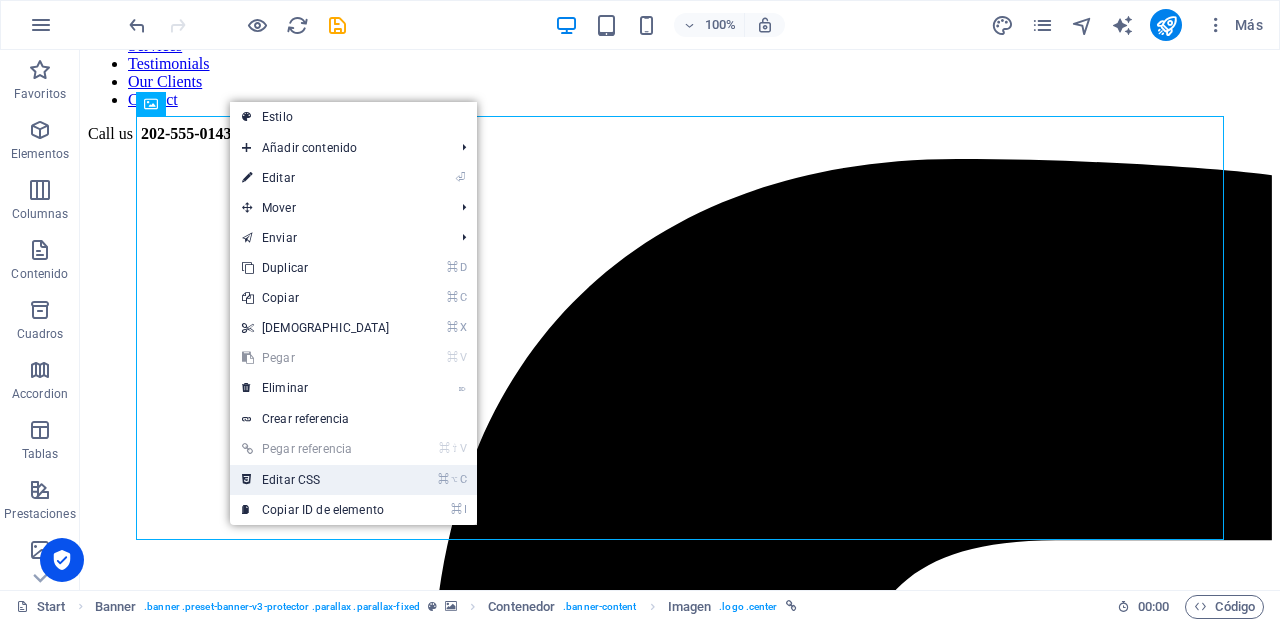 click on "⌘ ⌥ C  Editar CSS" at bounding box center [316, 480] 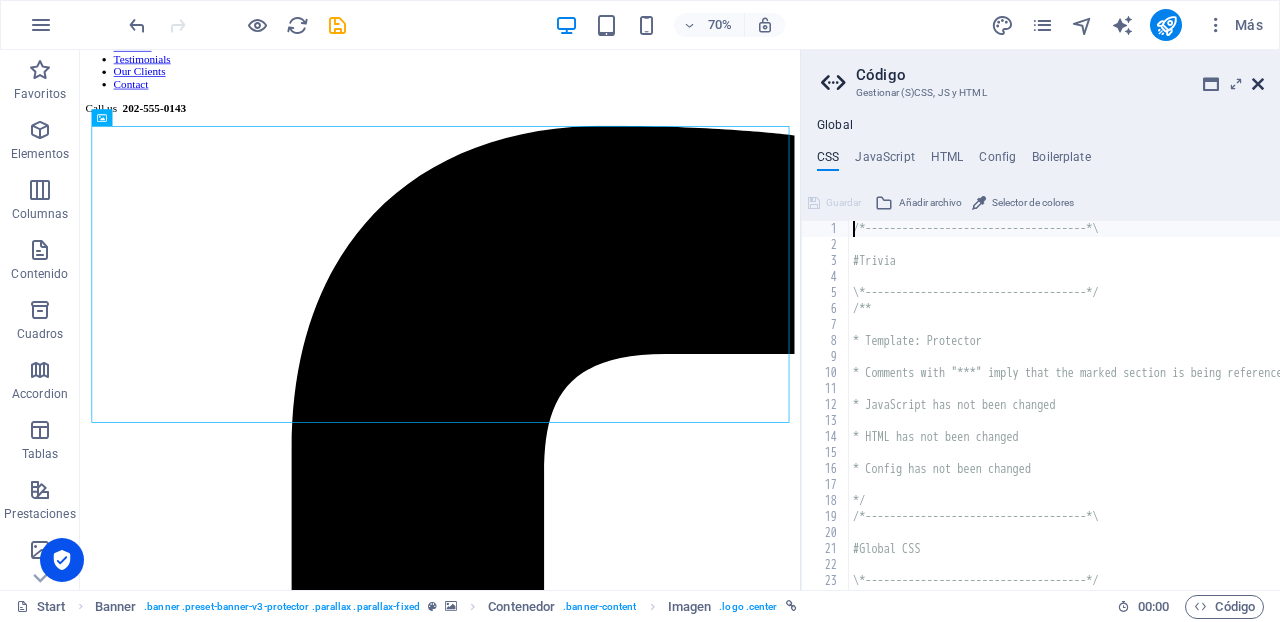click at bounding box center [1258, 84] 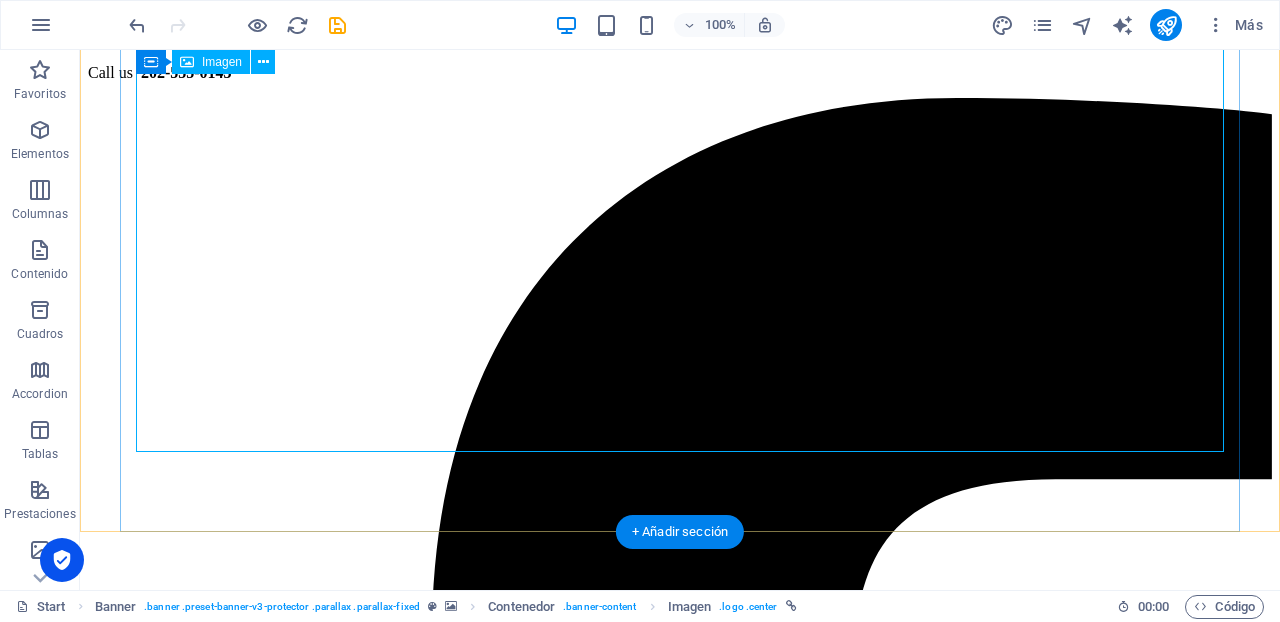 scroll, scrollTop: 177, scrollLeft: 0, axis: vertical 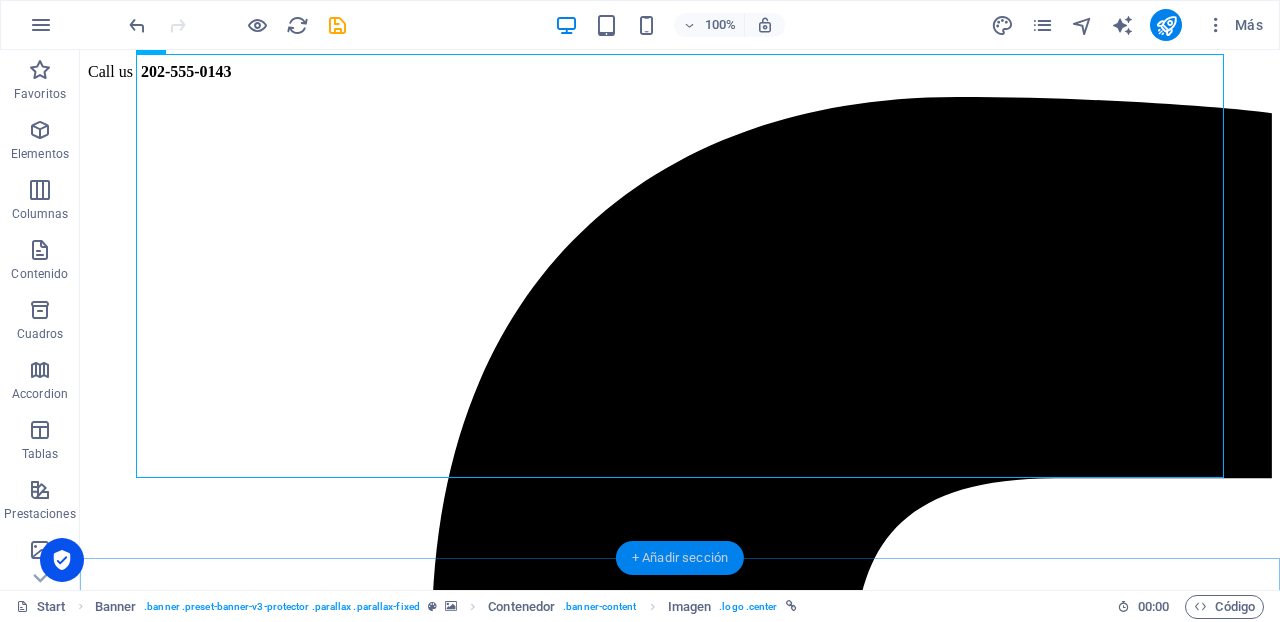click on "+ Añadir sección" at bounding box center [680, 558] 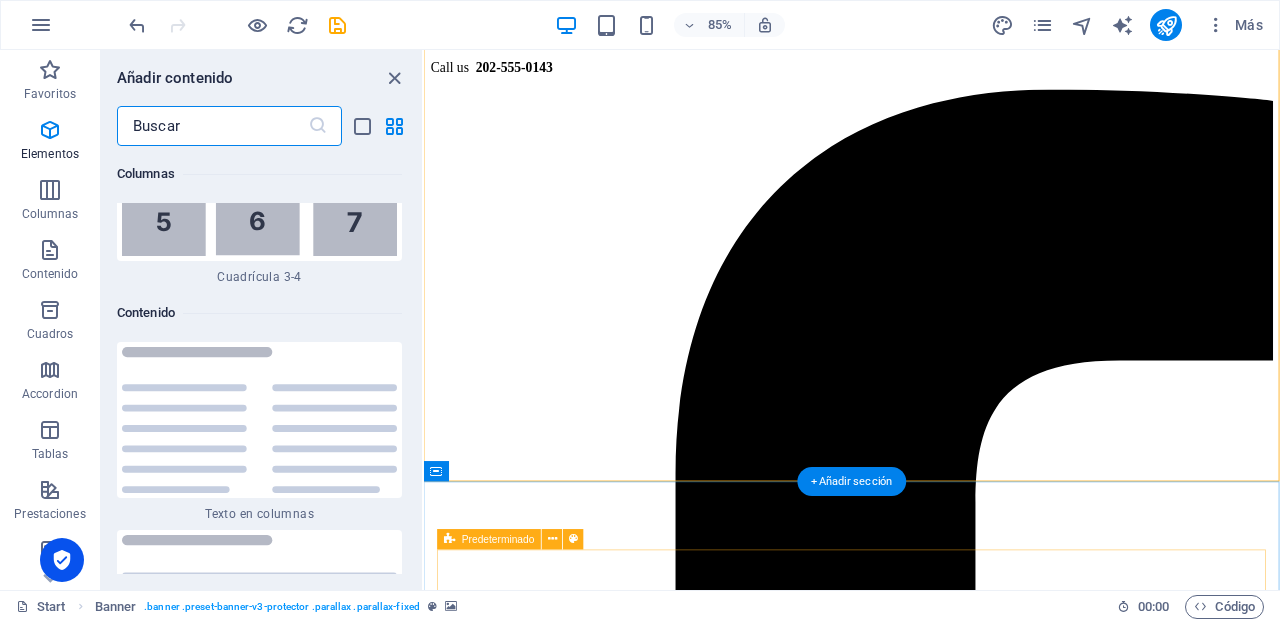 scroll, scrollTop: 6808, scrollLeft: 0, axis: vertical 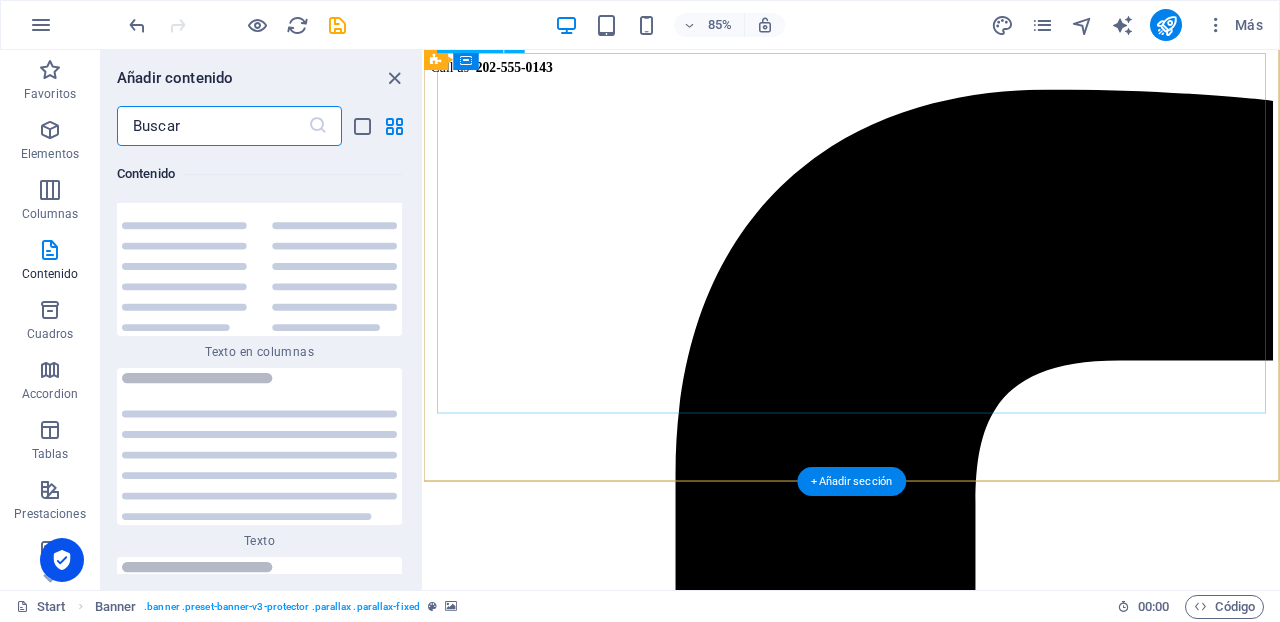 click at bounding box center (927, 5361) 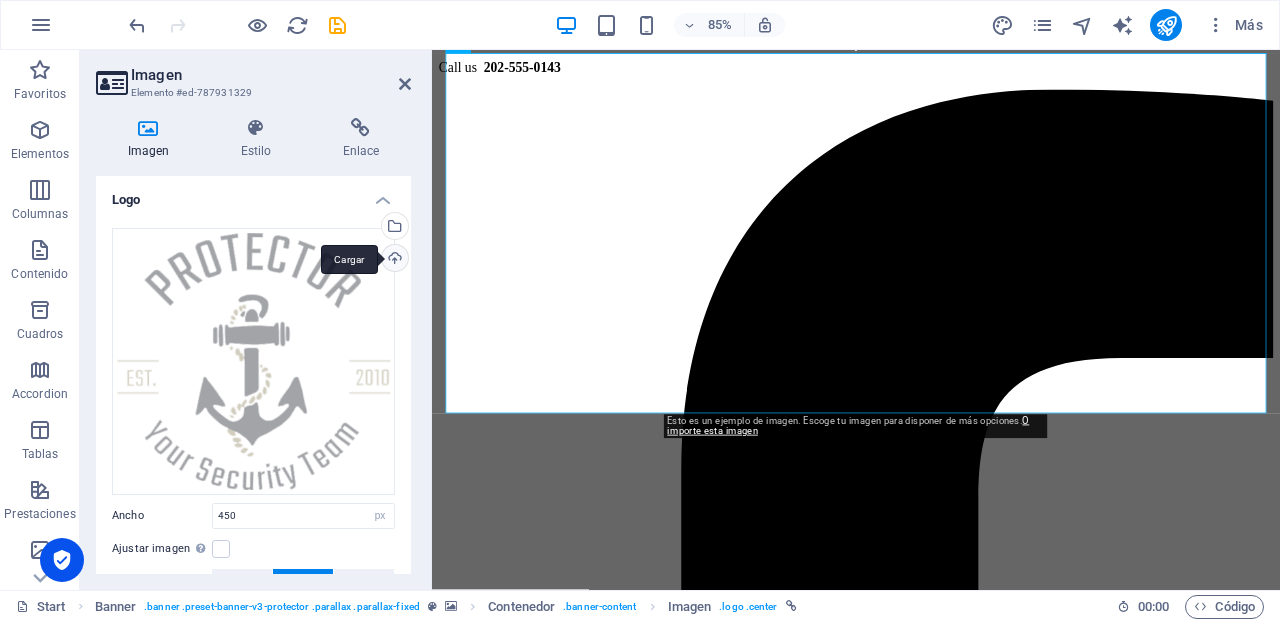 click on "Cargar" at bounding box center [393, 260] 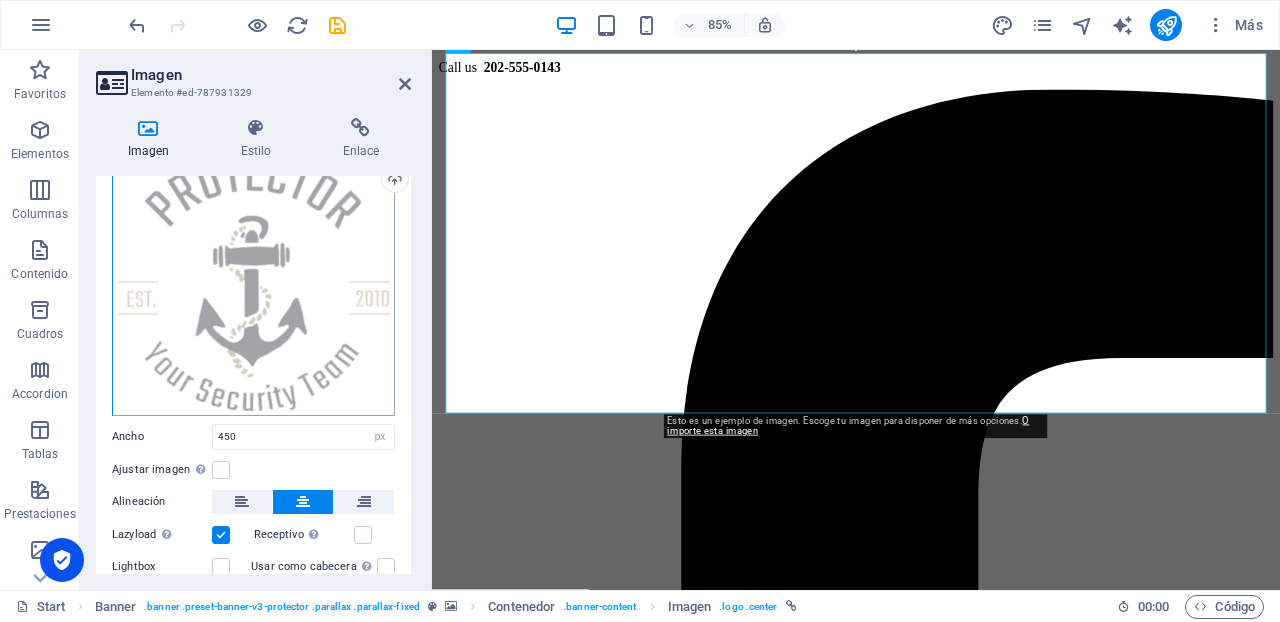 scroll, scrollTop: 87, scrollLeft: 0, axis: vertical 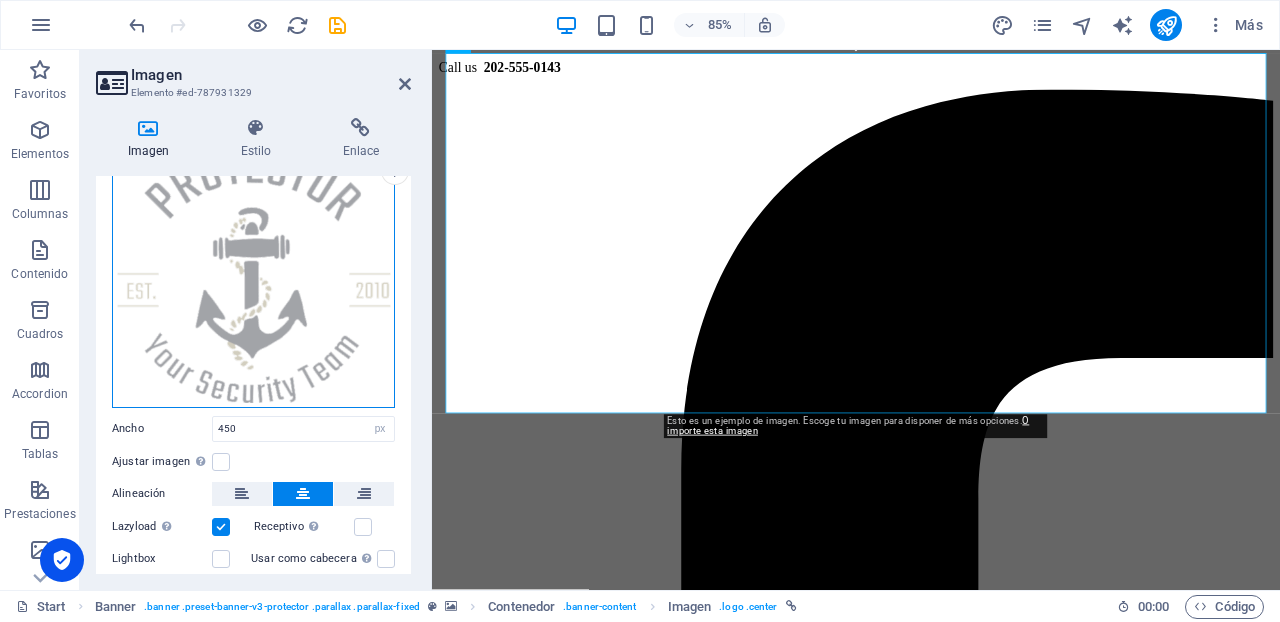 click on "Arrastra archivos aquí, haz clic para escoger archivos o  selecciona archivos de Archivos o de nuestra galería gratuita de fotos y vídeos" at bounding box center (253, 274) 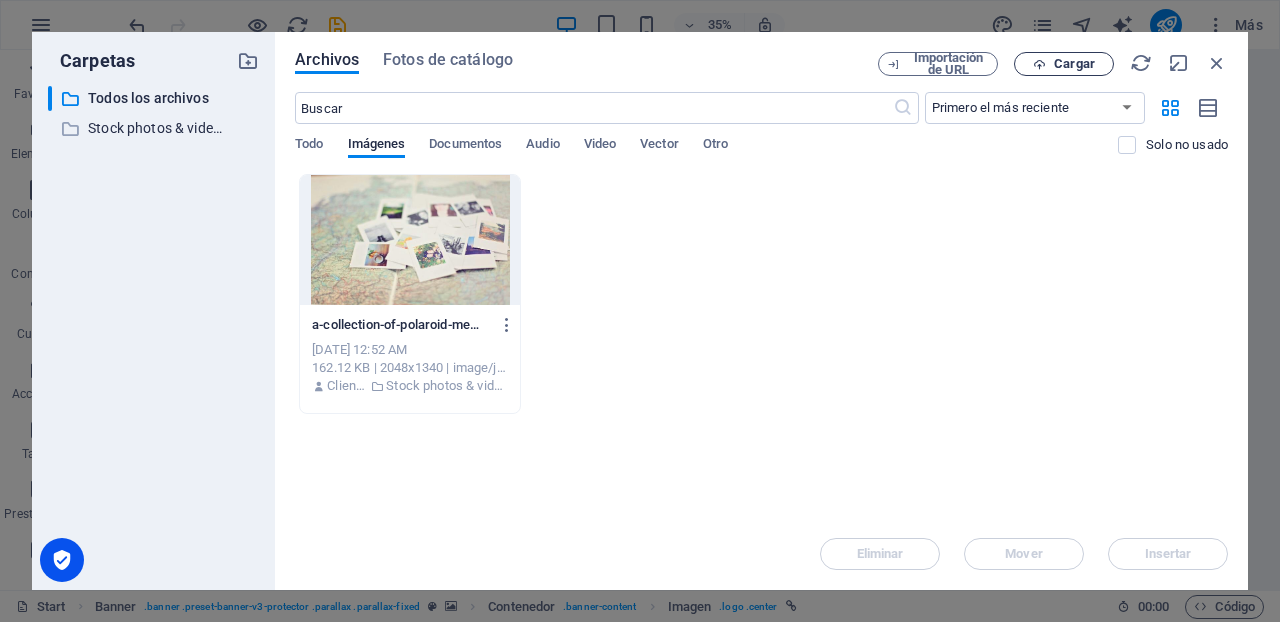 click on "Cargar" at bounding box center [1074, 64] 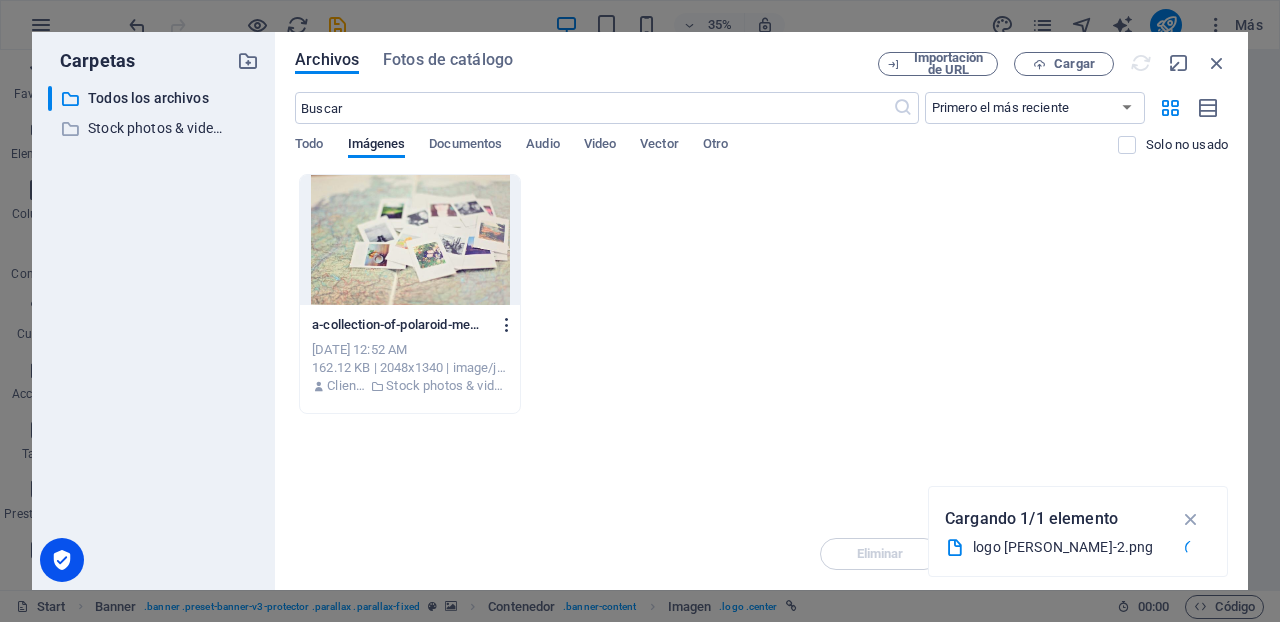 click at bounding box center [507, 325] 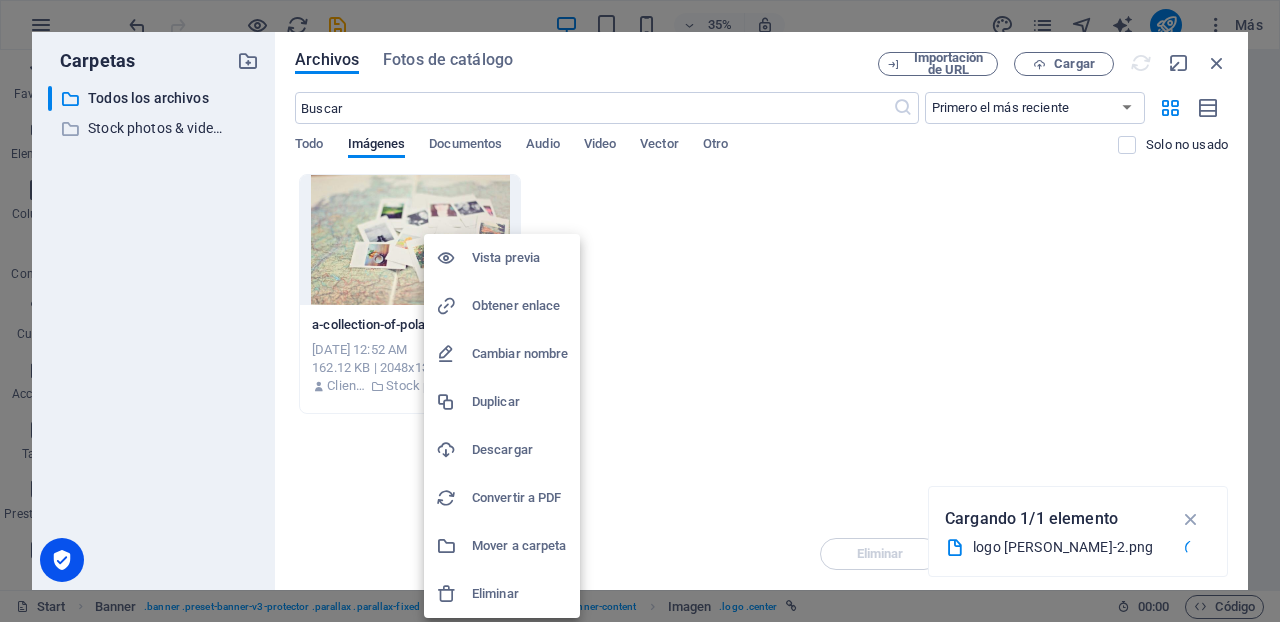 click at bounding box center (640, 311) 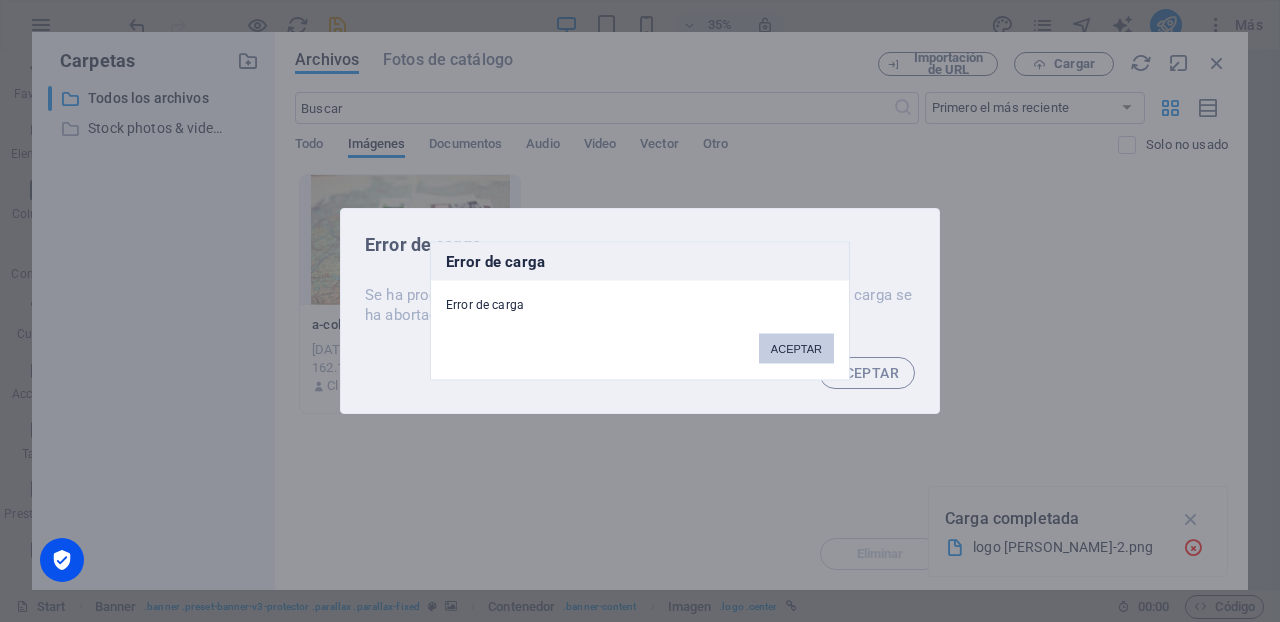 click on "ACEPTAR" at bounding box center (796, 349) 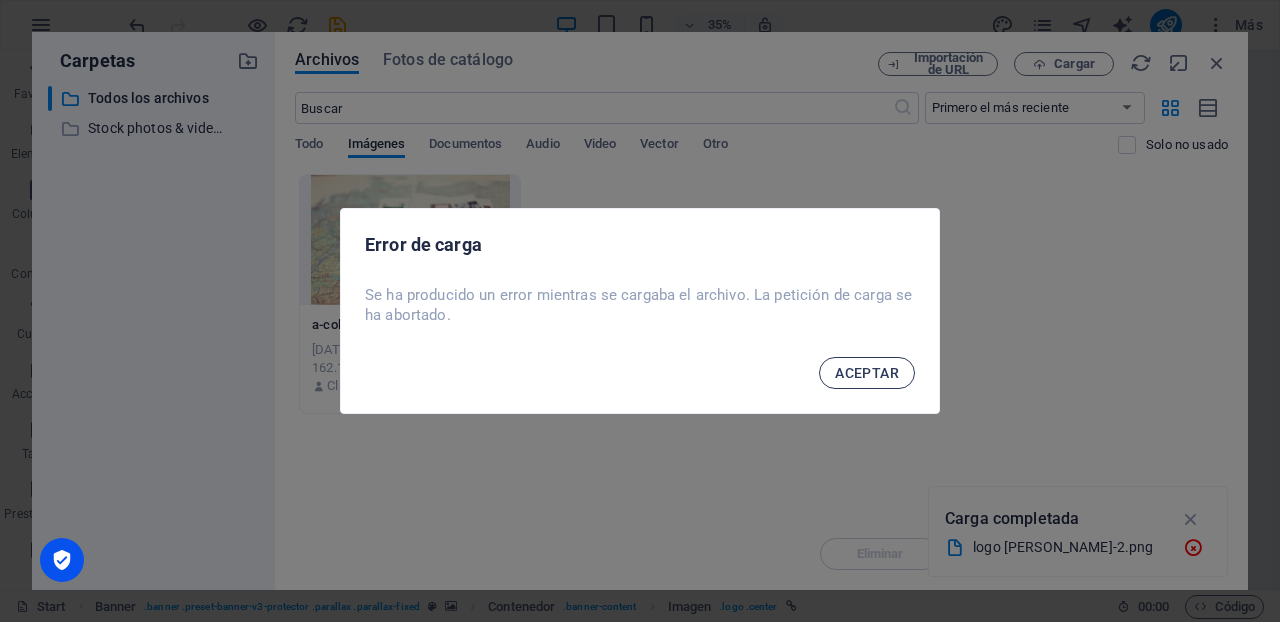 click on "ACEPTAR" at bounding box center (867, 373) 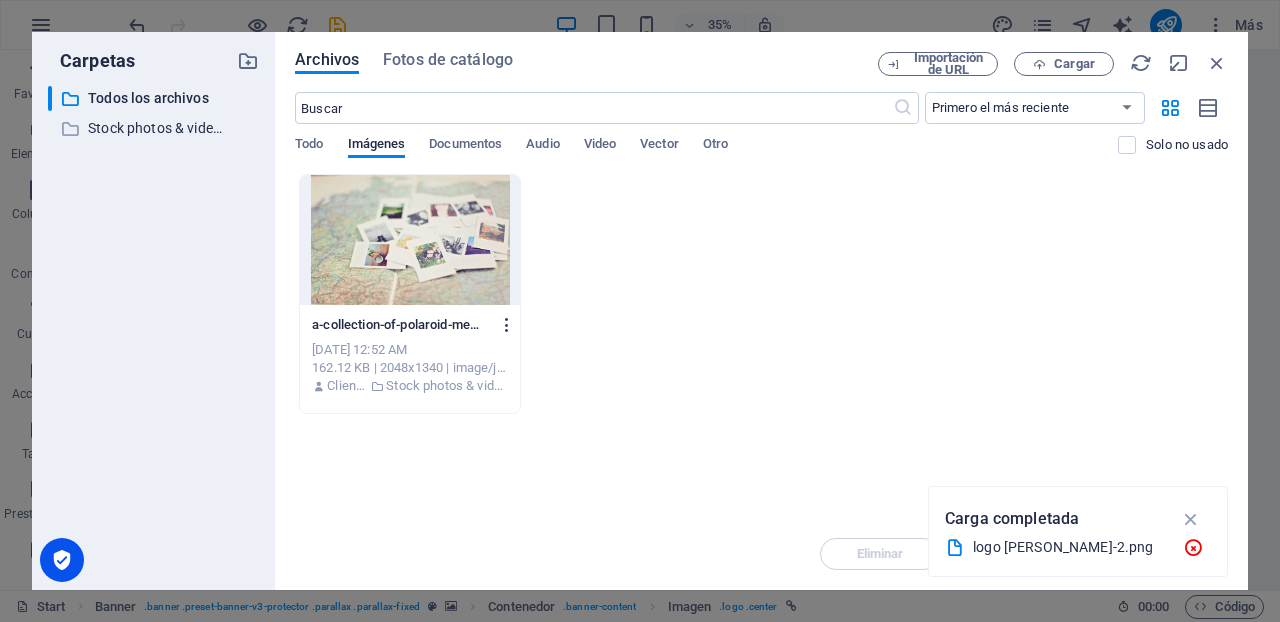 click at bounding box center (507, 325) 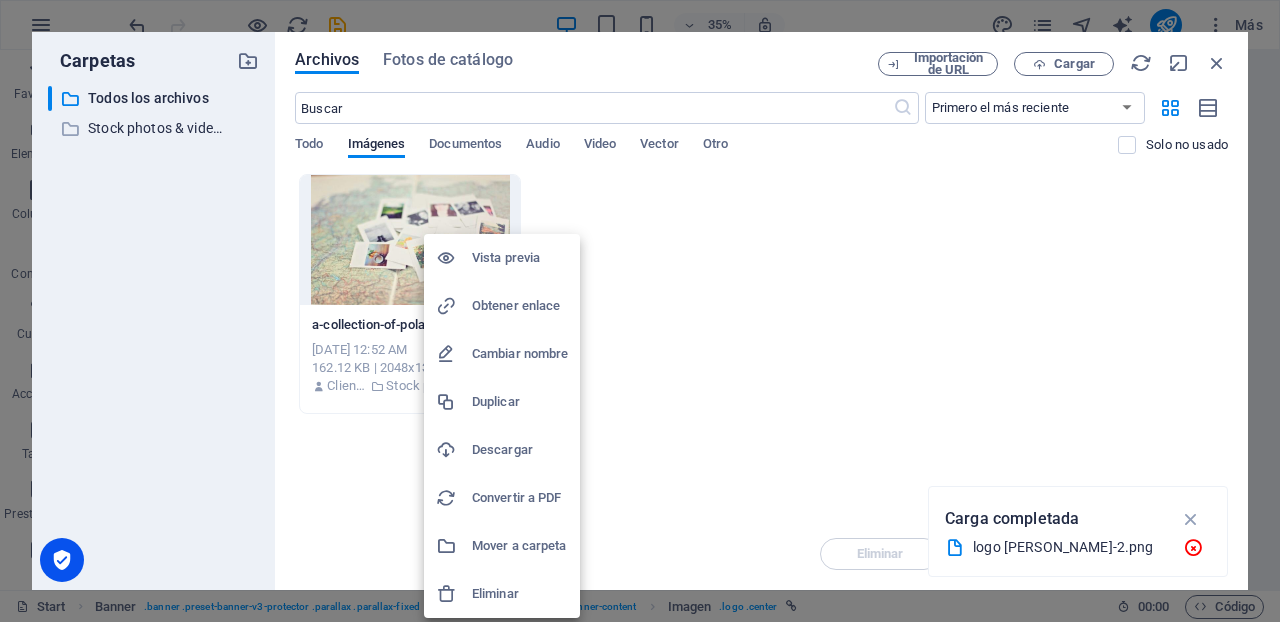 click on "Descargar" at bounding box center (520, 450) 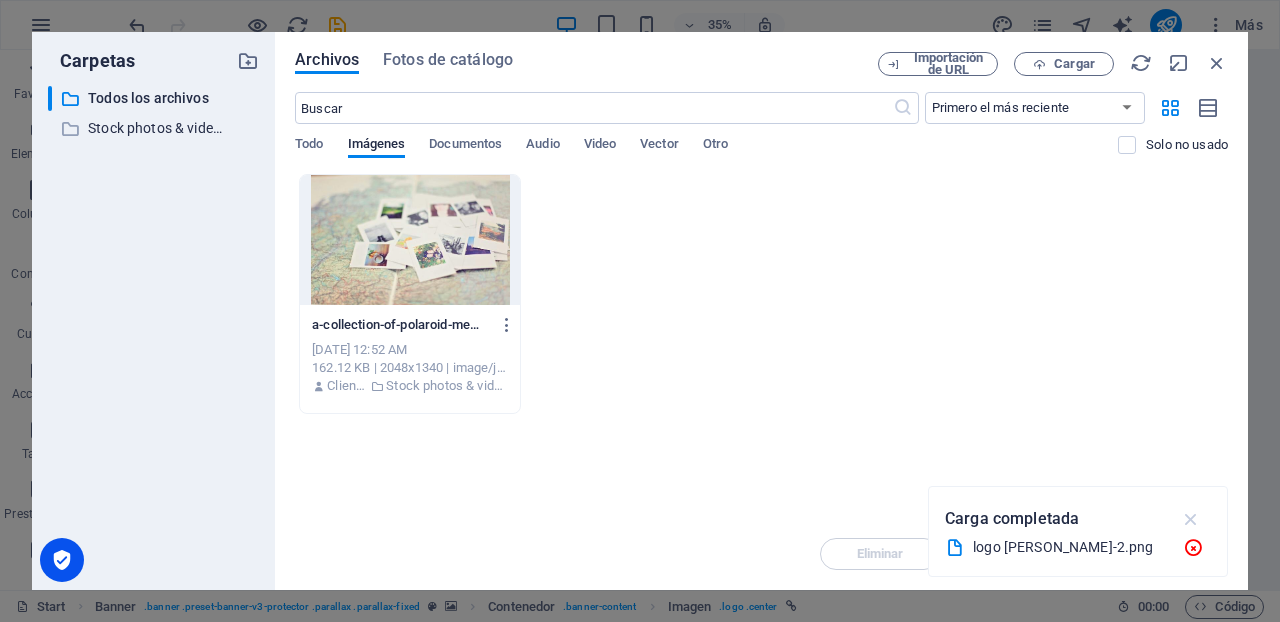 click at bounding box center [1191, 519] 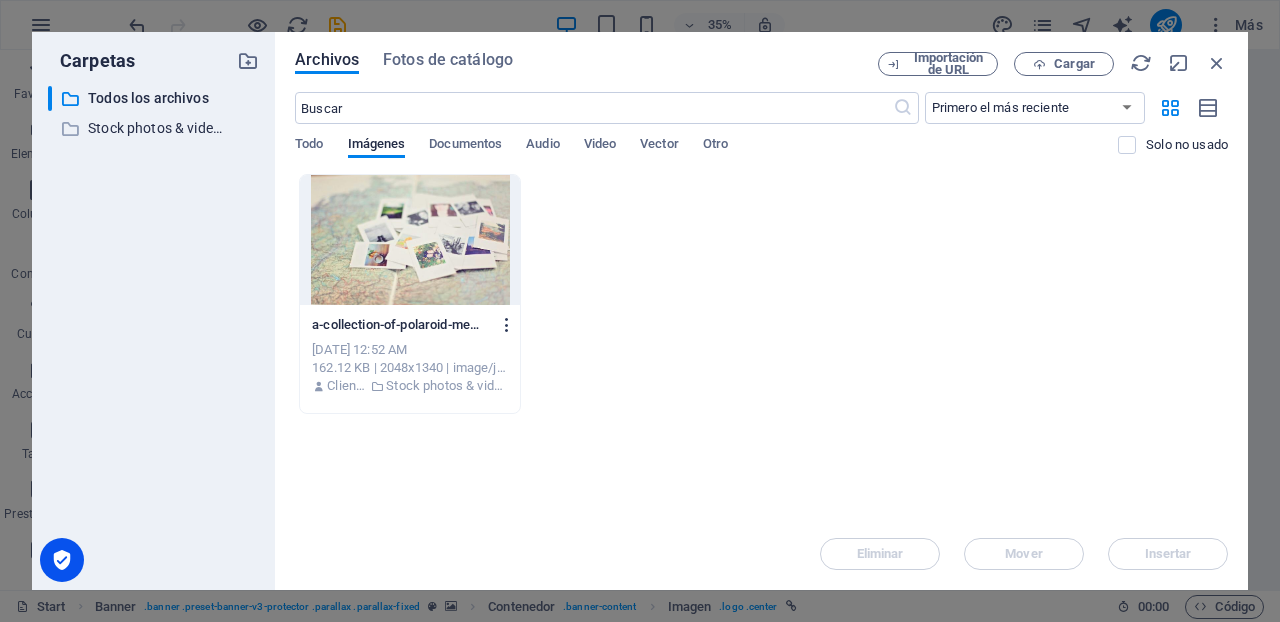 click at bounding box center (507, 325) 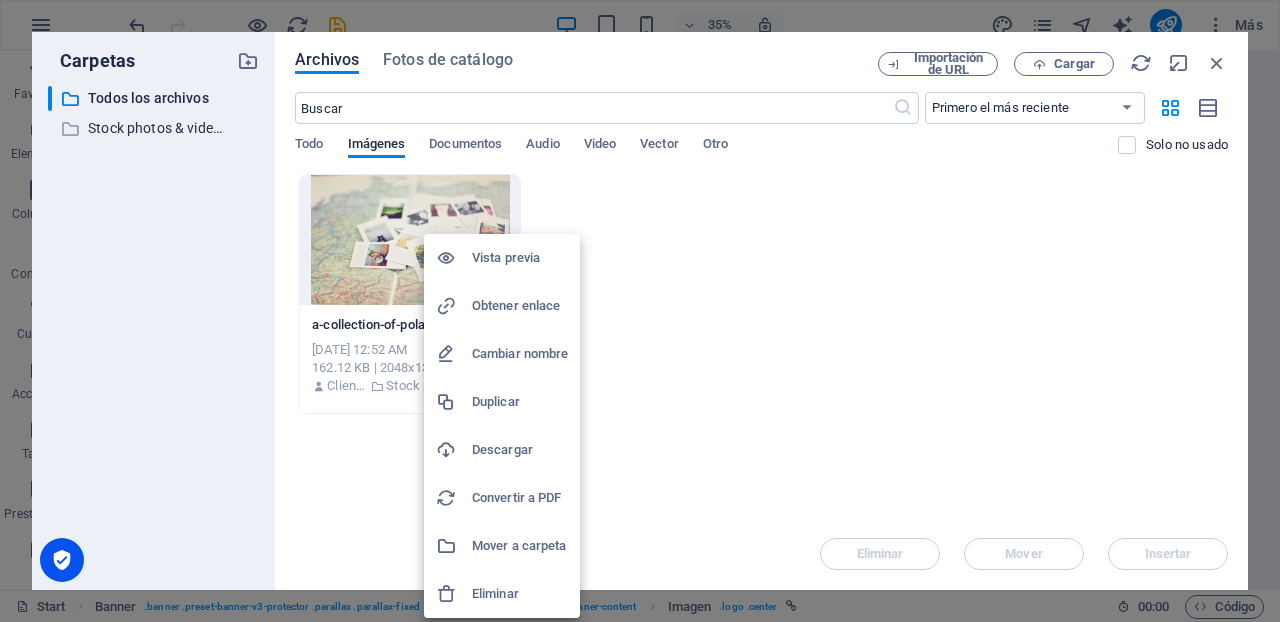 click at bounding box center (640, 311) 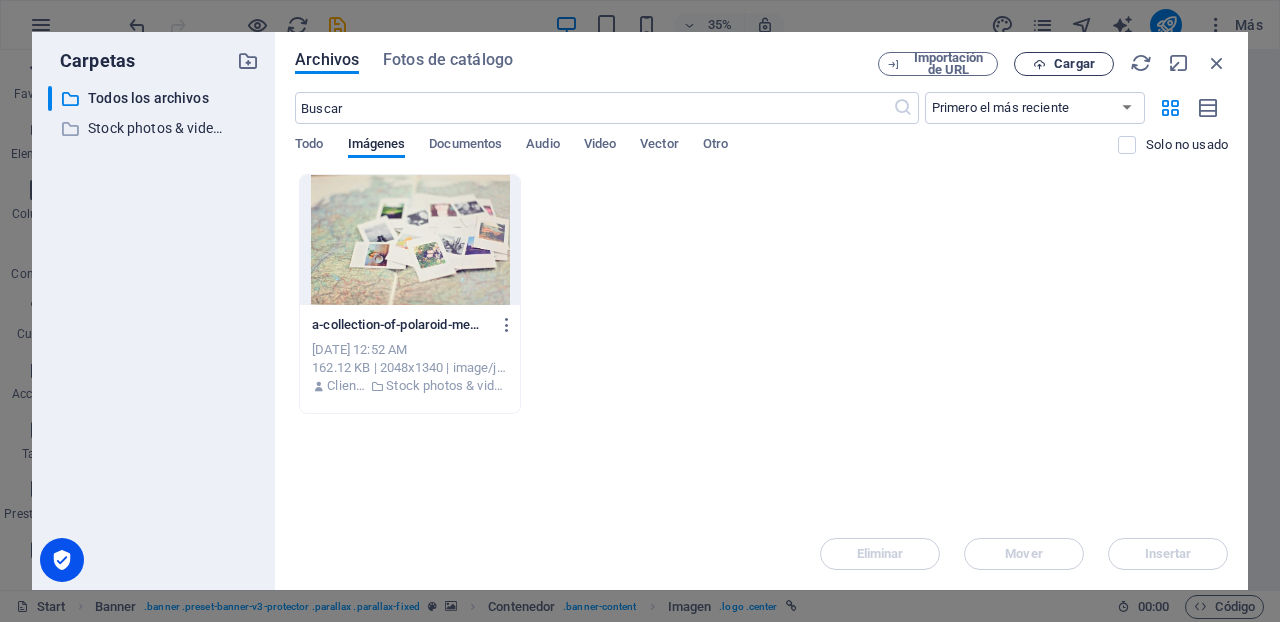 click on "Cargar" at bounding box center [1074, 64] 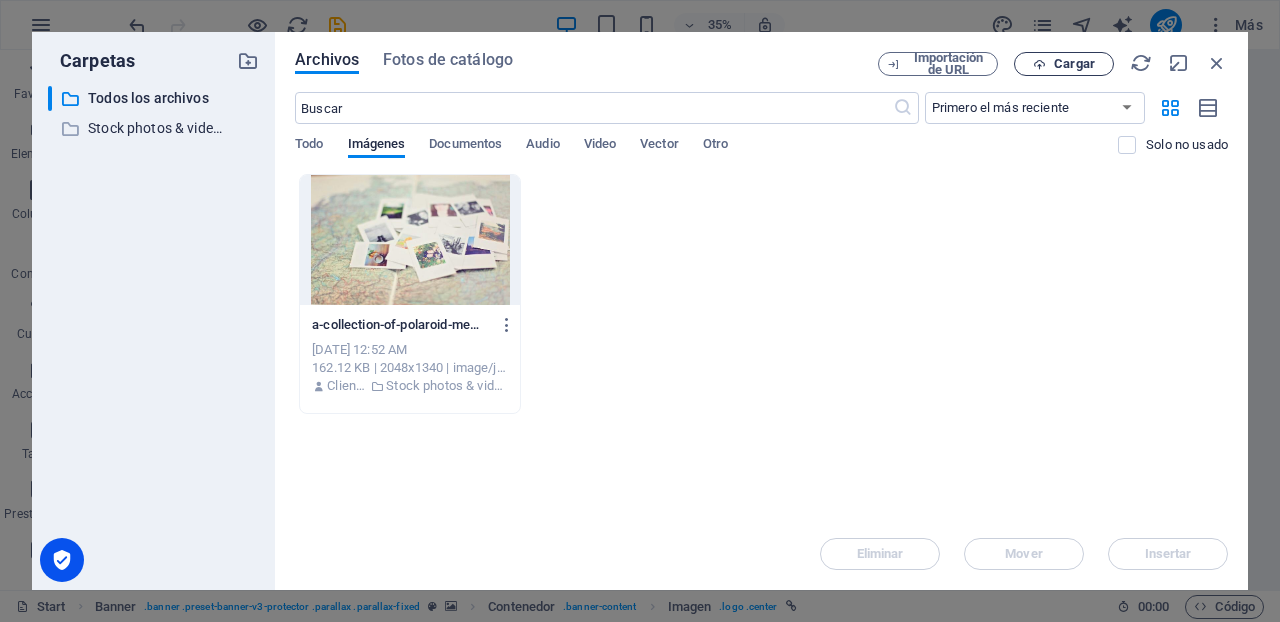 click on "Cargar" at bounding box center [1074, 64] 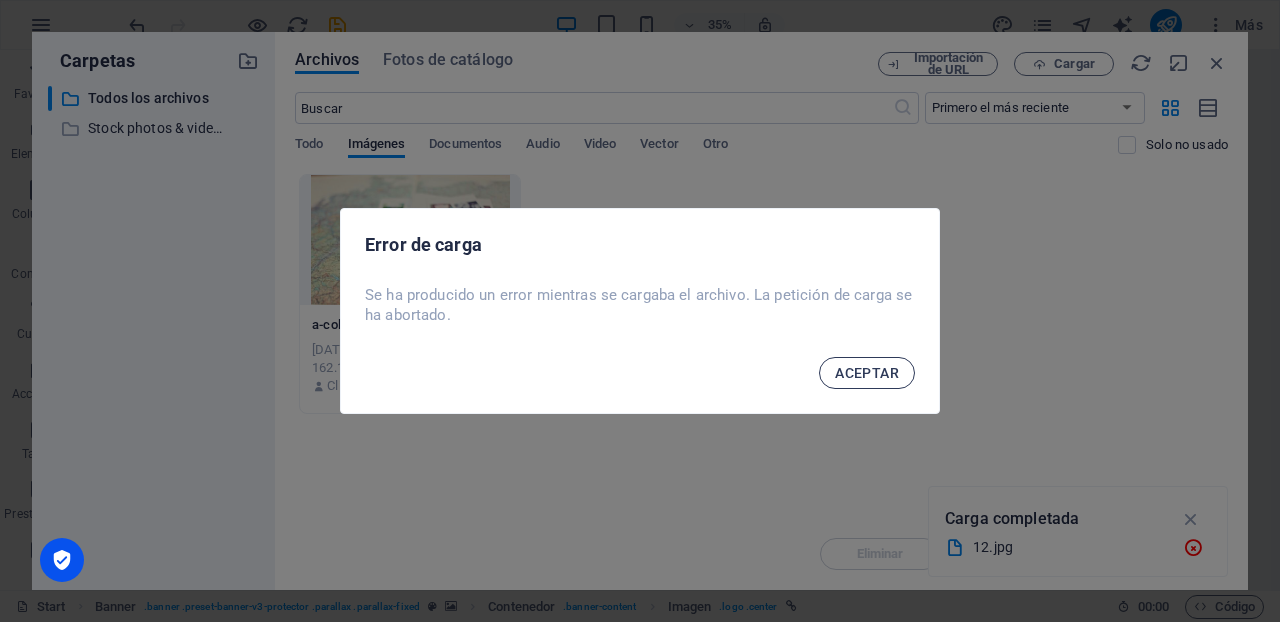 click on "ACEPTAR" at bounding box center [867, 373] 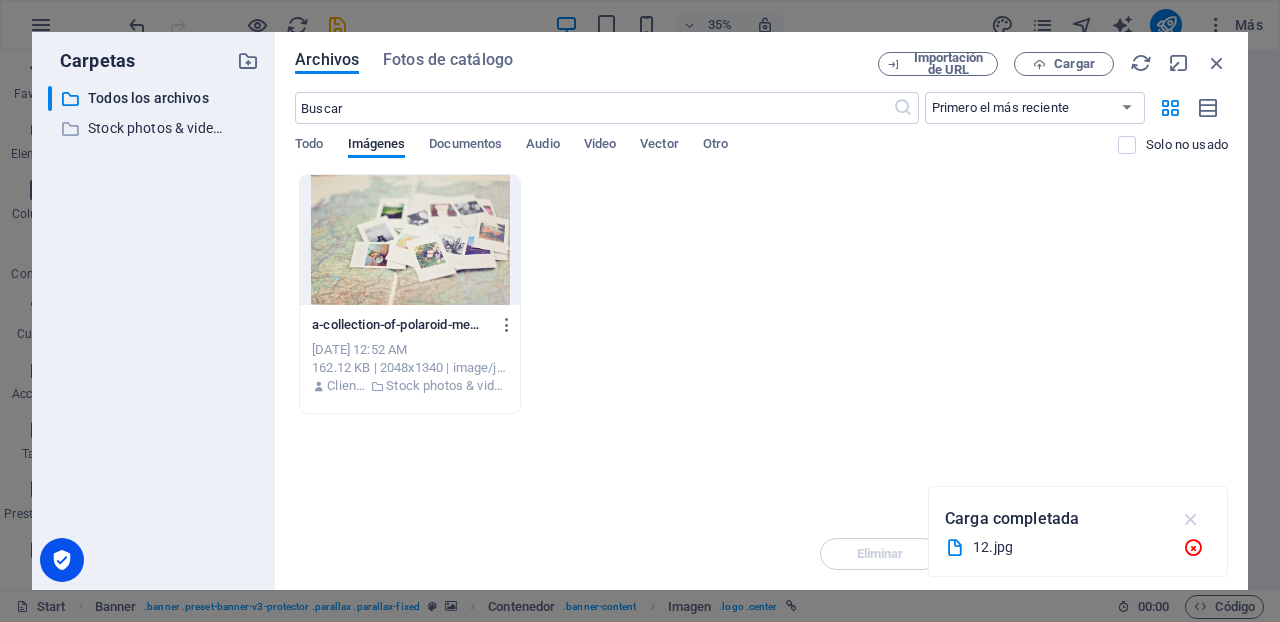 click at bounding box center [1191, 519] 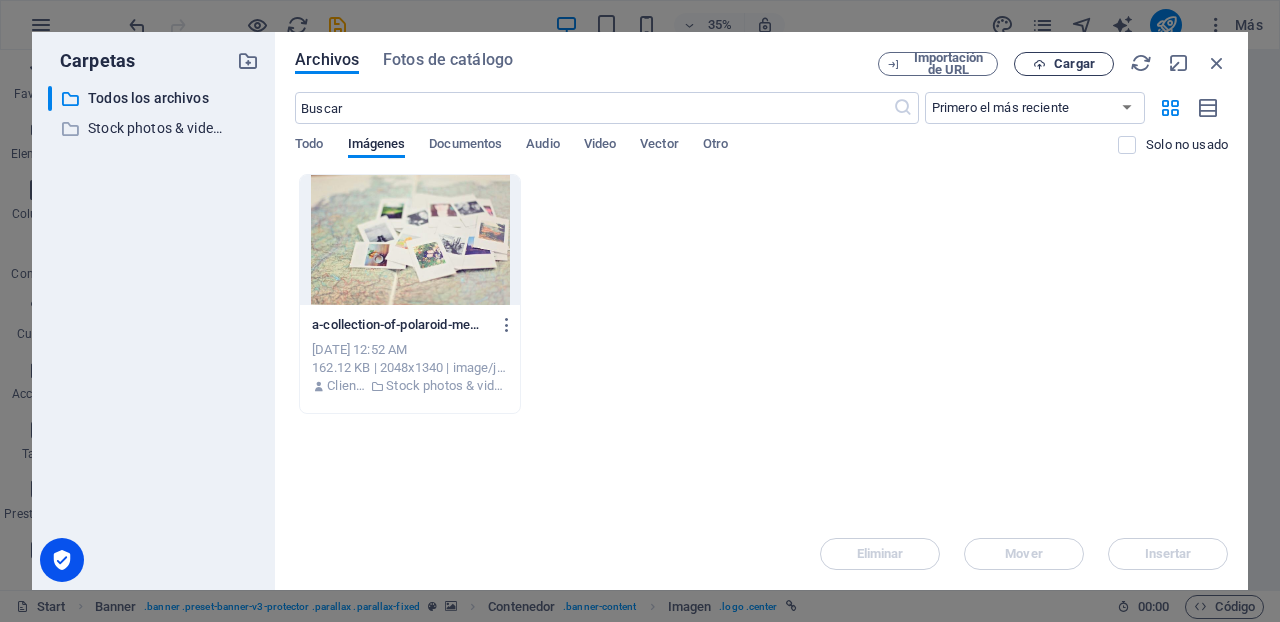 click on "Cargar" at bounding box center [1074, 64] 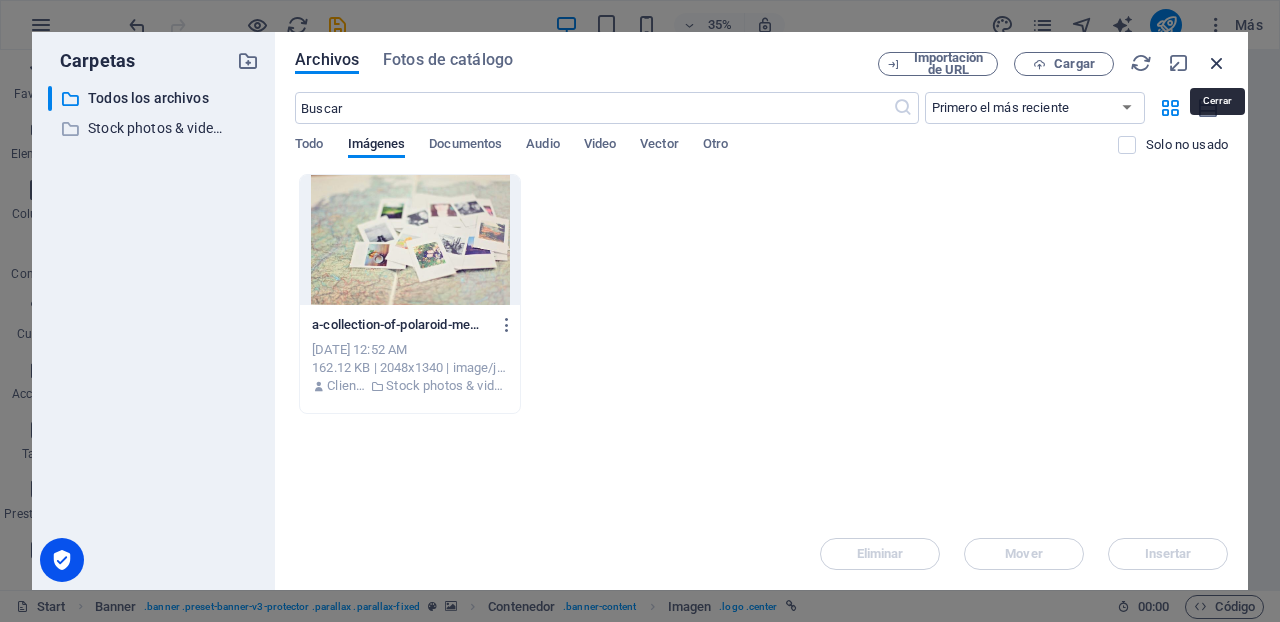 click at bounding box center [1217, 63] 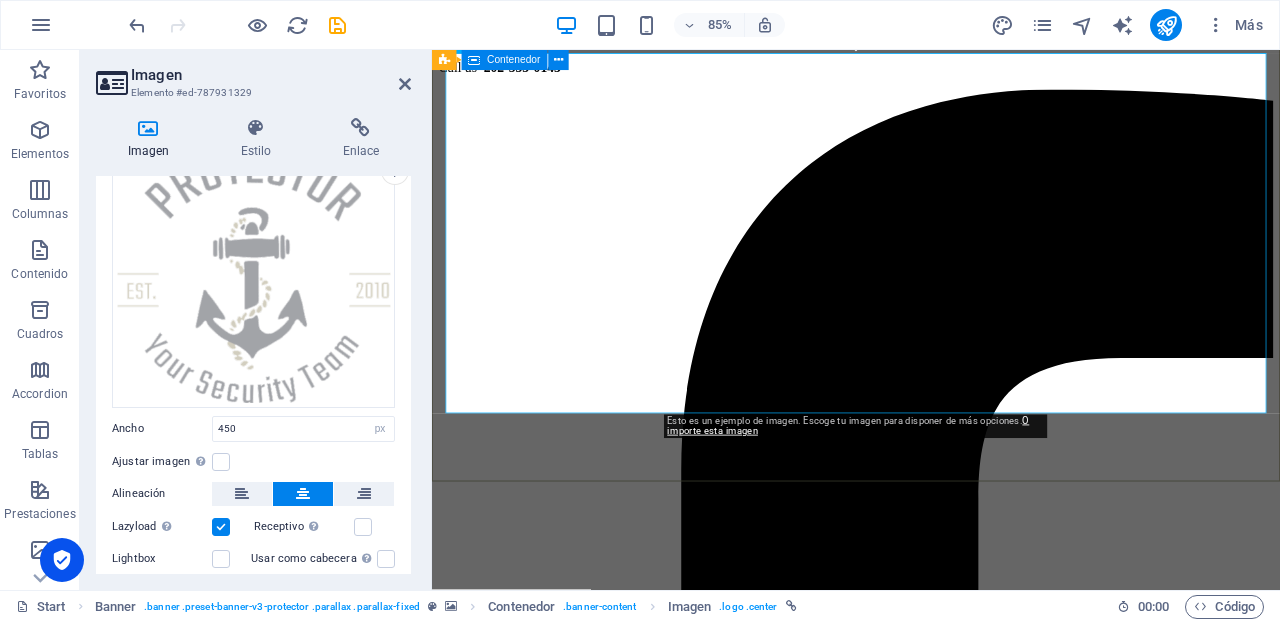 click at bounding box center (931, 5315) 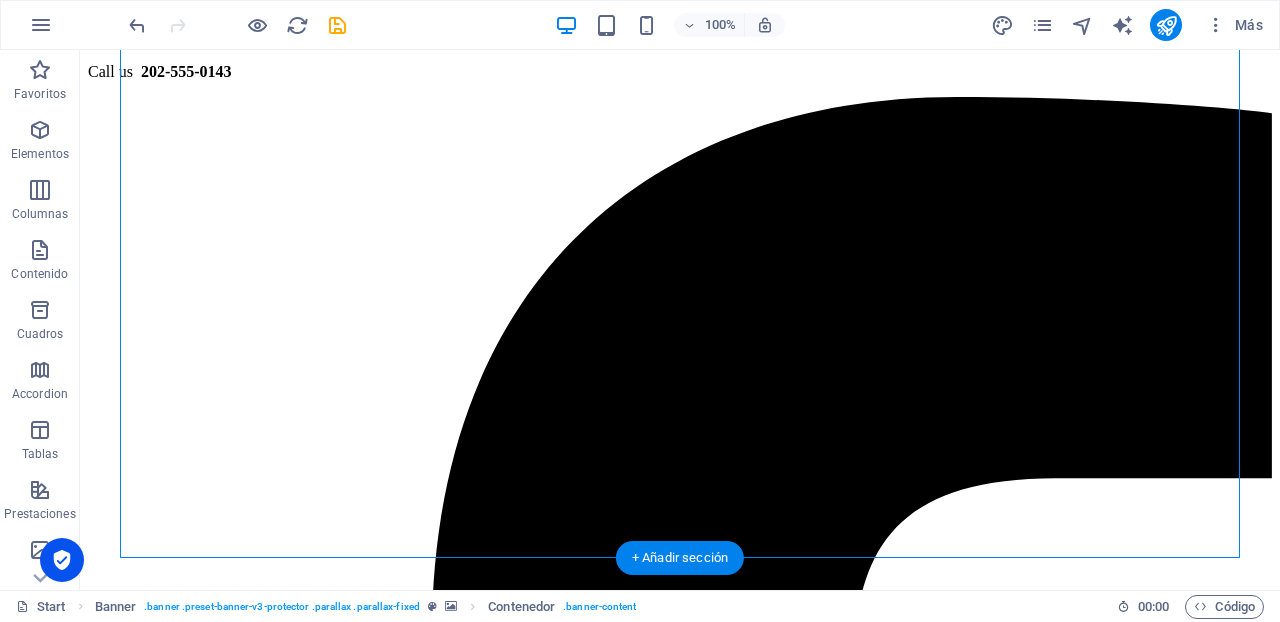 click at bounding box center (680, -101) 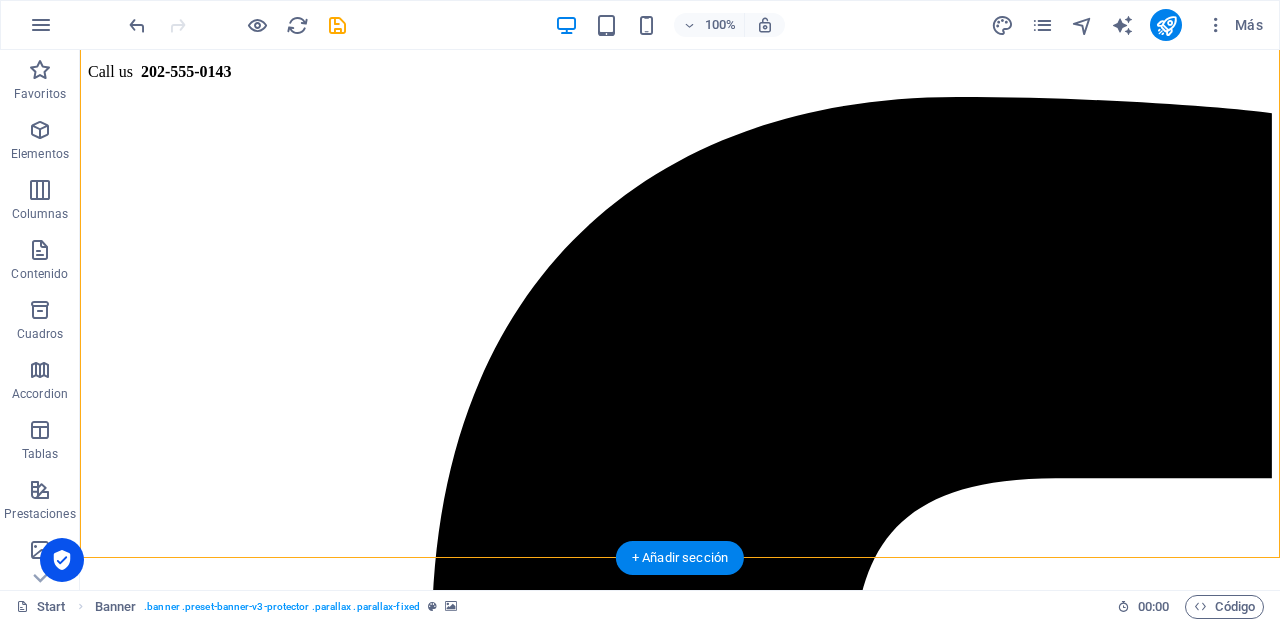 click at bounding box center [680, -101] 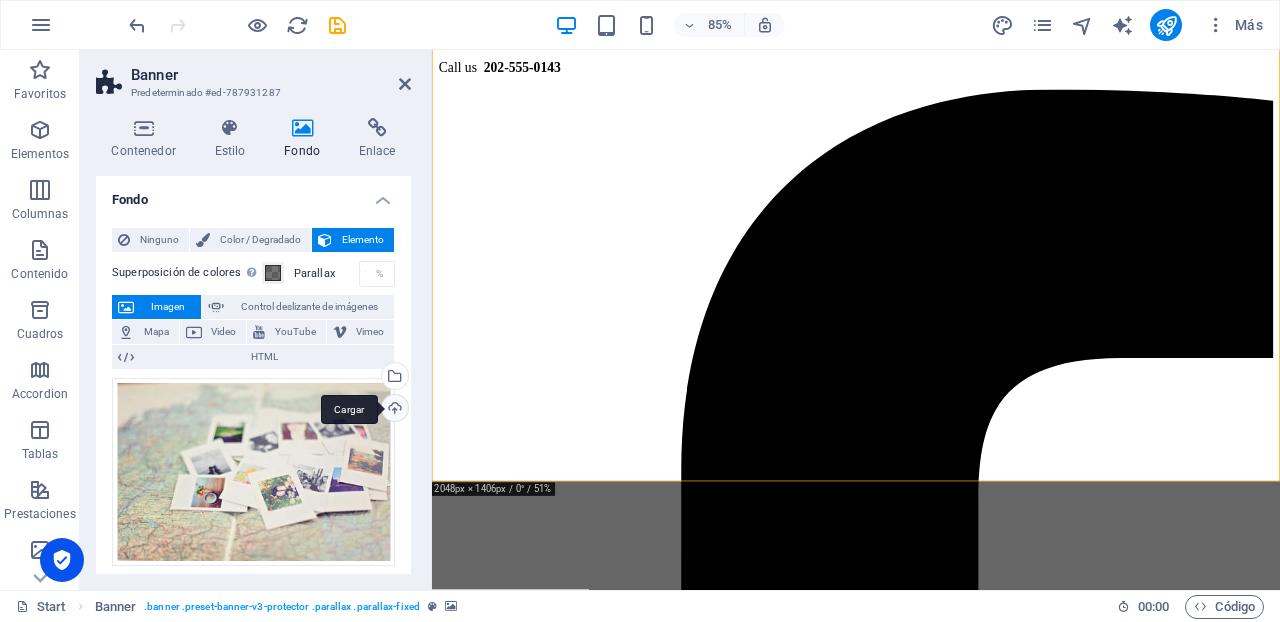 click on "Cargar" at bounding box center (393, 410) 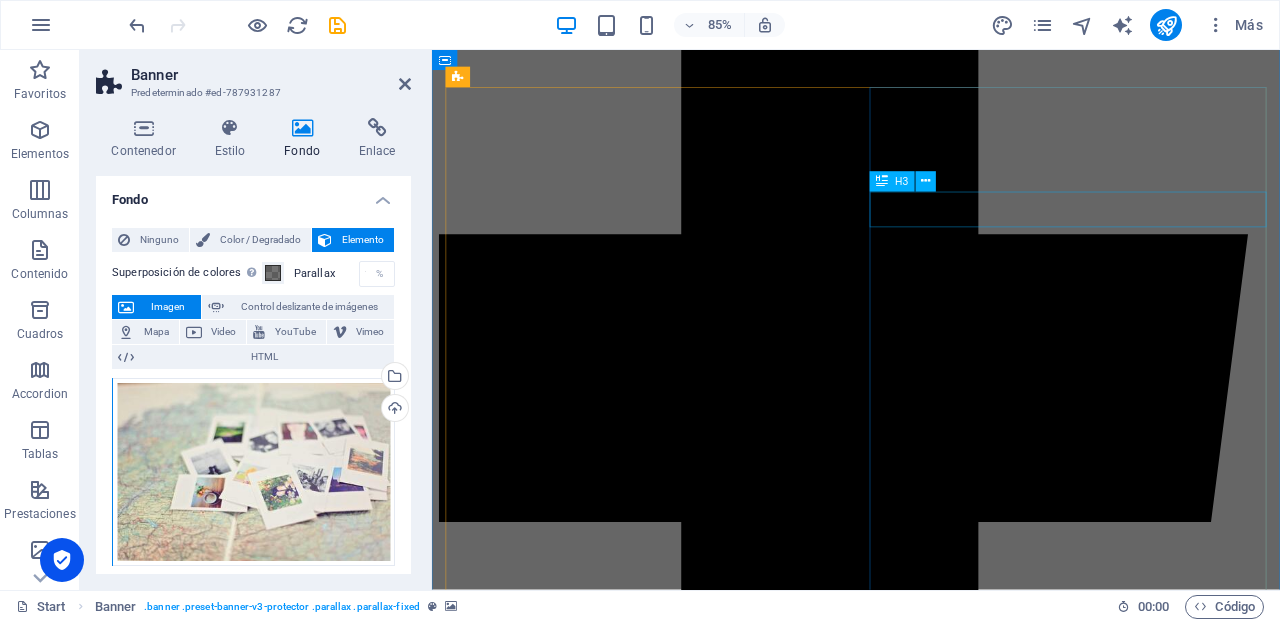 scroll, scrollTop: 0, scrollLeft: 0, axis: both 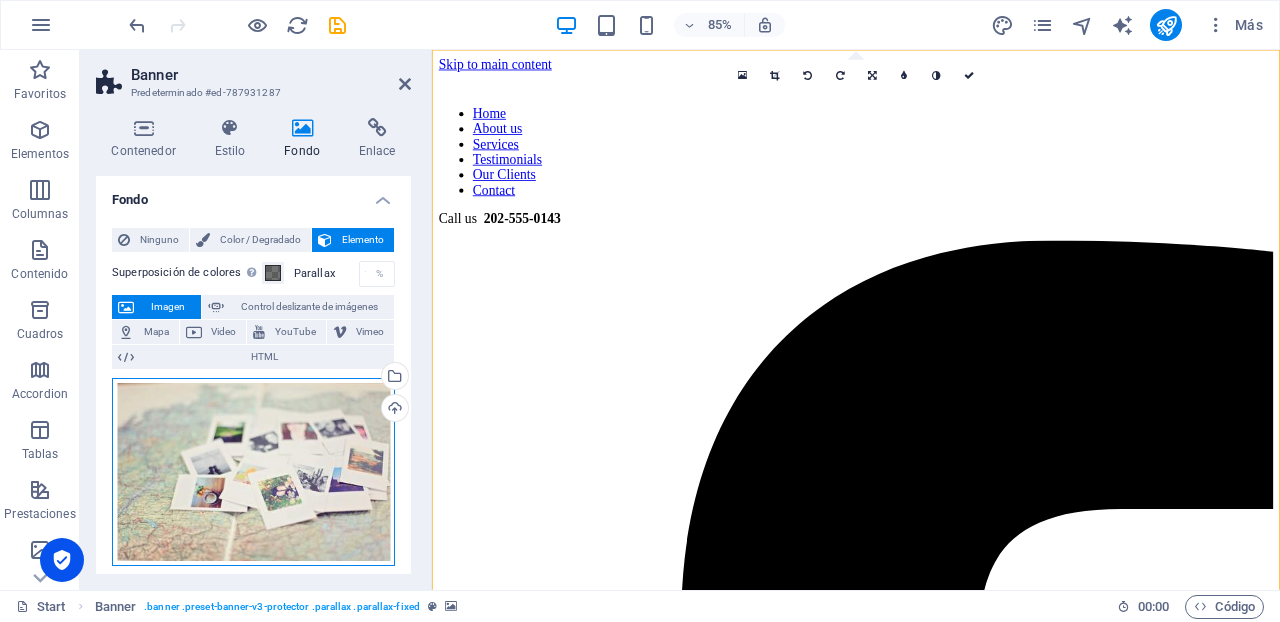 click on "Arrastra archivos aquí, haz clic para escoger archivos o  selecciona archivos de Archivos o de nuestra galería gratuita de fotos y vídeos" at bounding box center (253, 472) 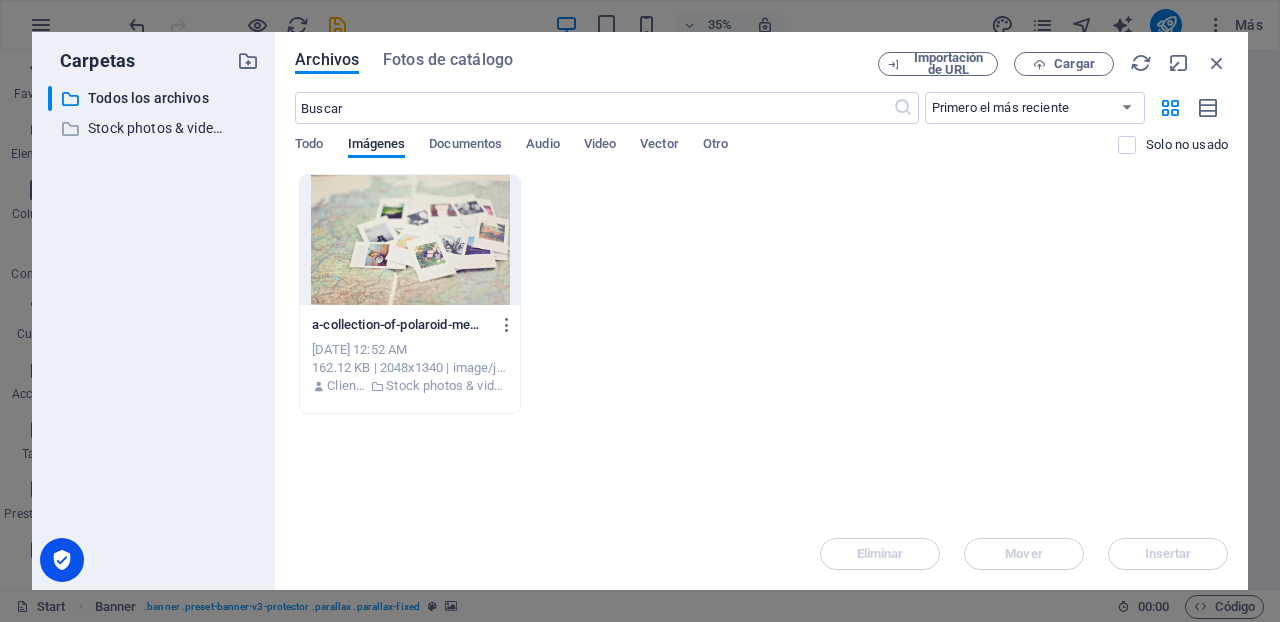 click on "a-collection-of-polaroid-memories-spread-across-a-map-symbolizing-travel-adventures-BWdQtv-16bvqROG5quvhmg.jpeg a-collection-of-polaroid-memories-spread-across-a-map-symbolizing-travel-adventures-BWdQtv-16bvqROG5quvhmg.jpeg [DATE] 12:52 AM 162.12 KB | 2048x1340 | image/jpeg Cliente Stock photos & videos" at bounding box center (761, 294) 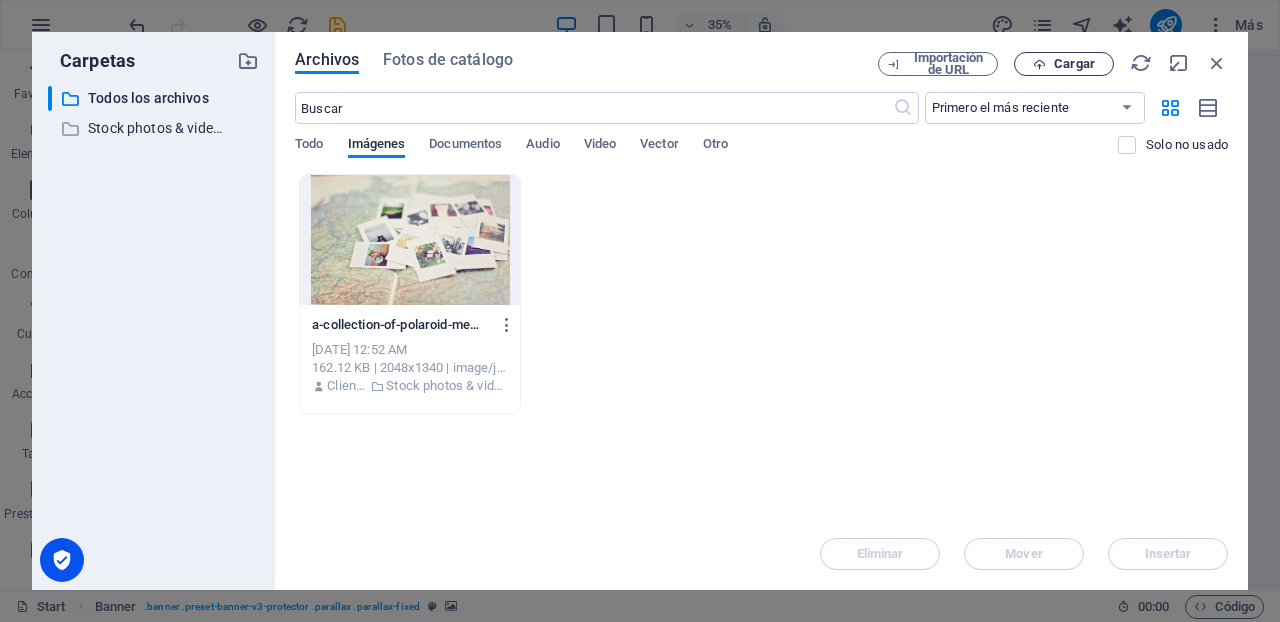 click on "Cargar" at bounding box center [1074, 64] 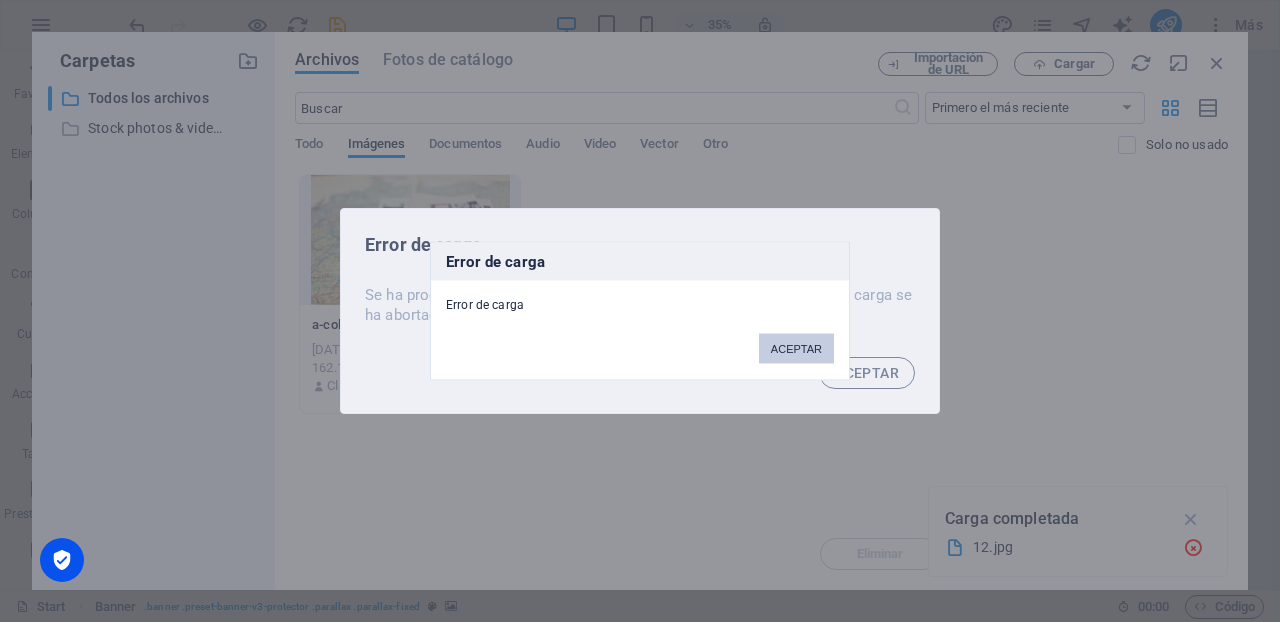 click on "ACEPTAR" at bounding box center (796, 349) 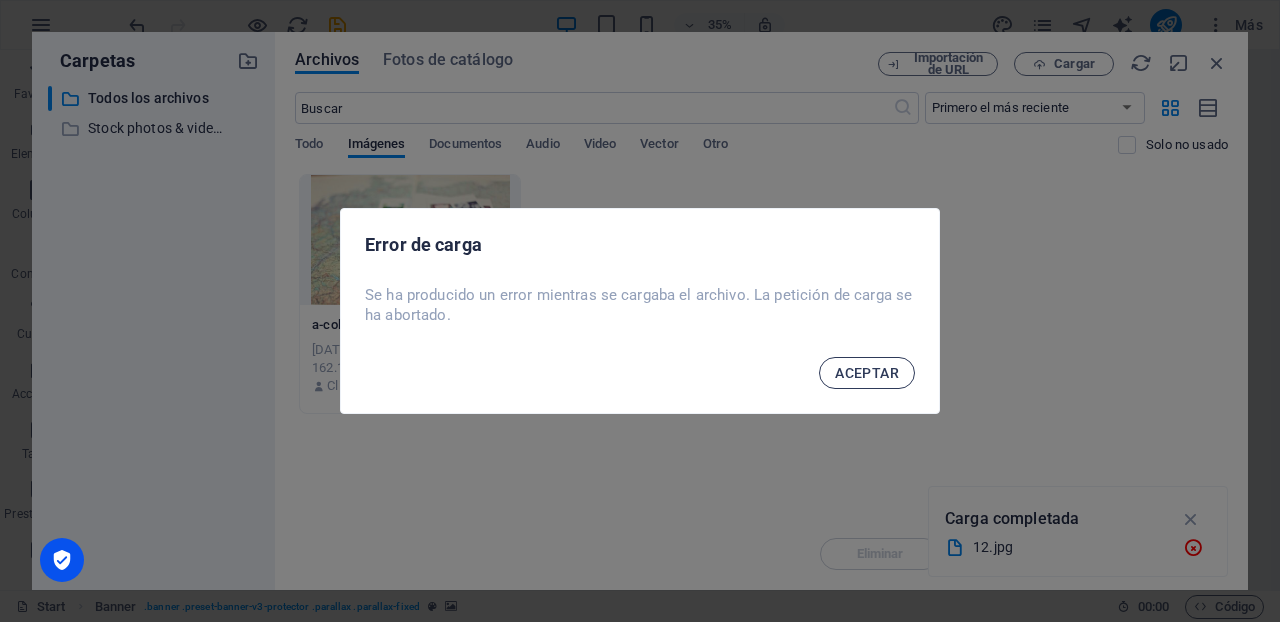 click on "ACEPTAR" at bounding box center [867, 373] 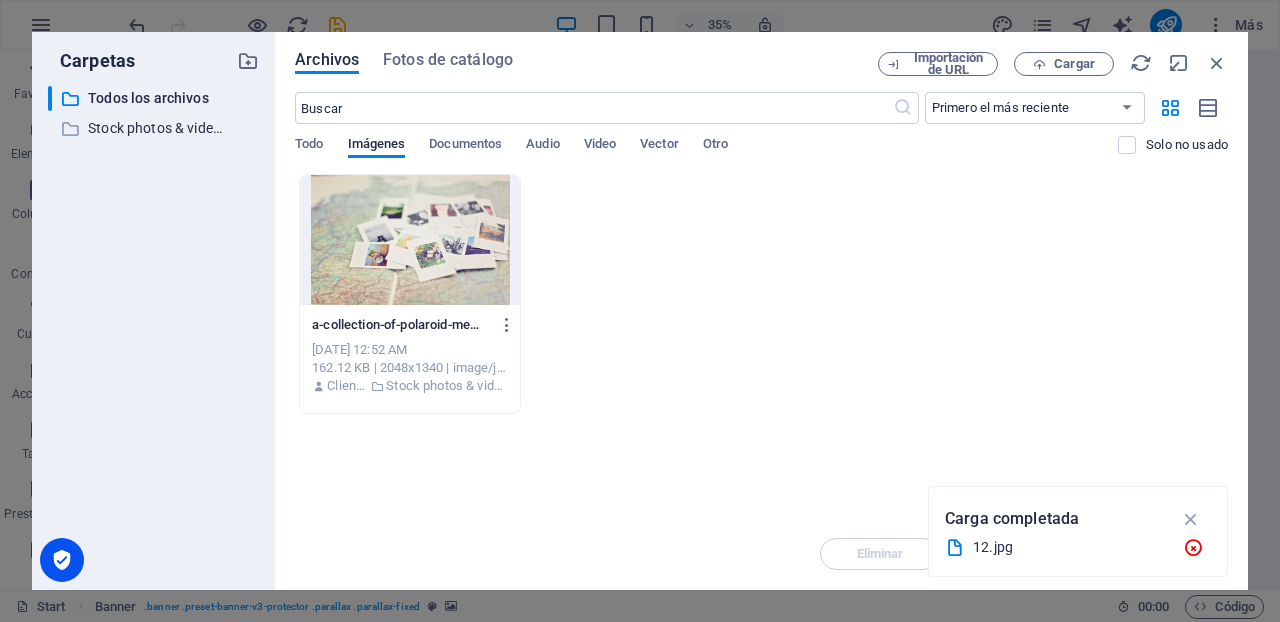 click at bounding box center [410, 240] 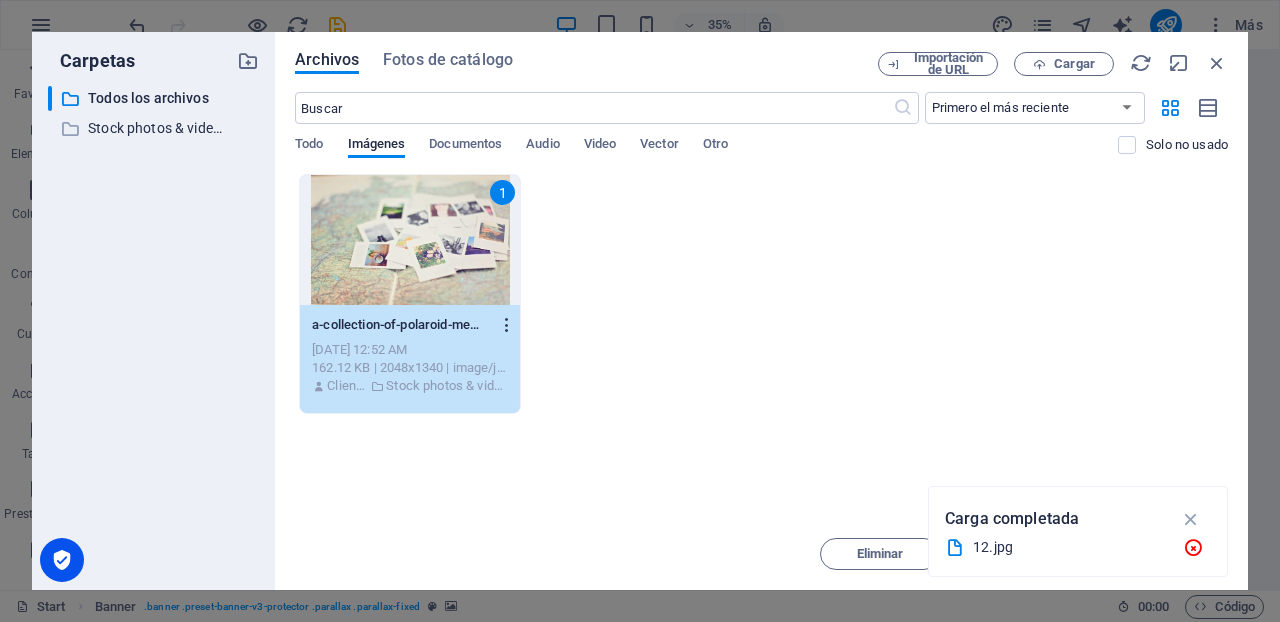 click at bounding box center [507, 325] 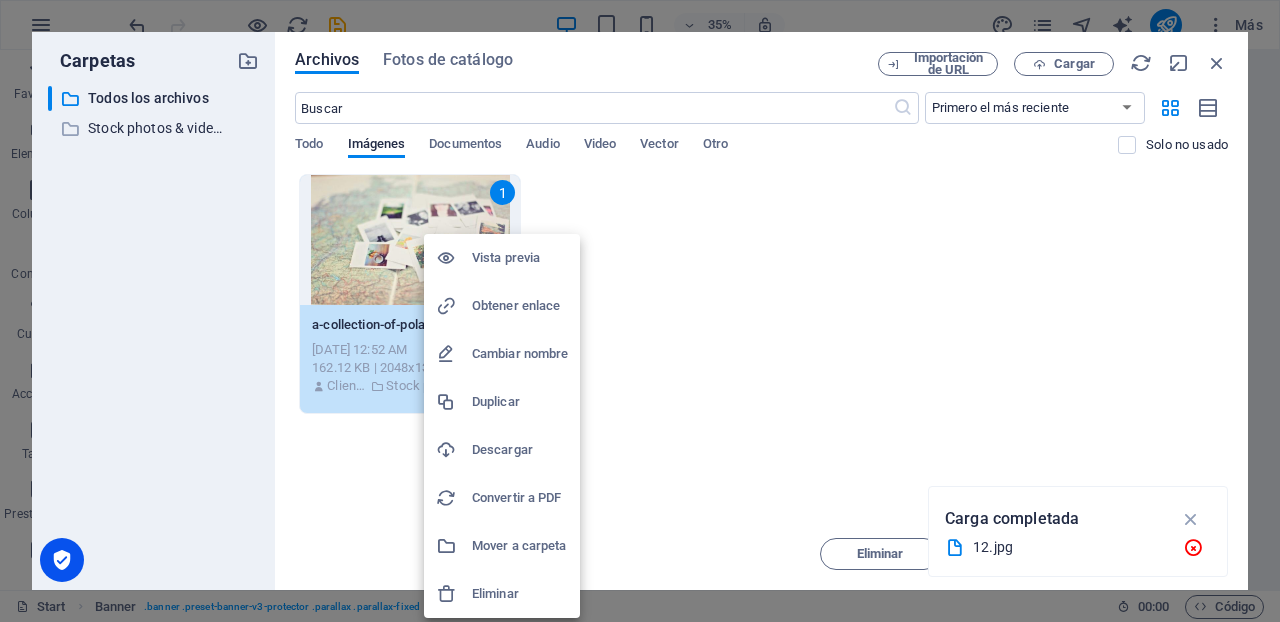 click on "Eliminar" at bounding box center [520, 594] 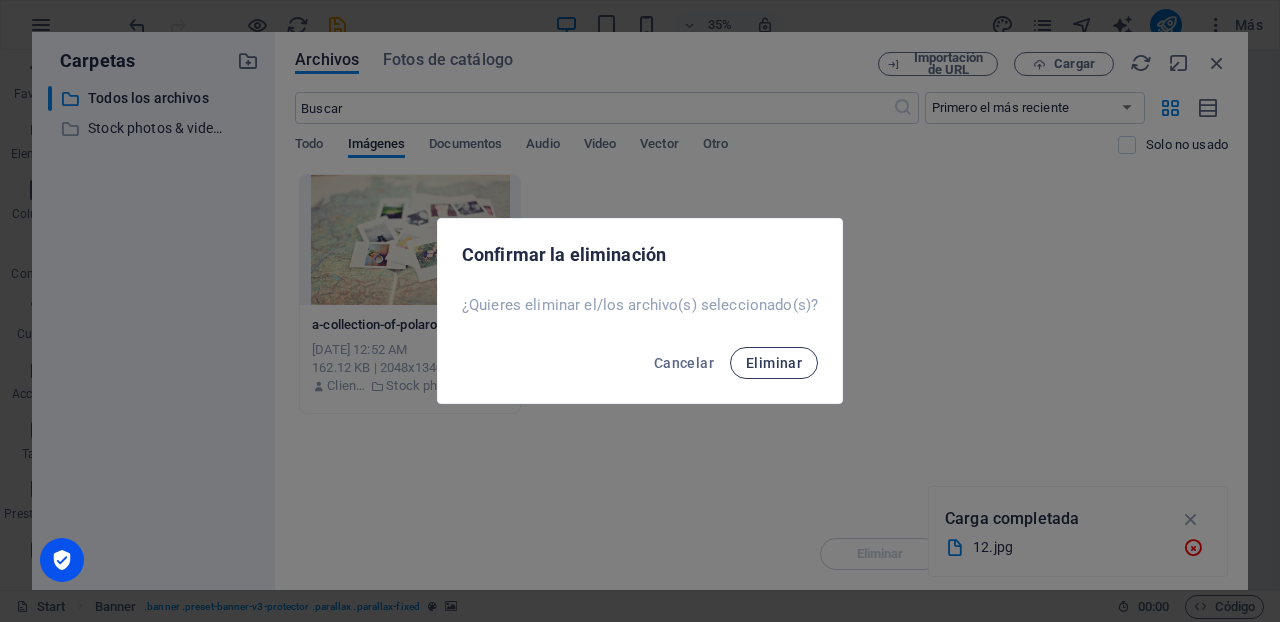 click on "Eliminar" at bounding box center [774, 363] 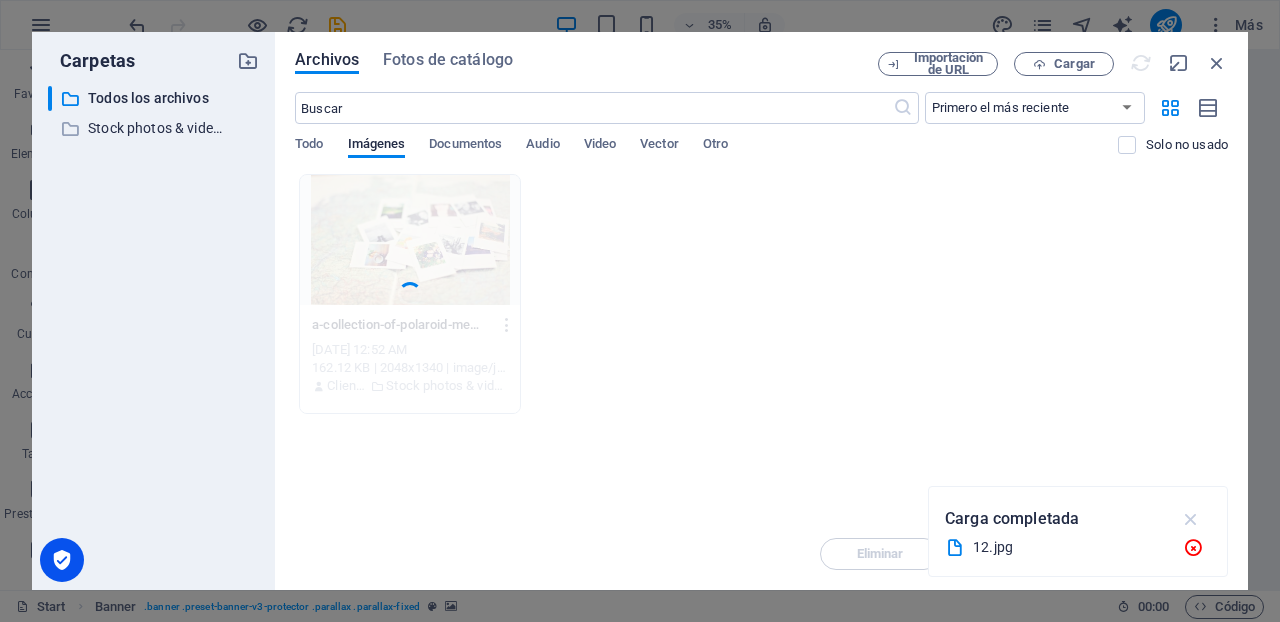 click at bounding box center [1191, 519] 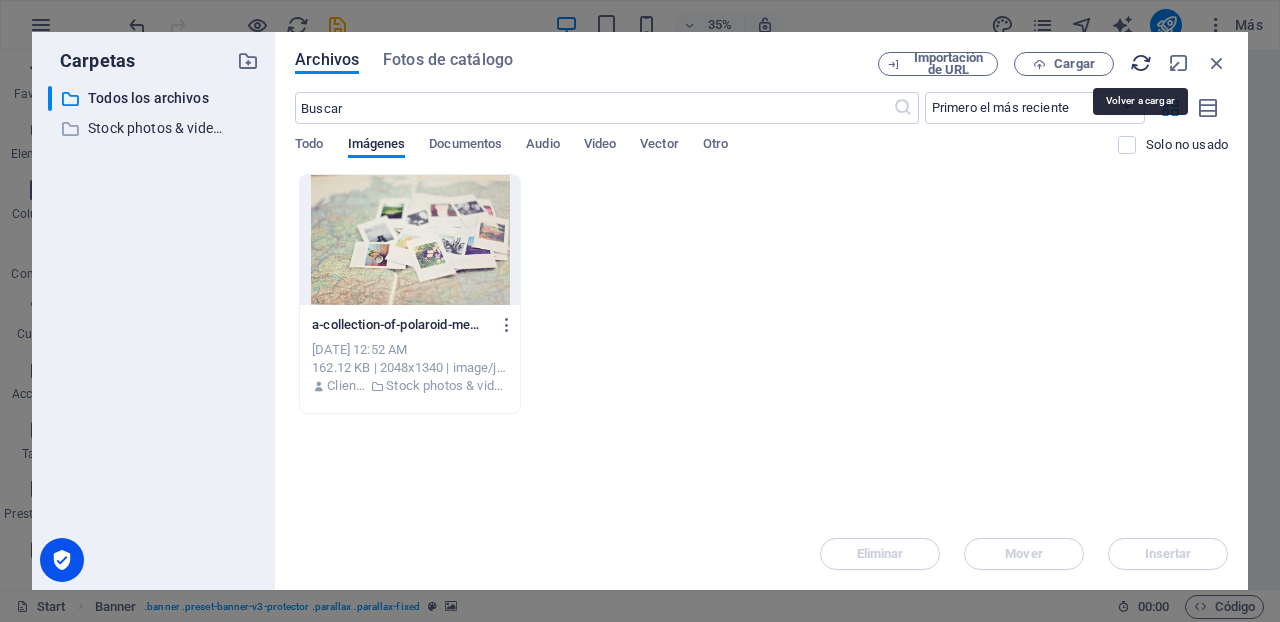 click at bounding box center (1141, 63) 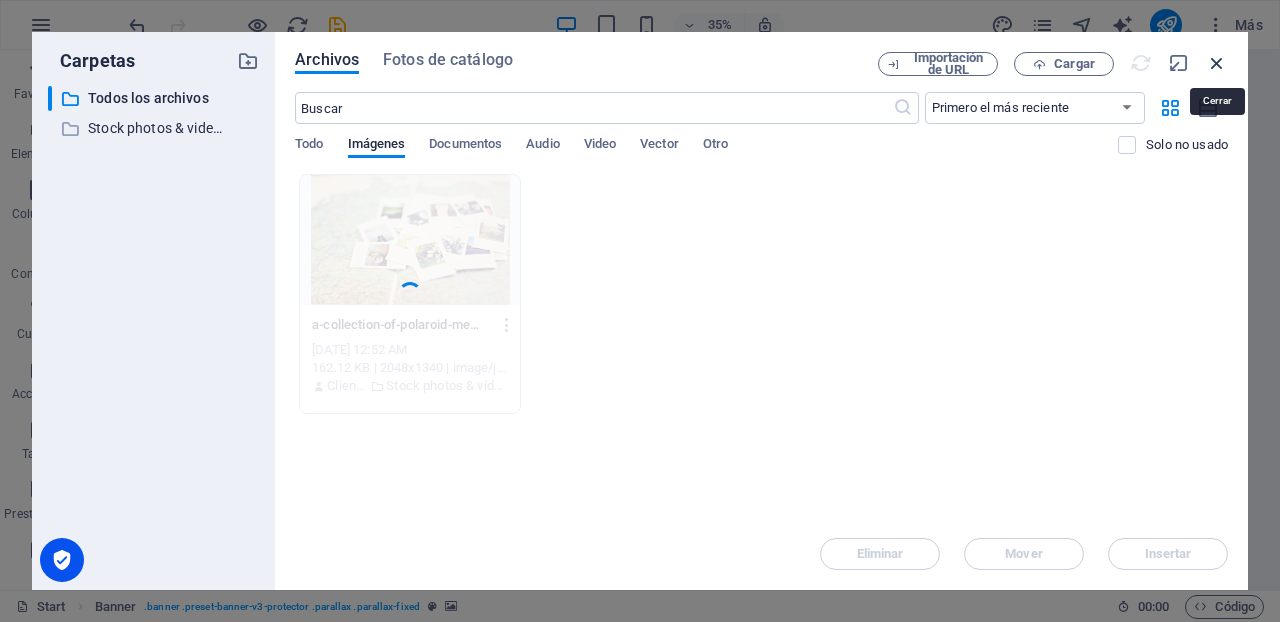 click at bounding box center (1217, 63) 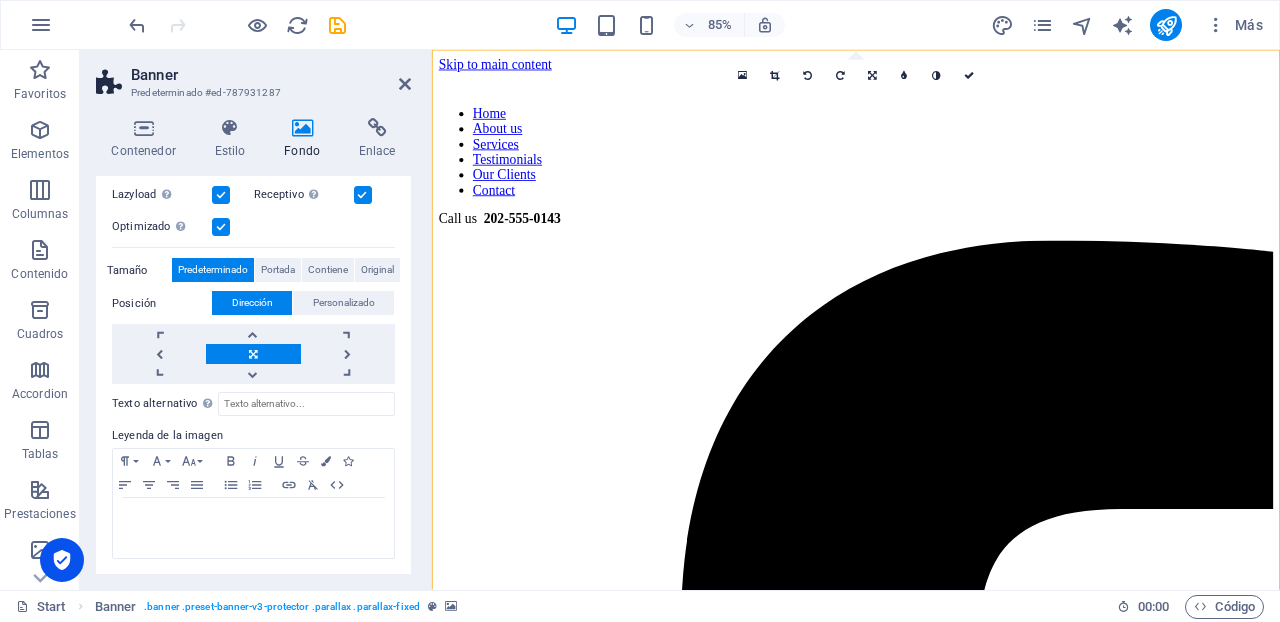 scroll, scrollTop: 190, scrollLeft: 0, axis: vertical 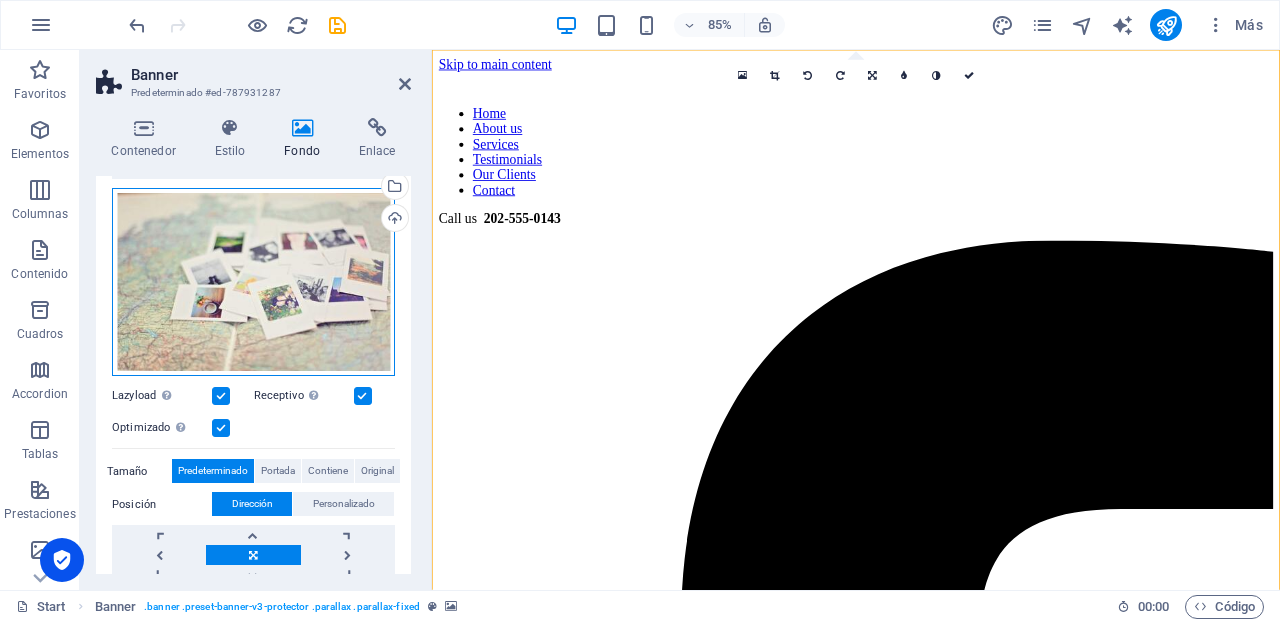 click on "Arrastra archivos aquí, haz clic para escoger archivos o  selecciona archivos de Archivos o de nuestra galería gratuita de fotos y vídeos" at bounding box center (253, 282) 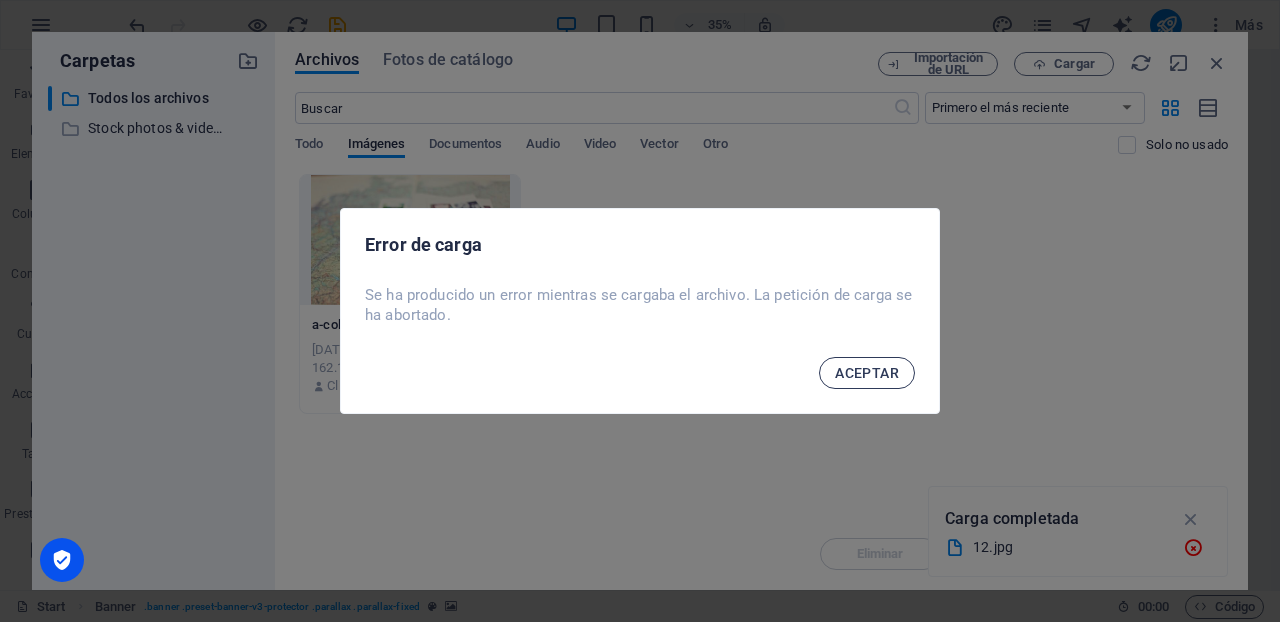 click on "ACEPTAR" at bounding box center [867, 373] 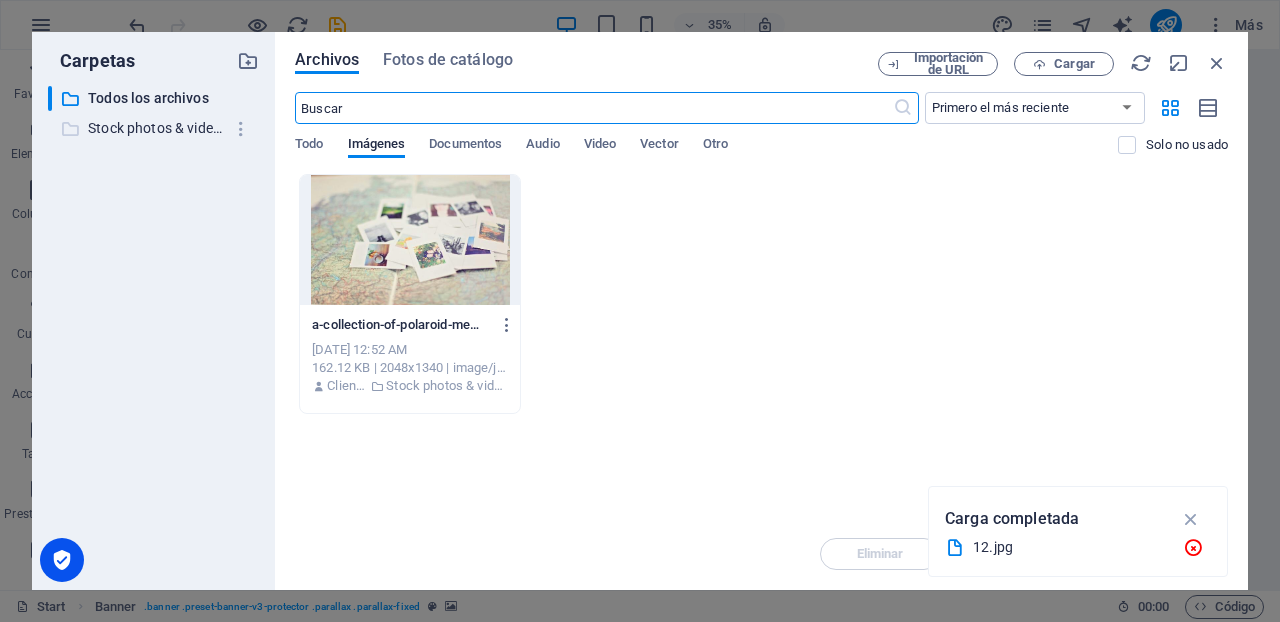 click on "Stock photos & videos" at bounding box center (155, 128) 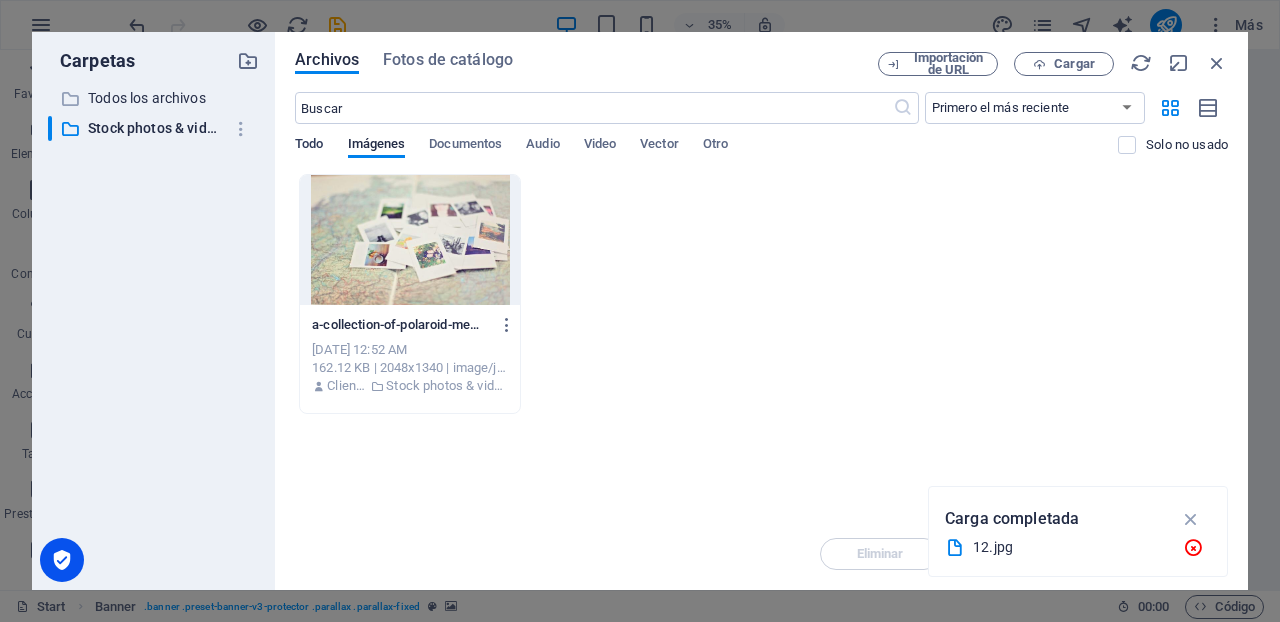 click on "Todo" at bounding box center [309, 146] 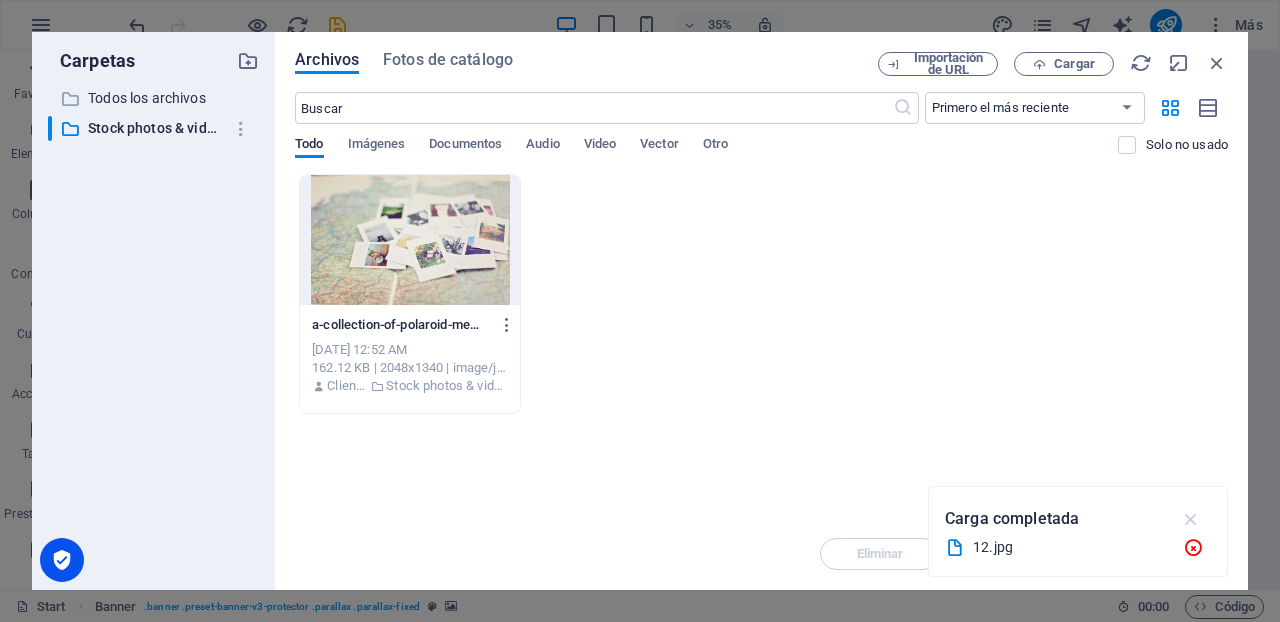 click at bounding box center [1191, 519] 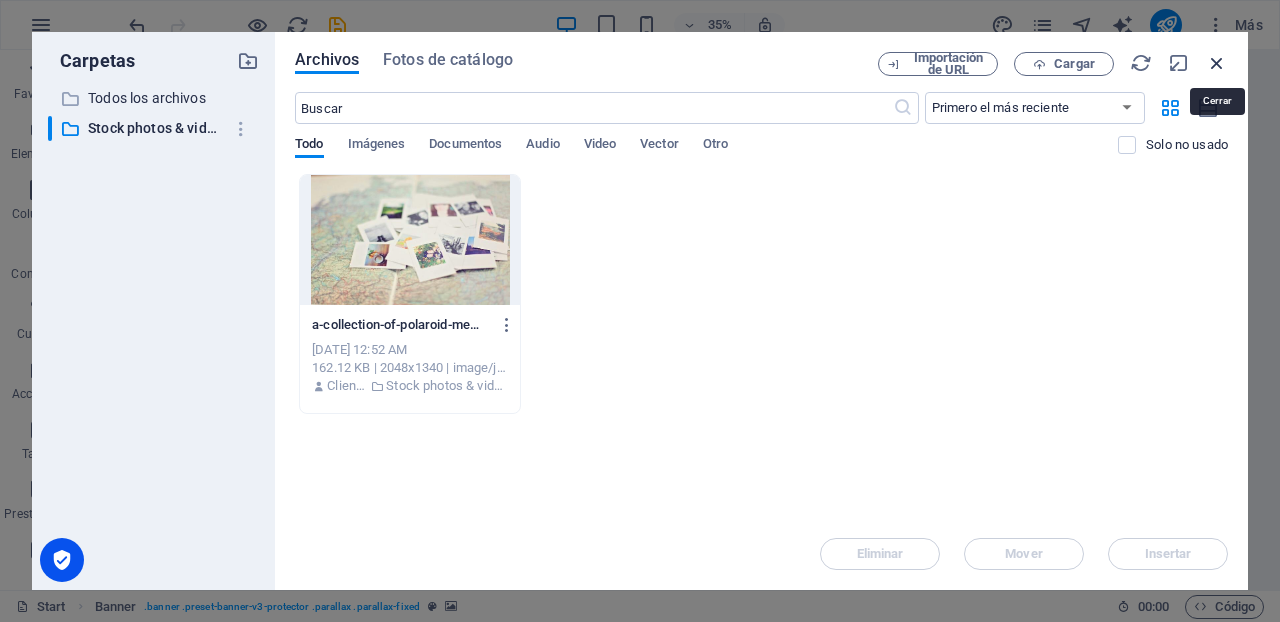 click at bounding box center [1217, 63] 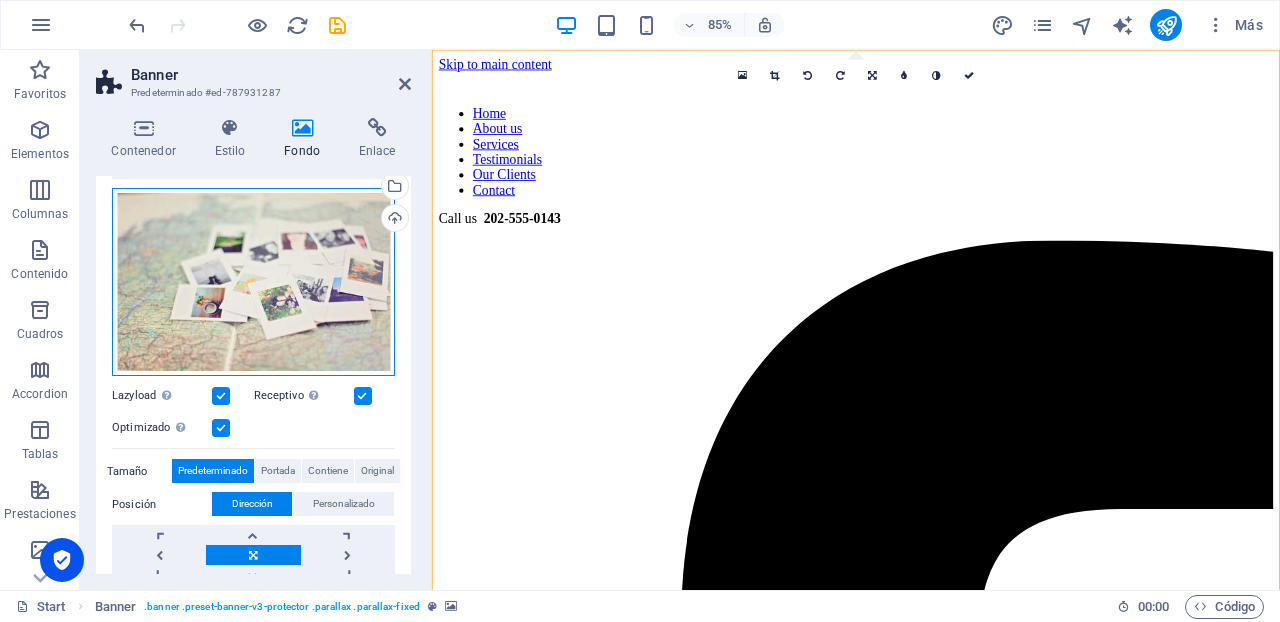 click on "Arrastra archivos aquí, haz clic para escoger archivos o  selecciona archivos de Archivos o de nuestra galería gratuita de fotos y vídeos" at bounding box center (253, 282) 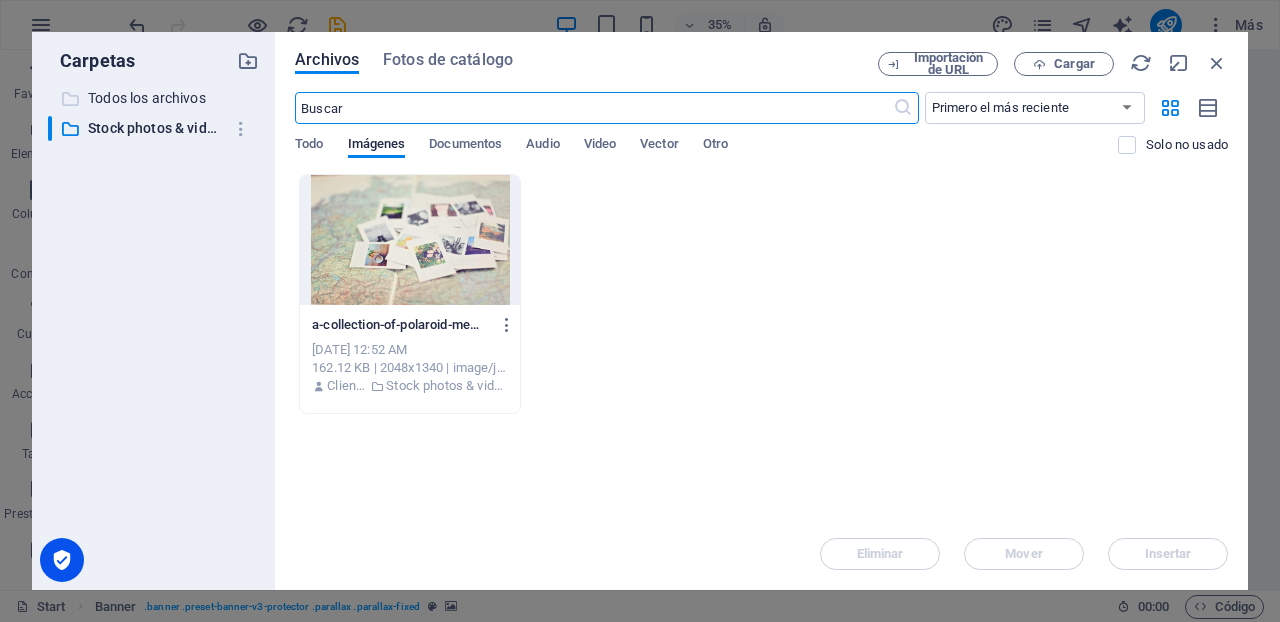 click on "Todos los archivos" at bounding box center (155, 98) 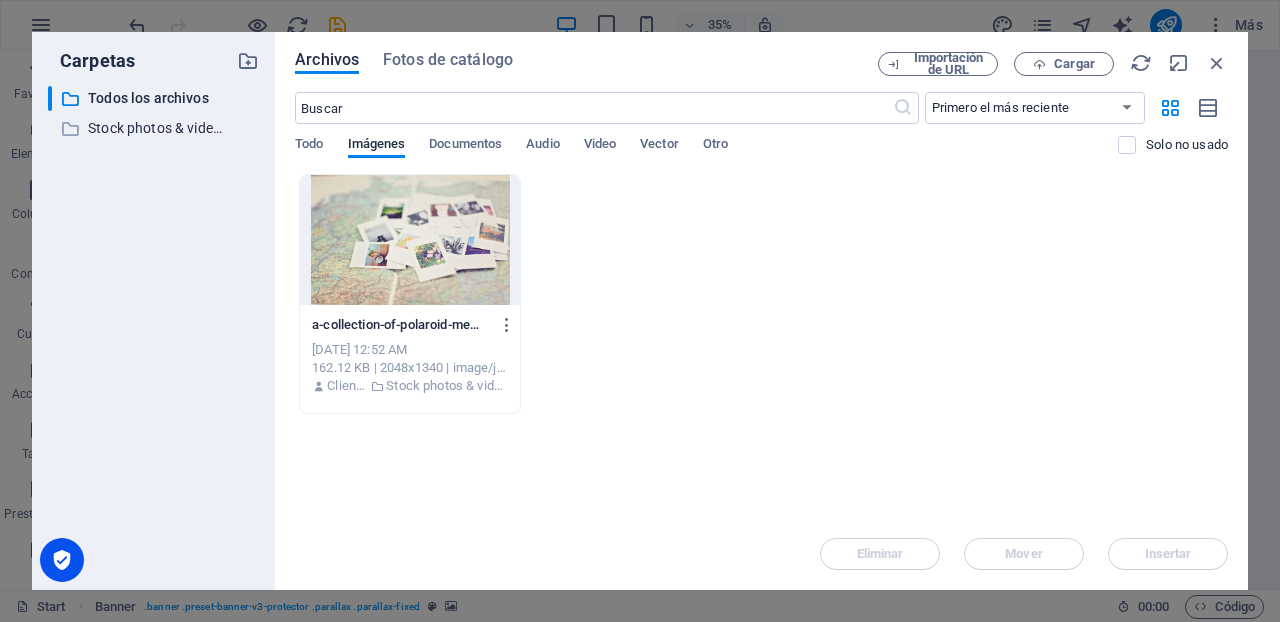 click at bounding box center [410, 240] 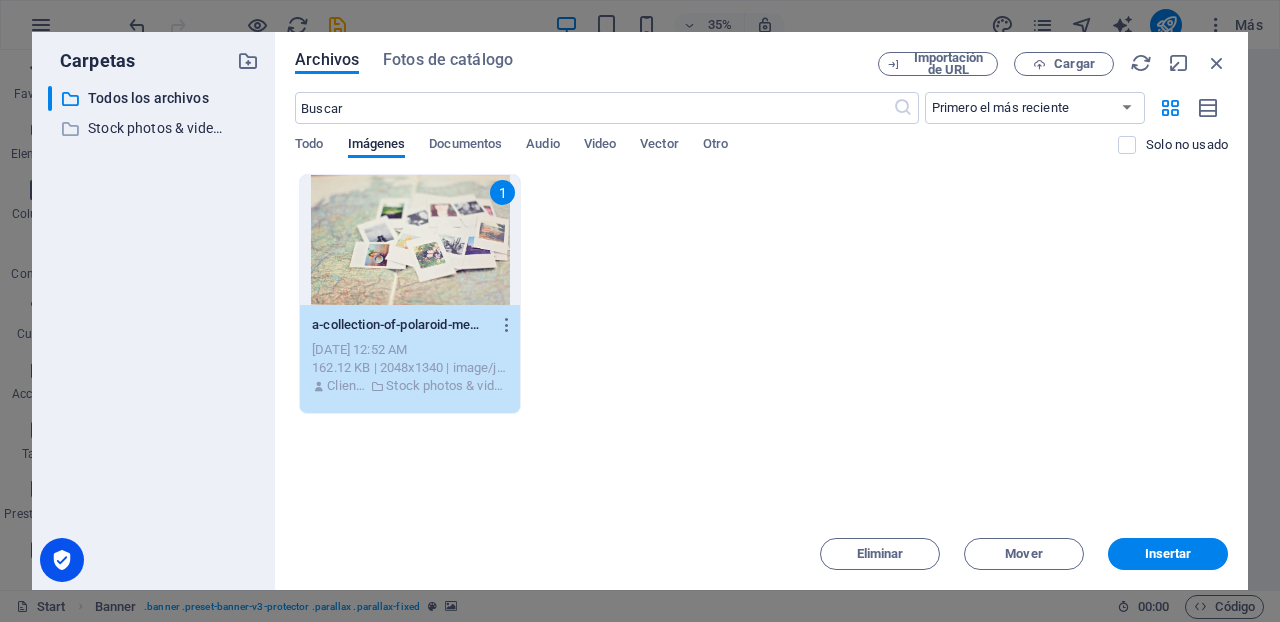 click on "1" at bounding box center [502, 192] 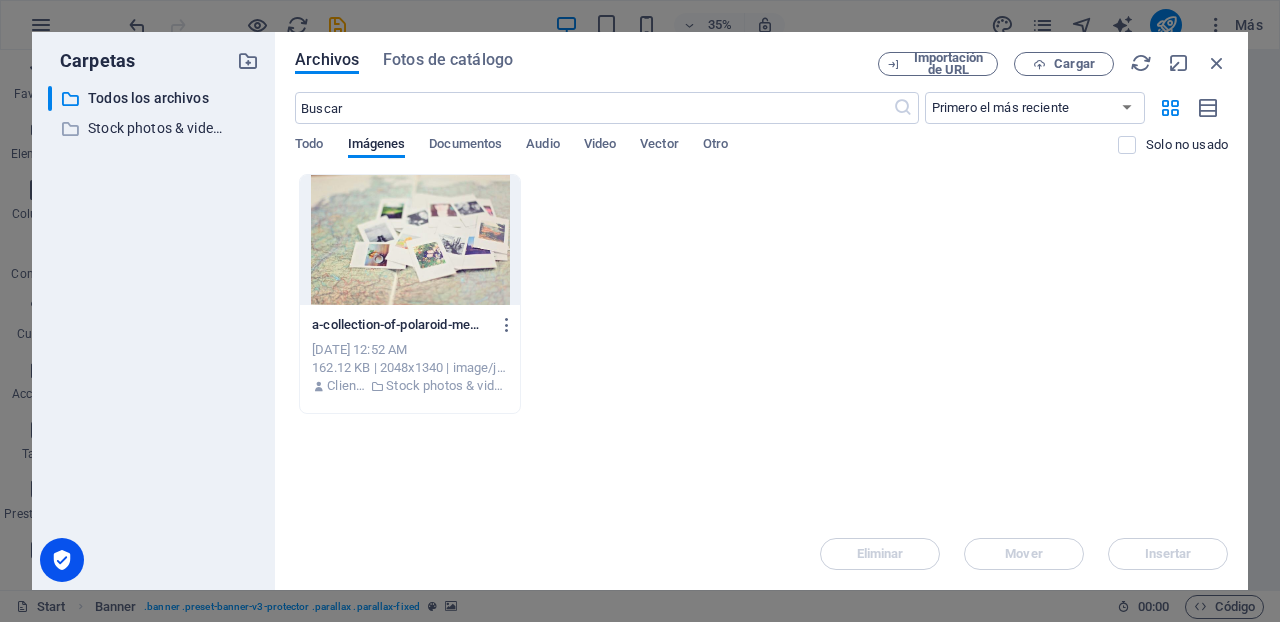 click at bounding box center (410, 240) 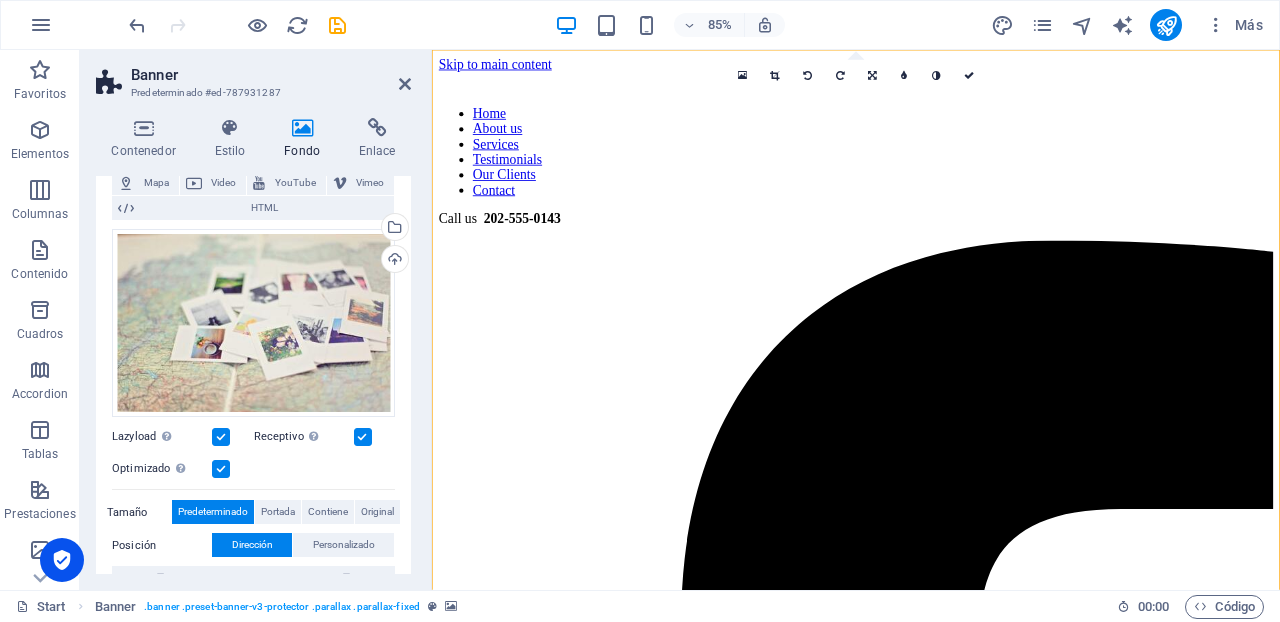scroll, scrollTop: 99, scrollLeft: 0, axis: vertical 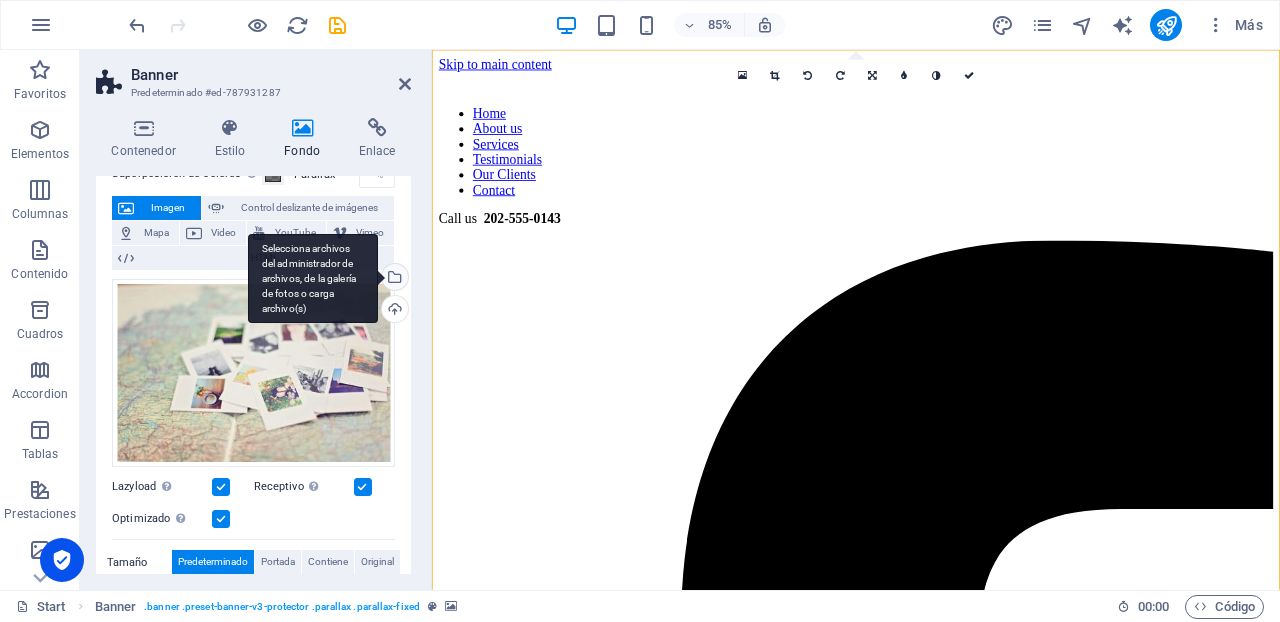 click on "Selecciona archivos del administrador de archivos, de la galería de fotos o carga archivo(s)" at bounding box center (393, 279) 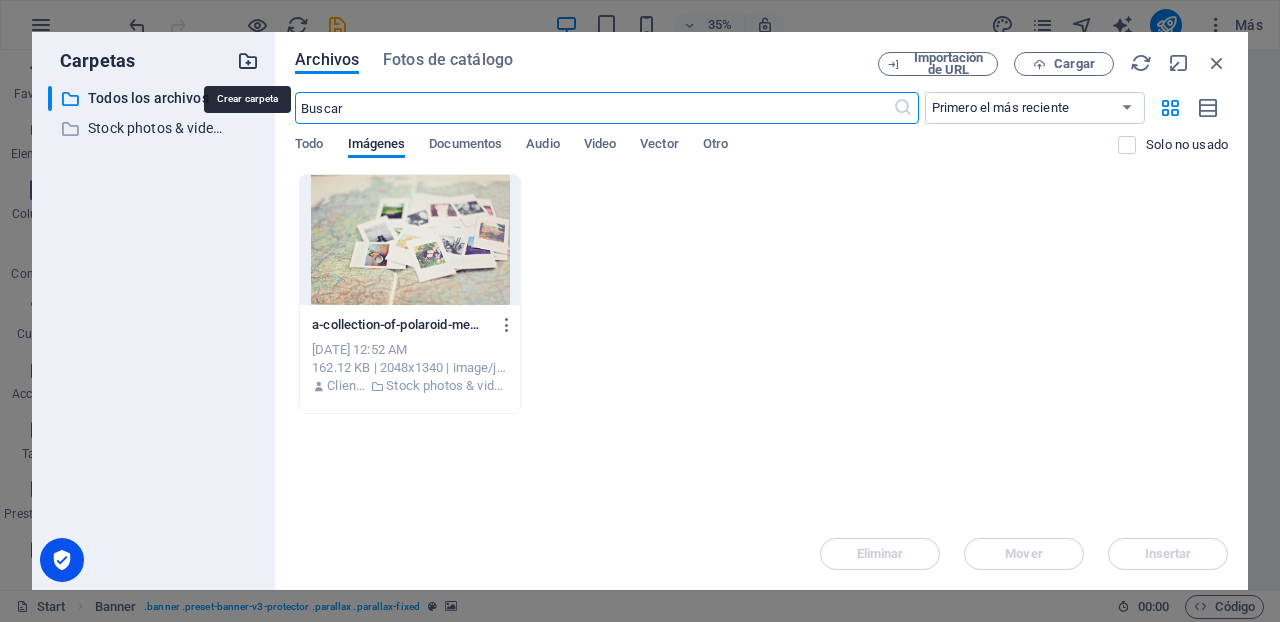 click at bounding box center (248, 61) 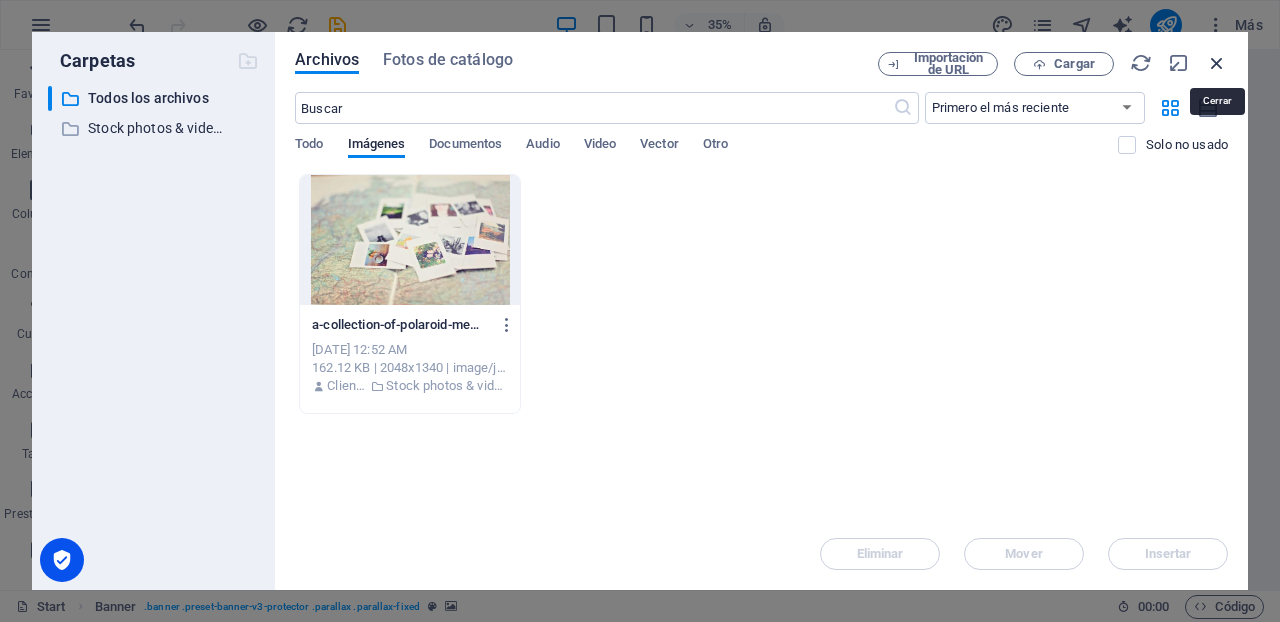 click at bounding box center [1217, 63] 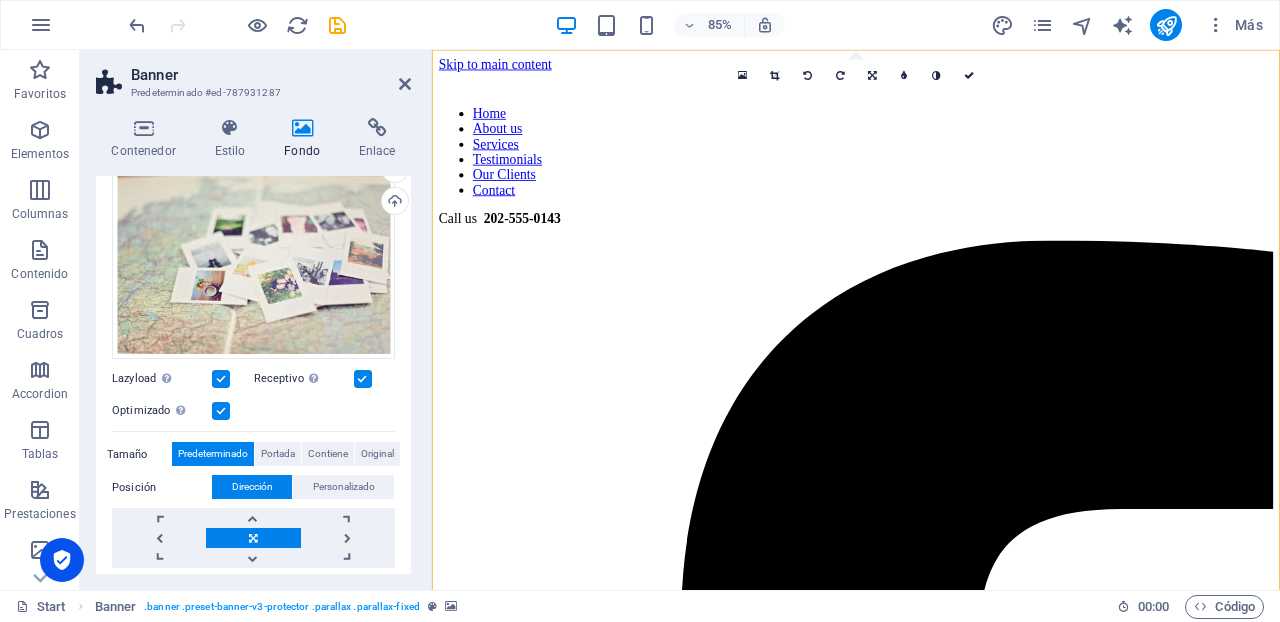 scroll, scrollTop: 194, scrollLeft: 0, axis: vertical 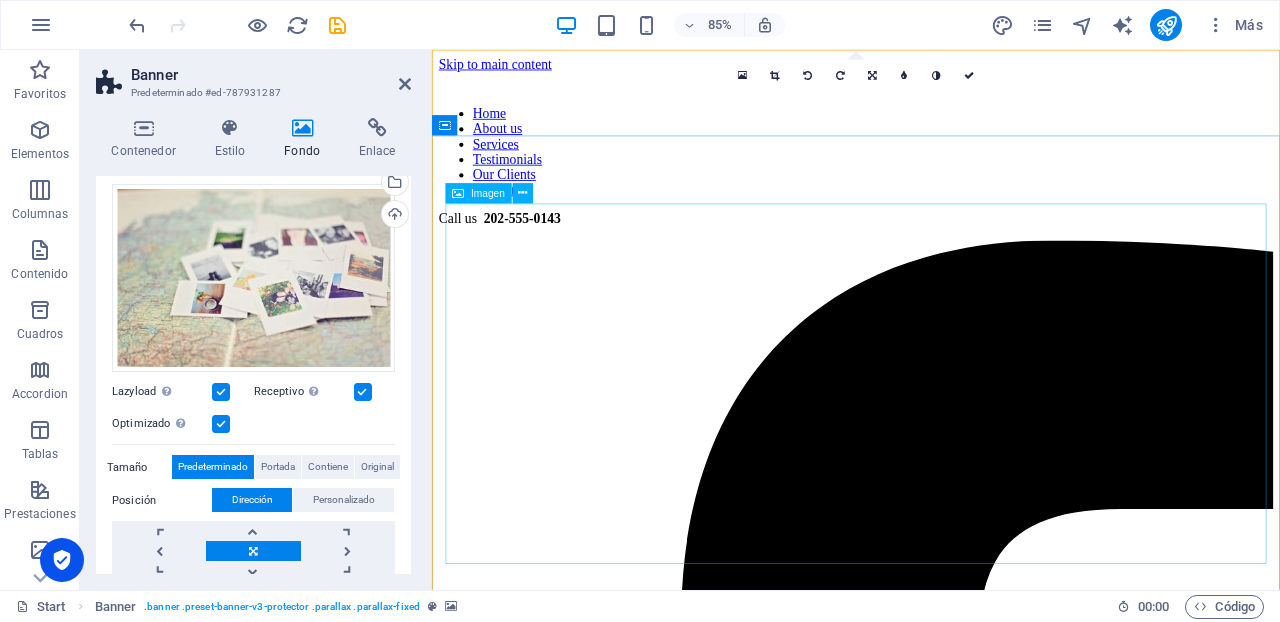 click at bounding box center [931, 5492] 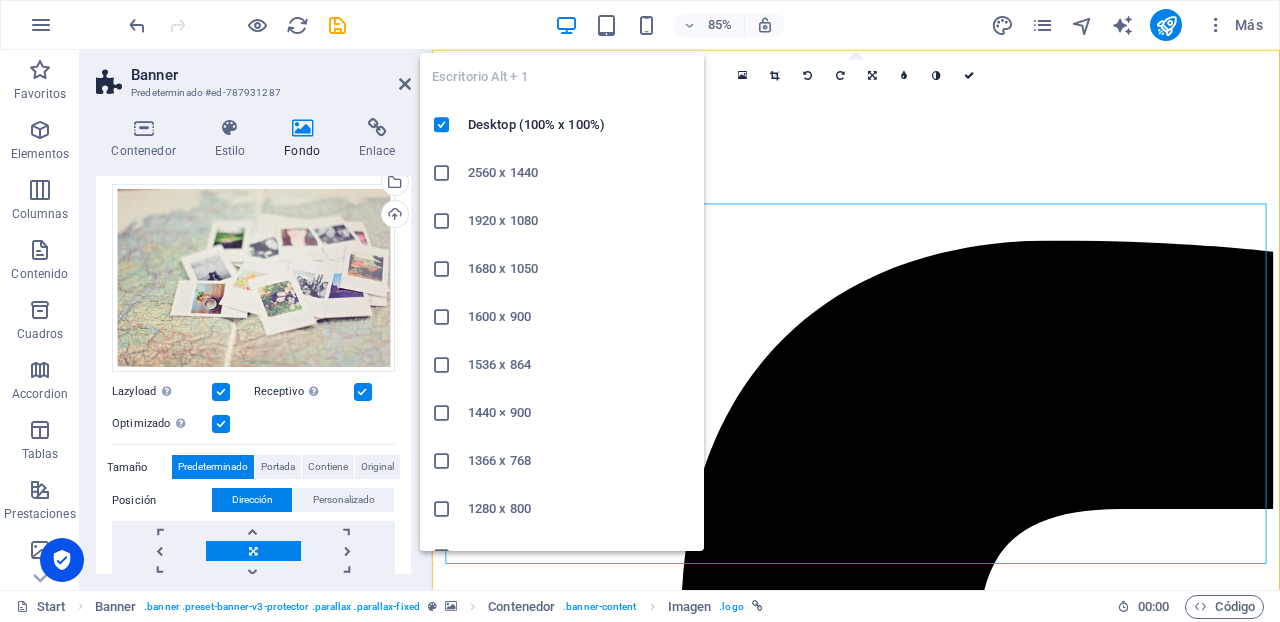 click at bounding box center [566, 25] 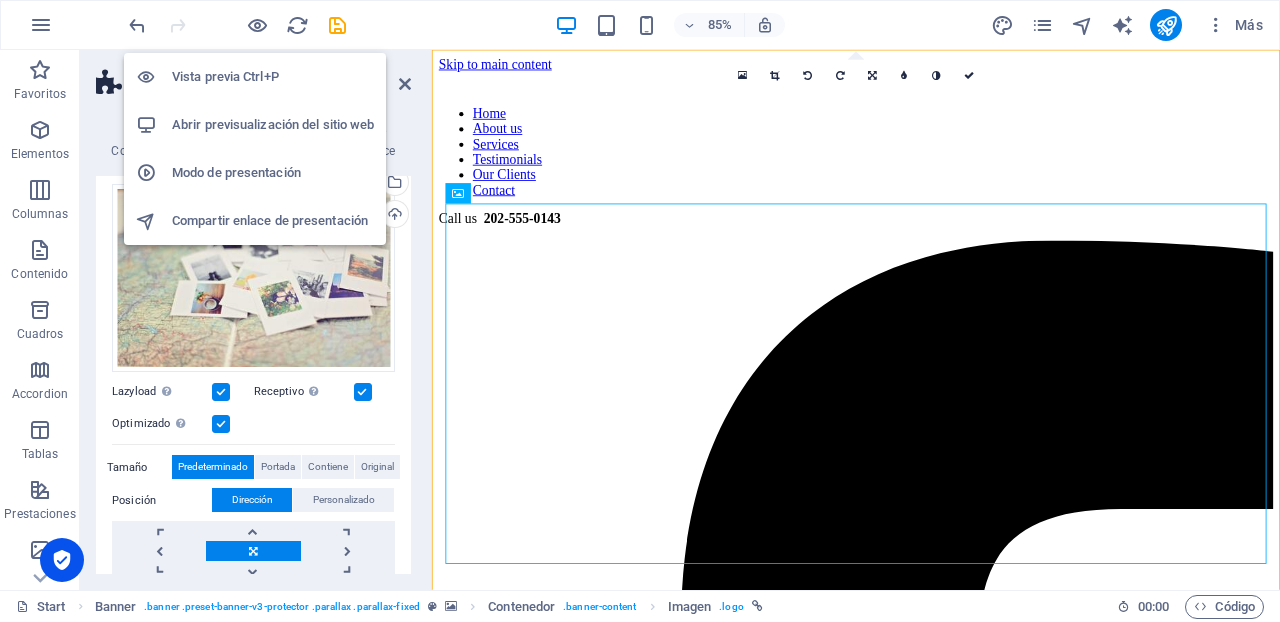 click on "Vista previa Ctrl+P" at bounding box center (273, 77) 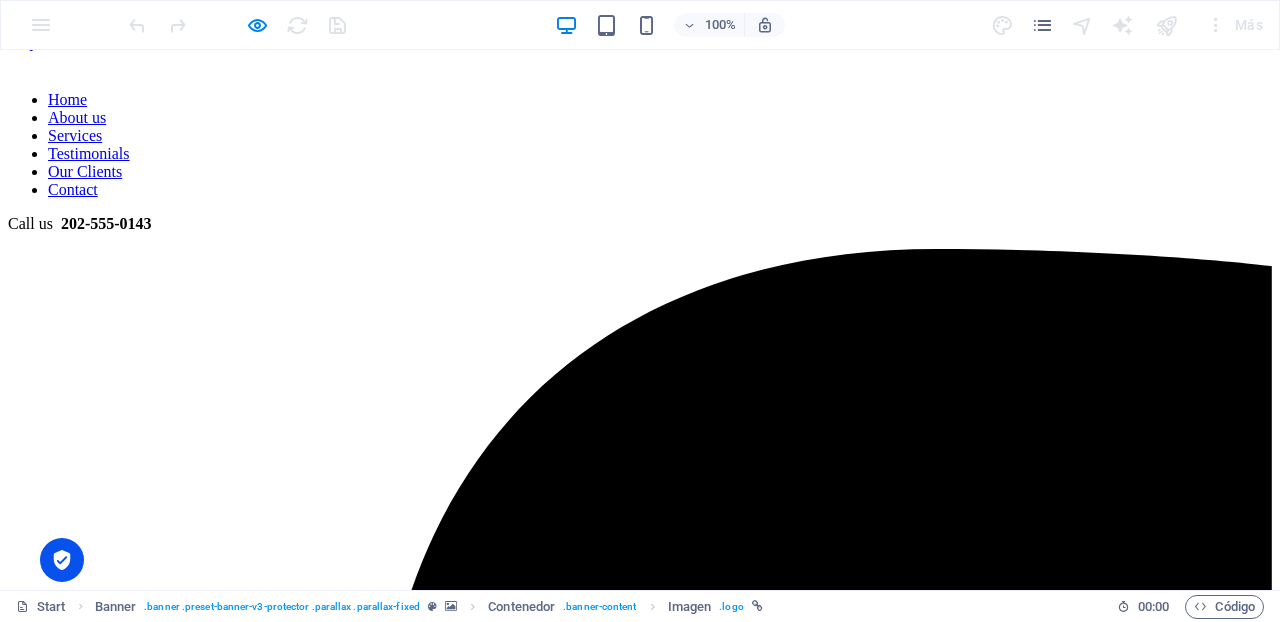 scroll, scrollTop: 0, scrollLeft: 0, axis: both 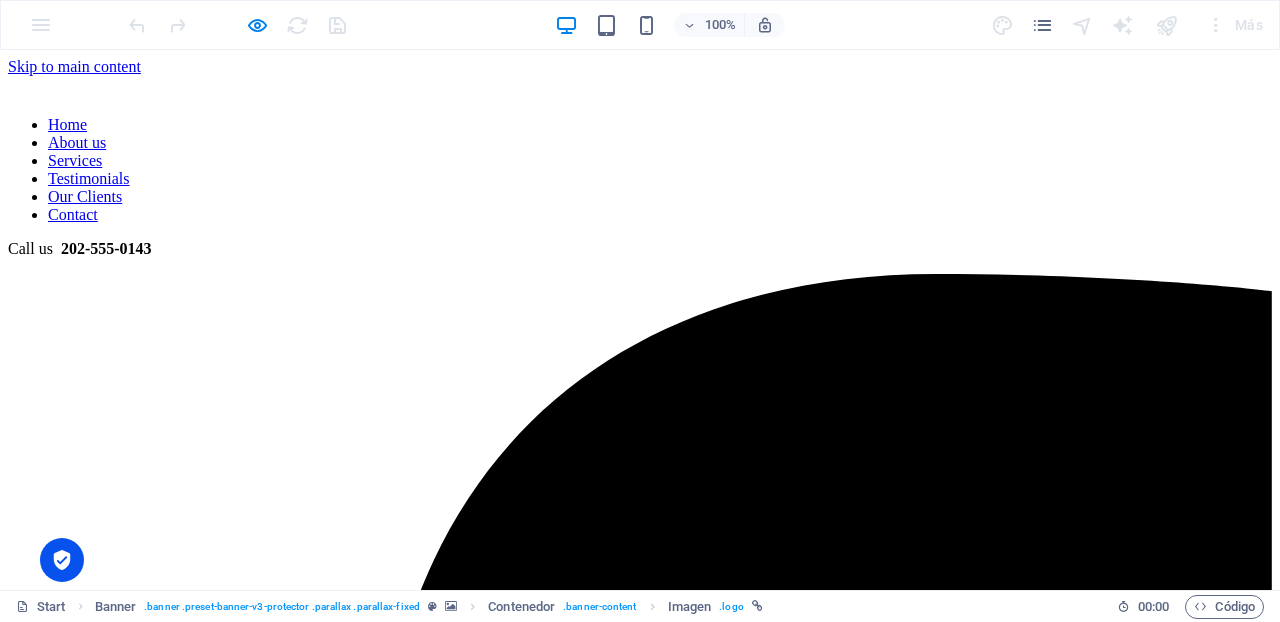 click on "About us" at bounding box center (77, 142) 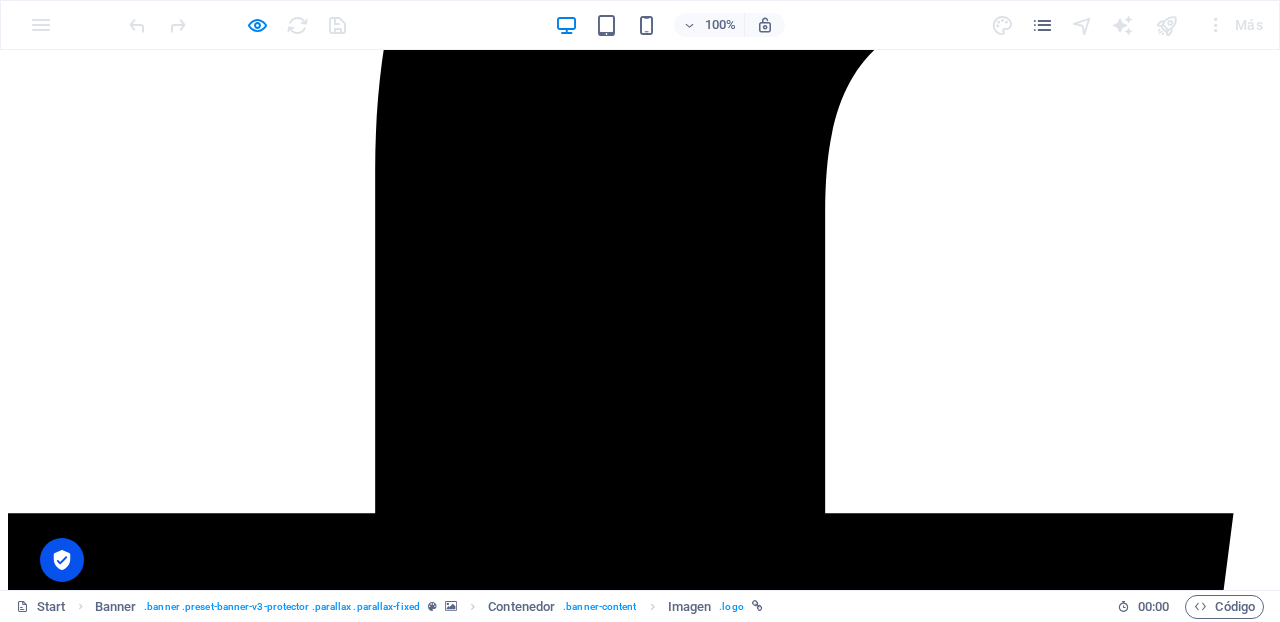 scroll, scrollTop: 684, scrollLeft: 0, axis: vertical 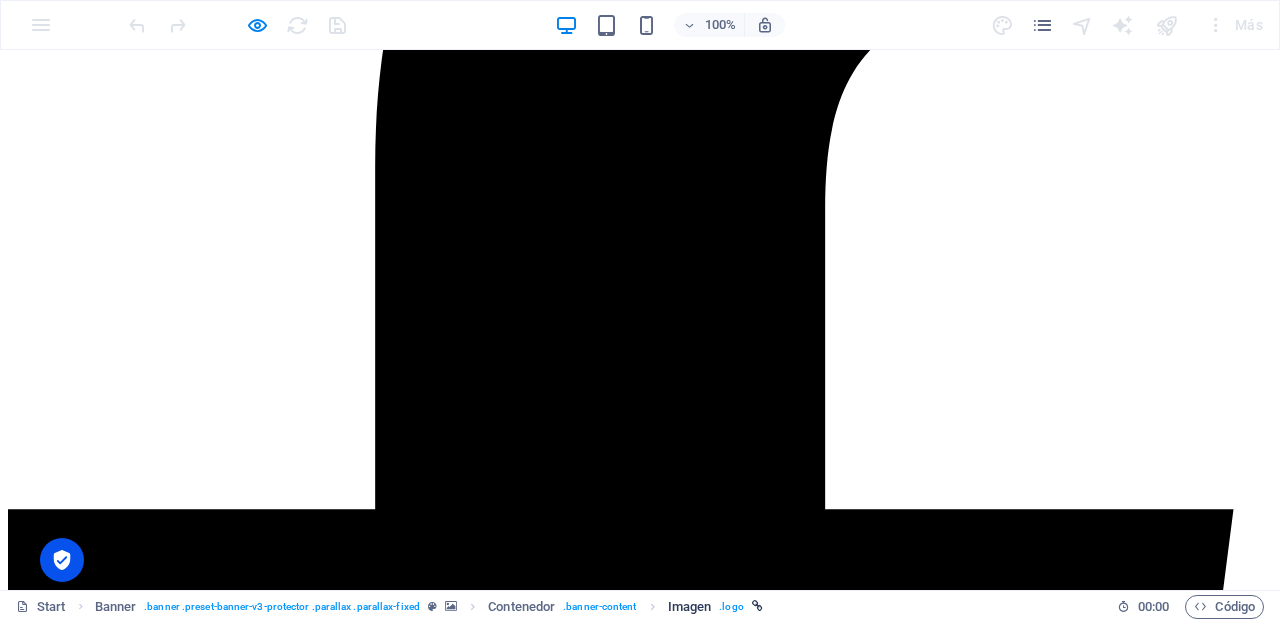 click on ". logo" at bounding box center (731, 607) 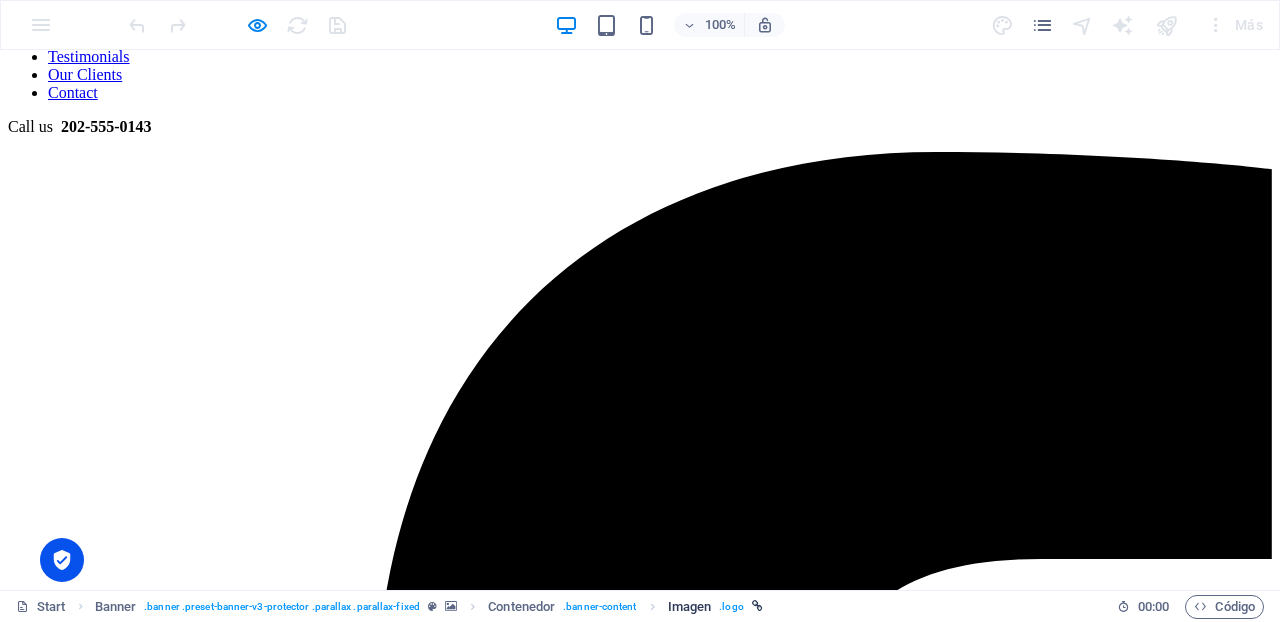 click on ". logo" at bounding box center (731, 607) 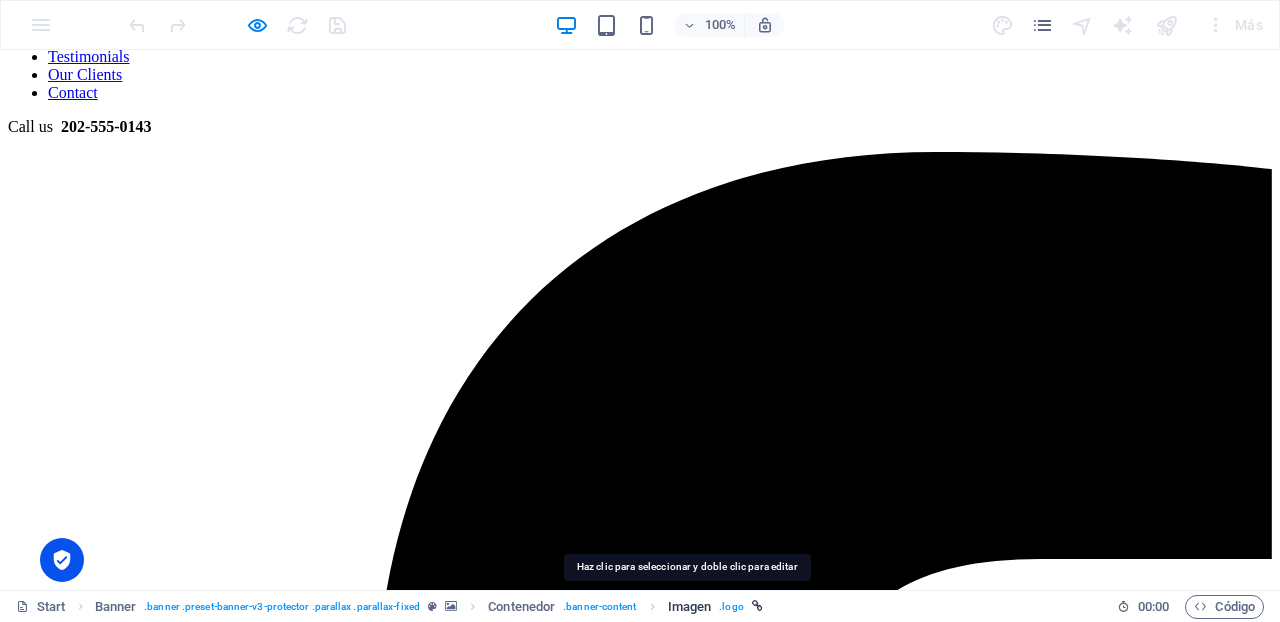 click on "Imagen" at bounding box center (690, 607) 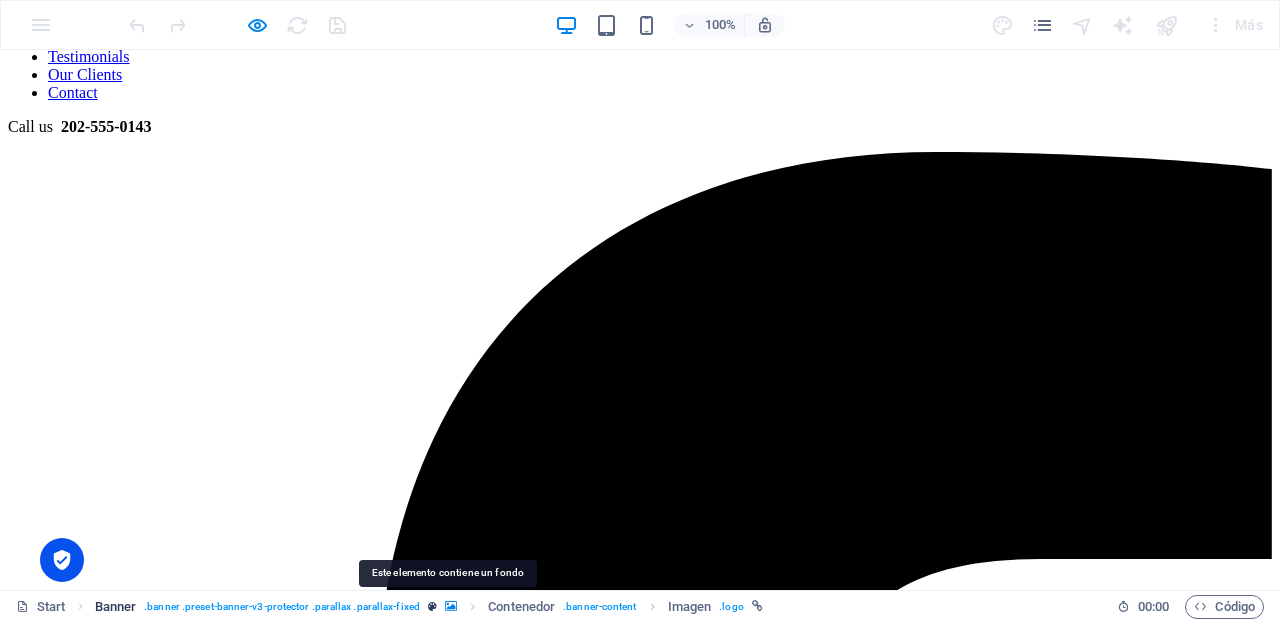 click at bounding box center (451, 606) 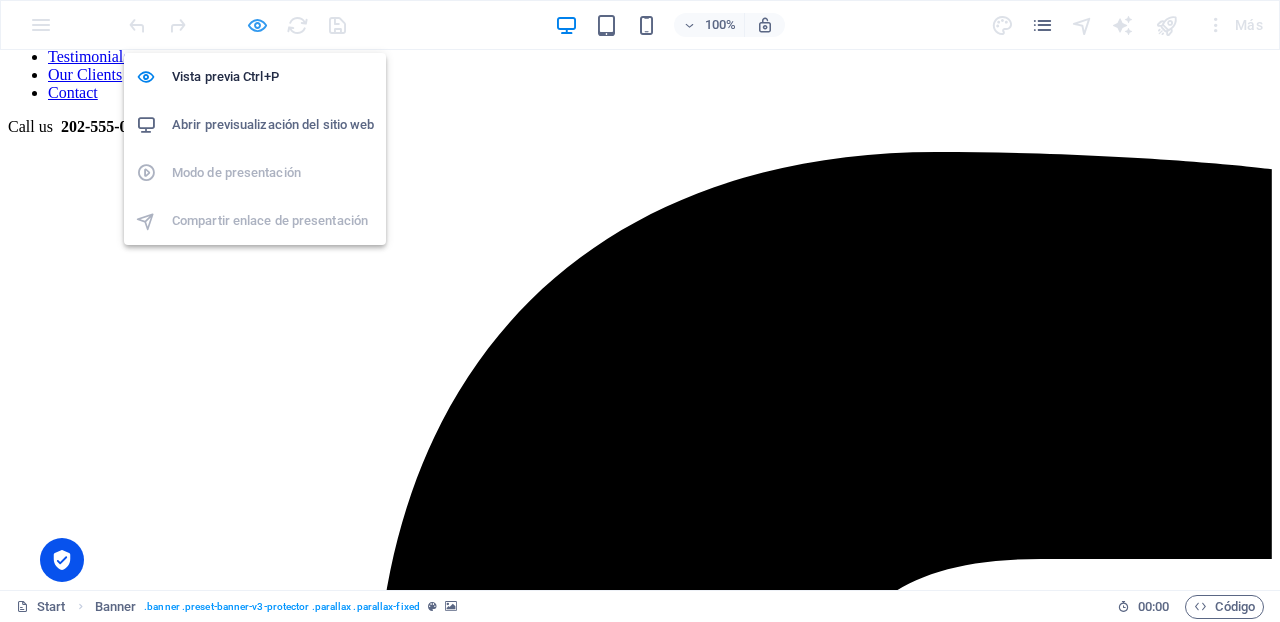 click at bounding box center [257, 25] 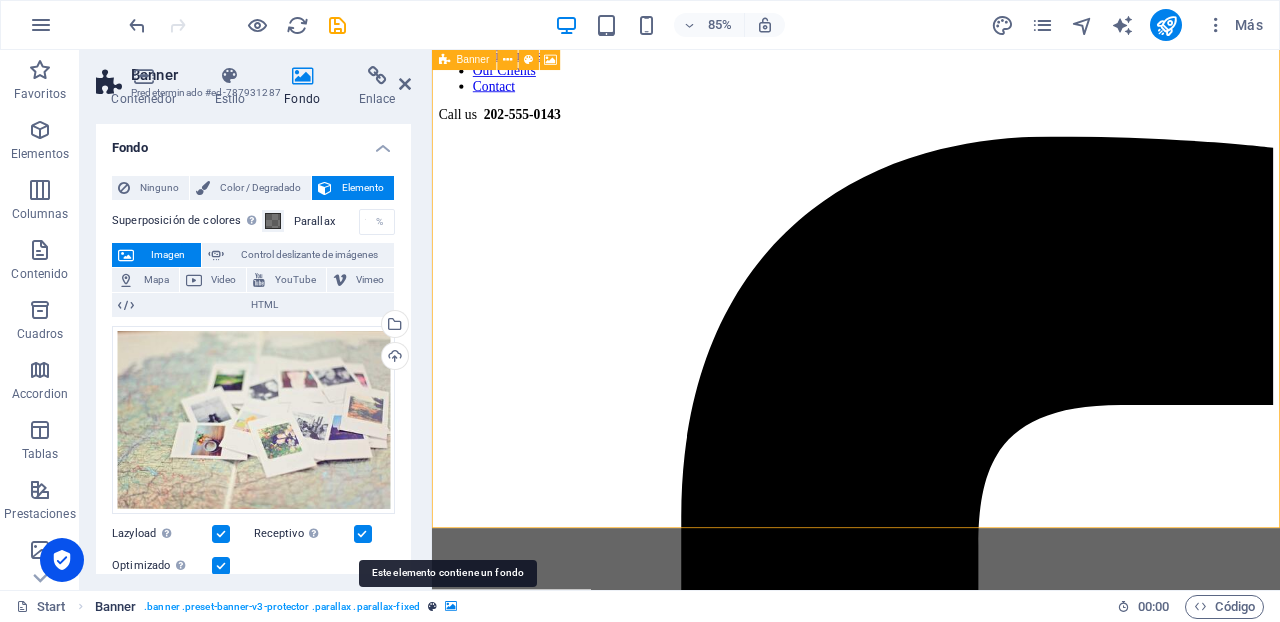 click at bounding box center [451, 606] 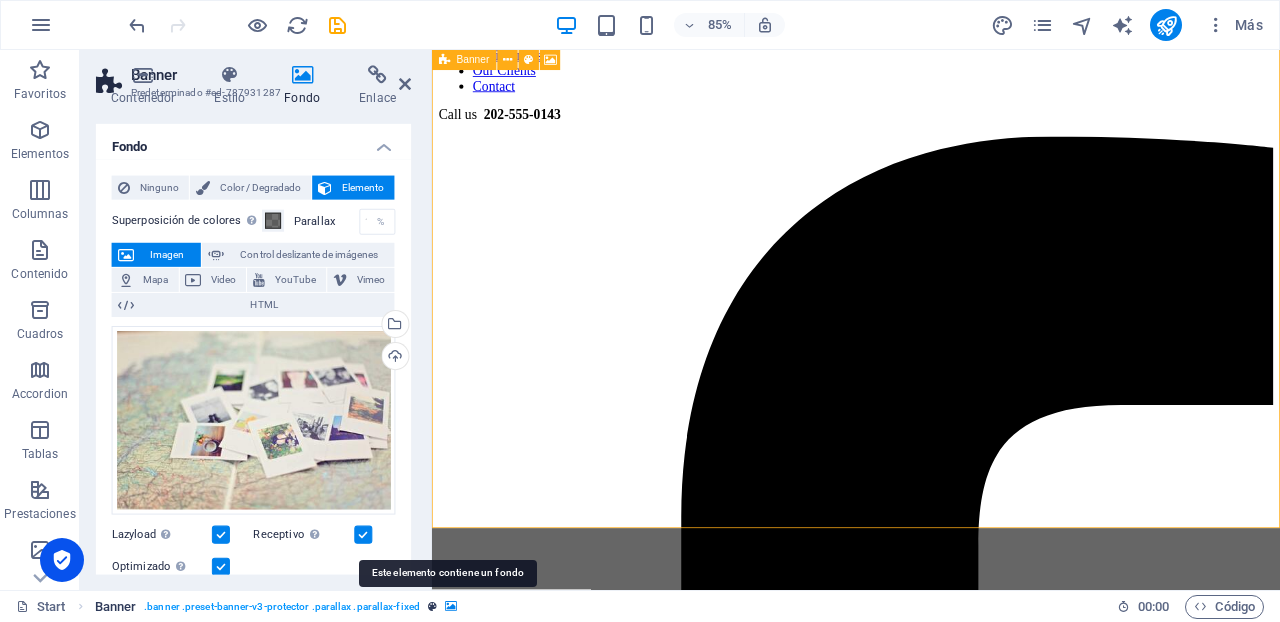 click at bounding box center [451, 606] 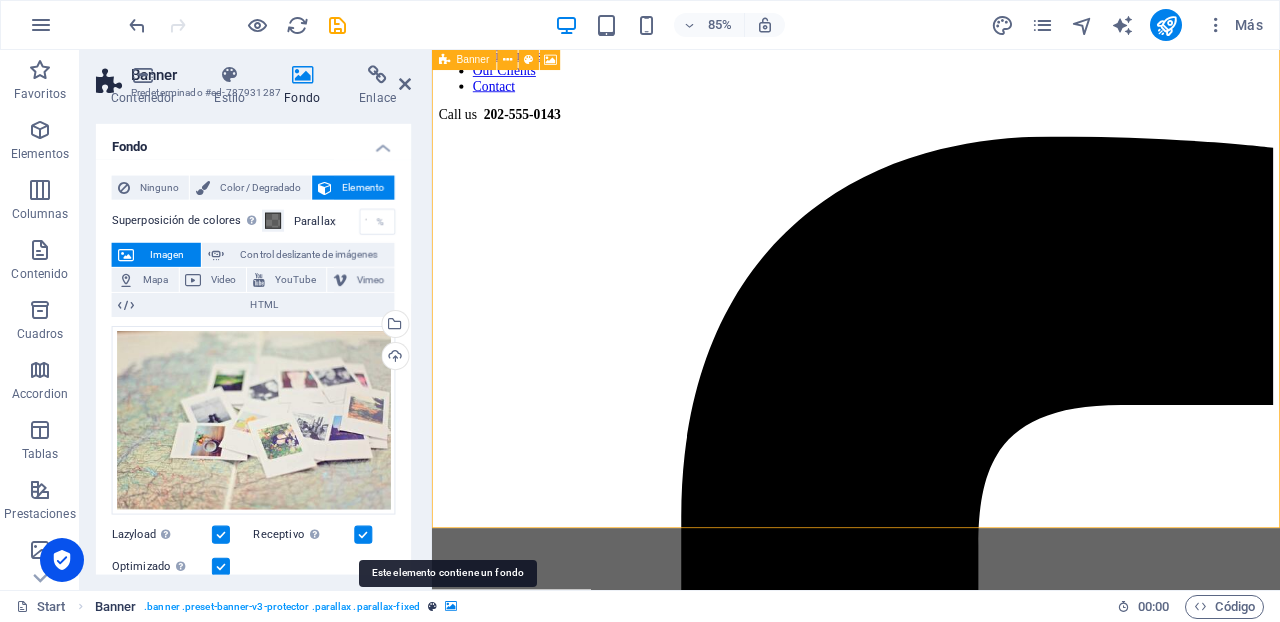 click at bounding box center [451, 606] 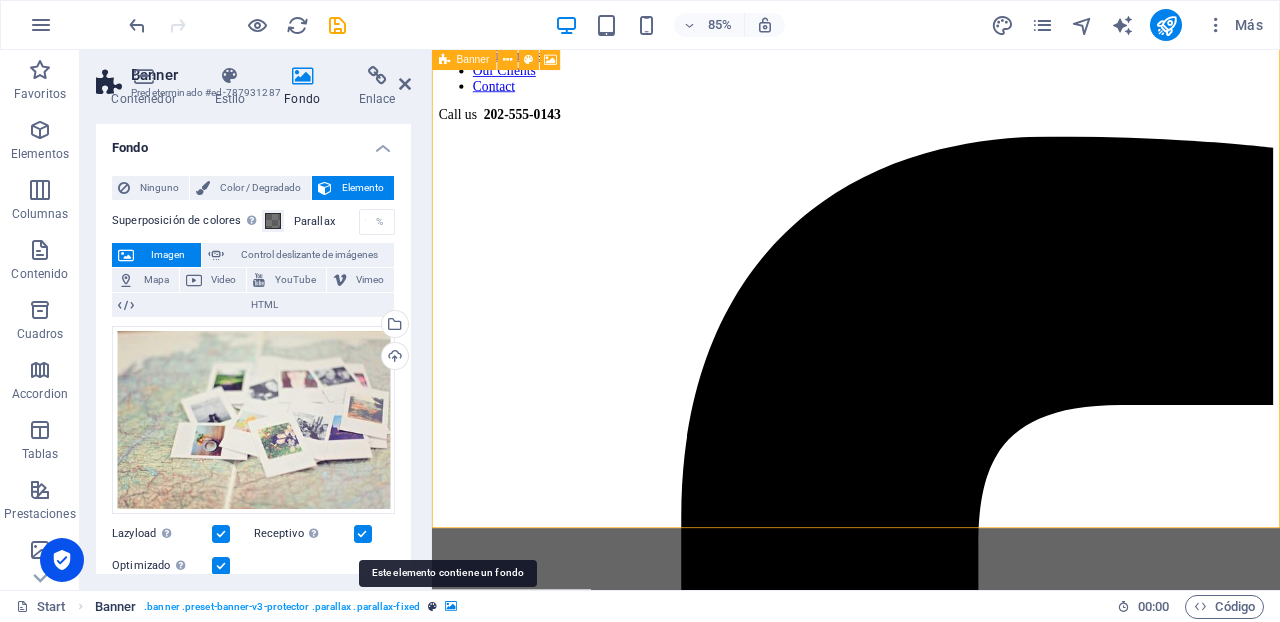 click at bounding box center (451, 606) 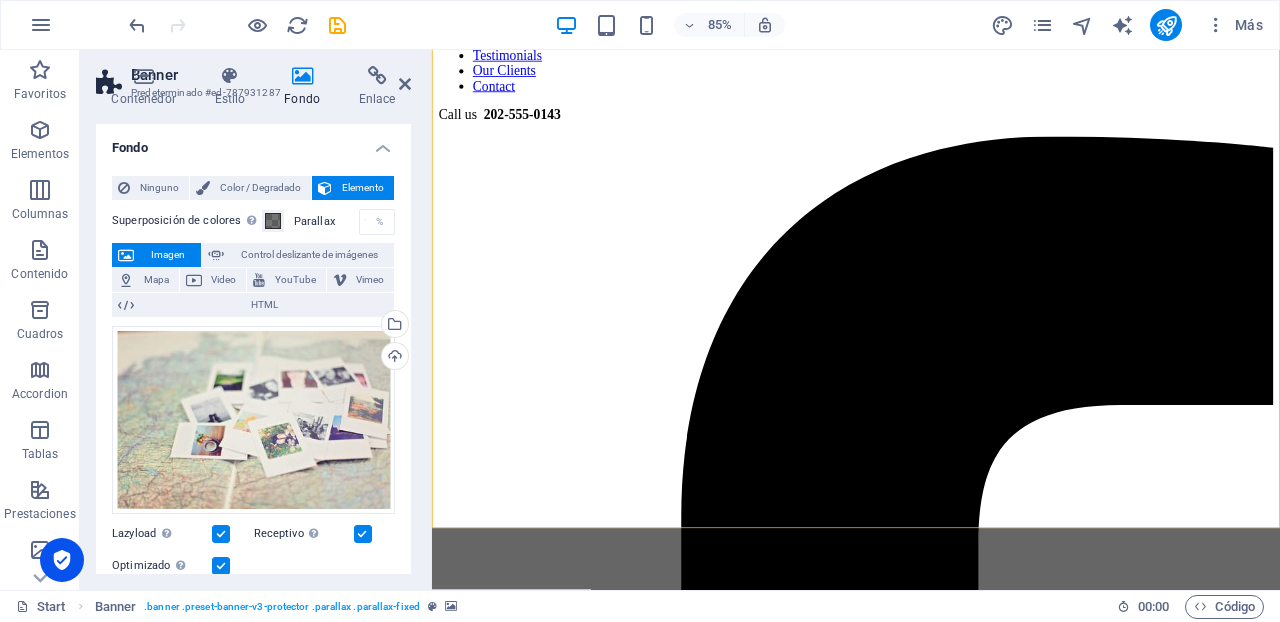 click on "Imagen" at bounding box center (167, 255) 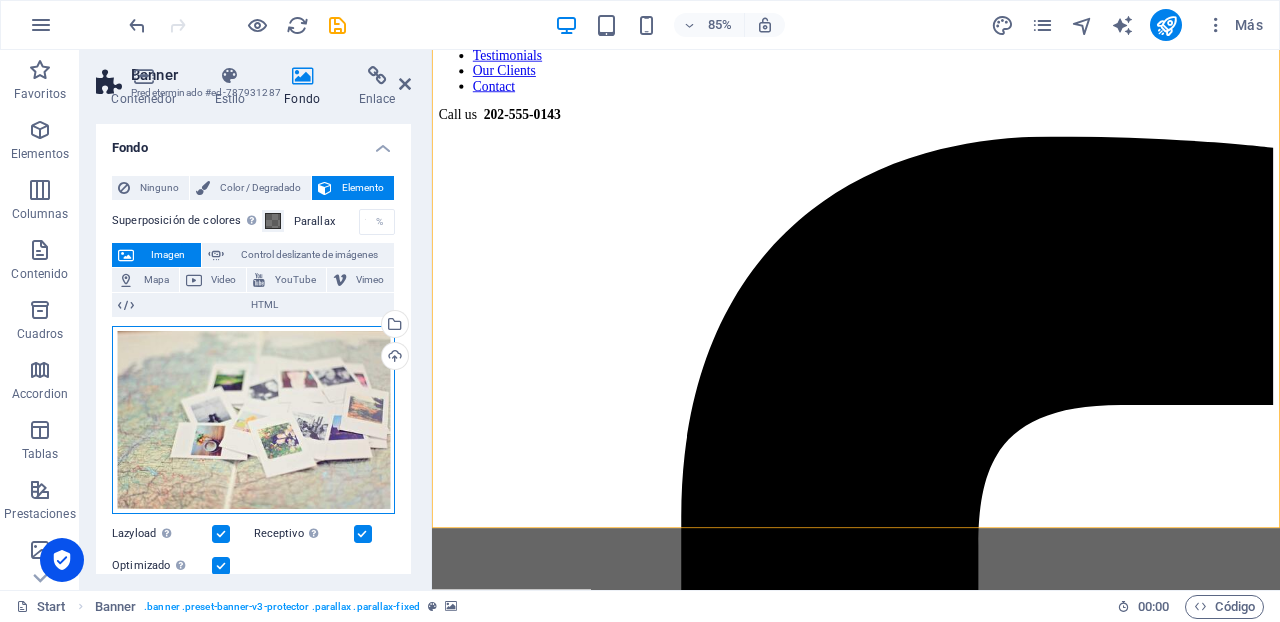 click on "Arrastra archivos aquí, haz clic para escoger archivos o  selecciona archivos de Archivos o de nuestra galería gratuita de fotos y vídeos" at bounding box center [253, 420] 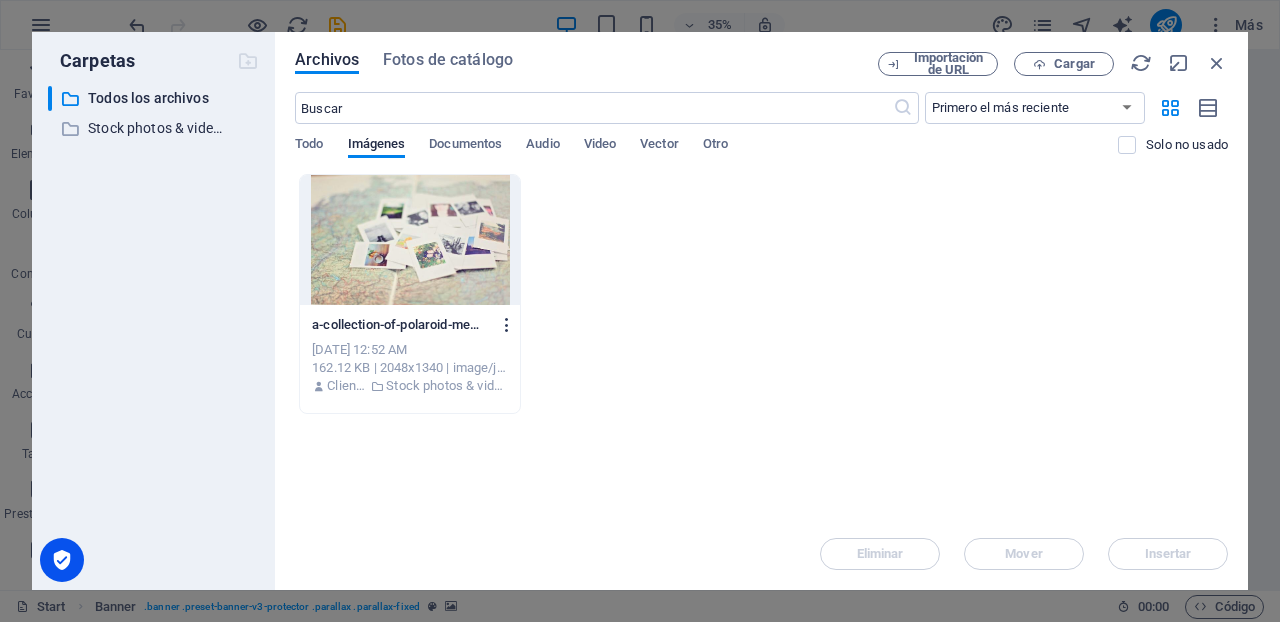 click at bounding box center (507, 325) 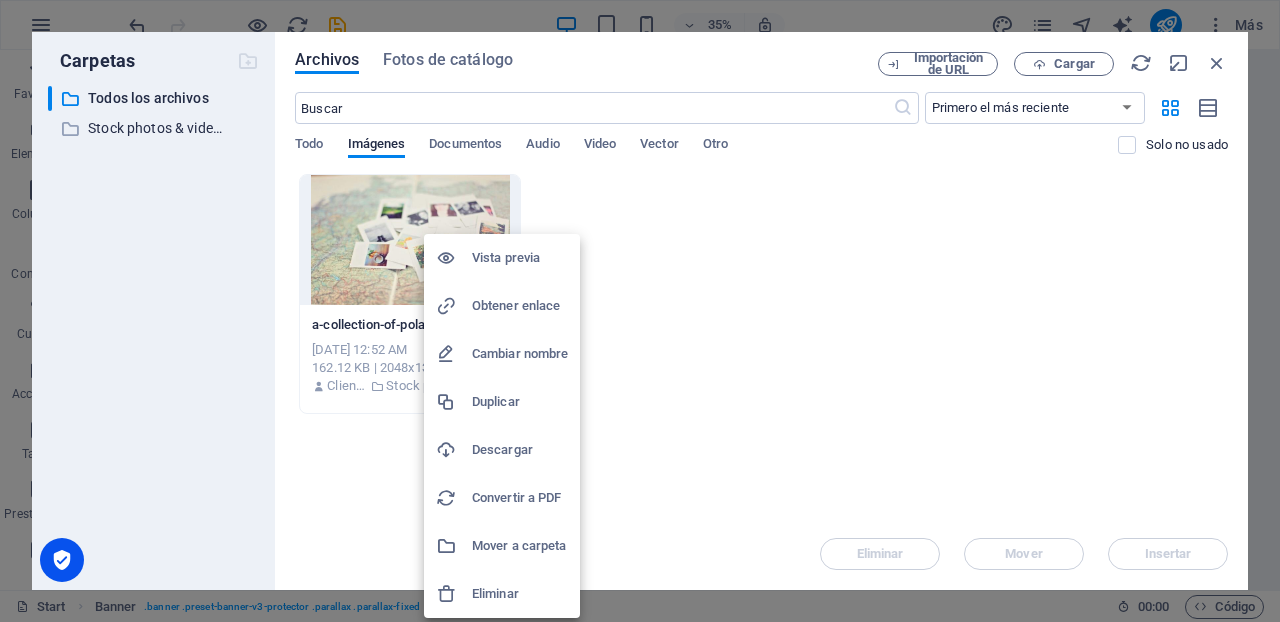 click on "Eliminar" at bounding box center (520, 594) 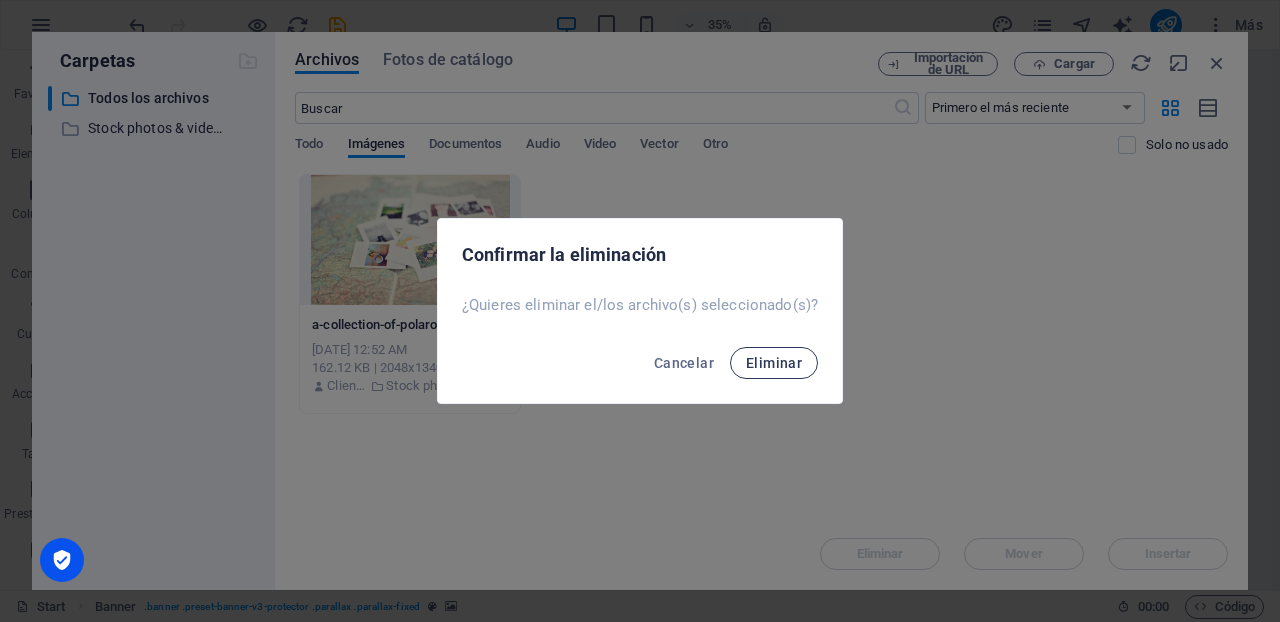 click on "Eliminar" at bounding box center [774, 363] 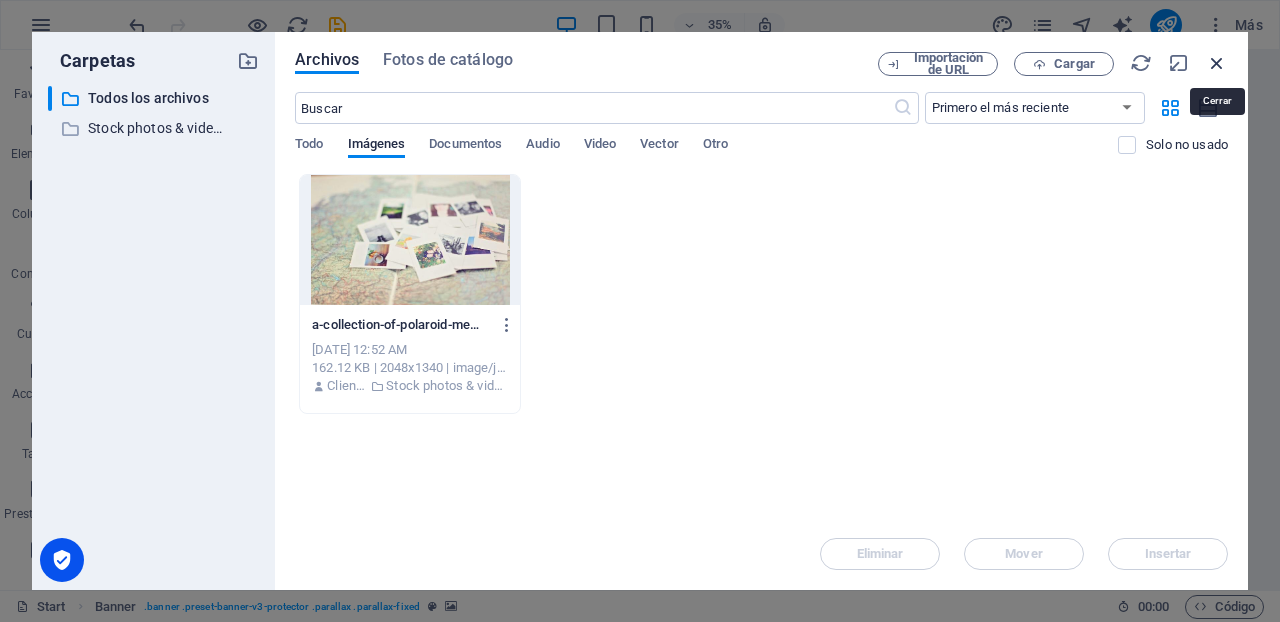 click at bounding box center [1217, 63] 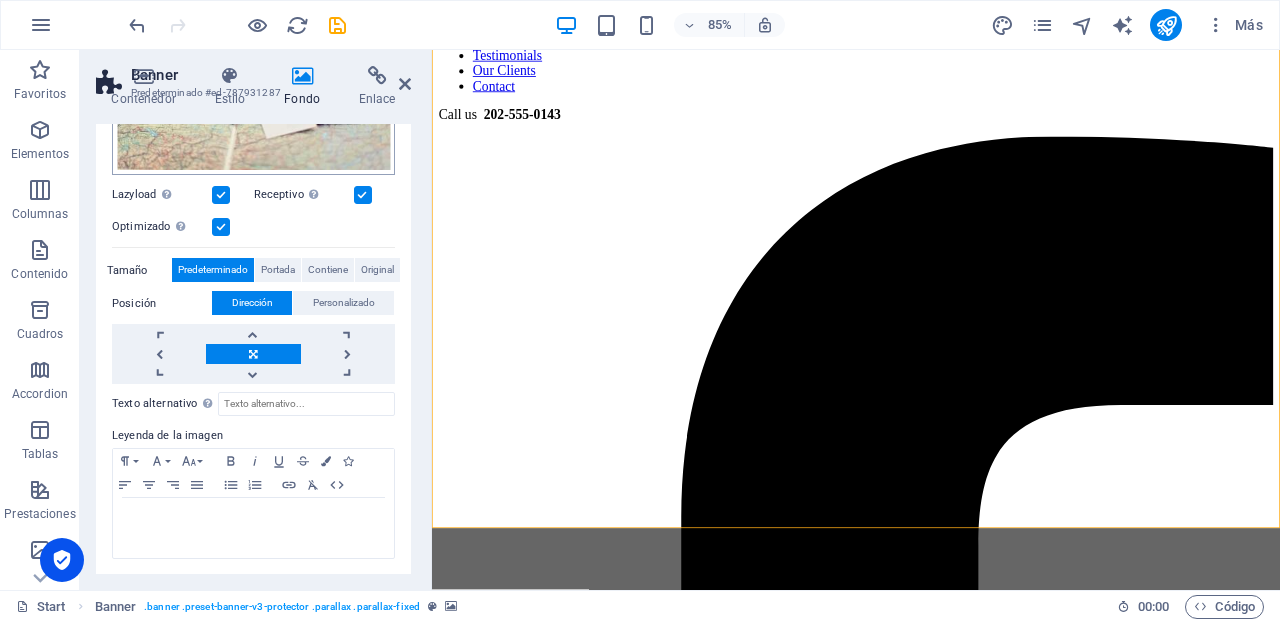 scroll, scrollTop: 0, scrollLeft: 0, axis: both 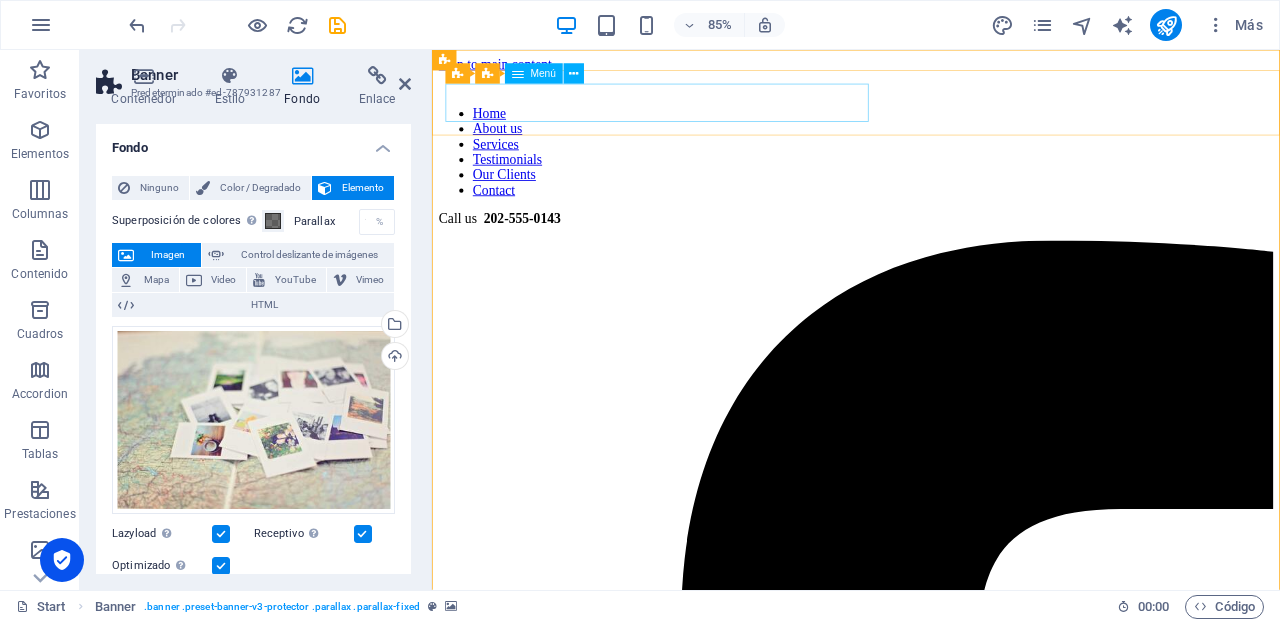 click on "Home About us Services Testimonials Our Clients Contact" at bounding box center [931, 170] 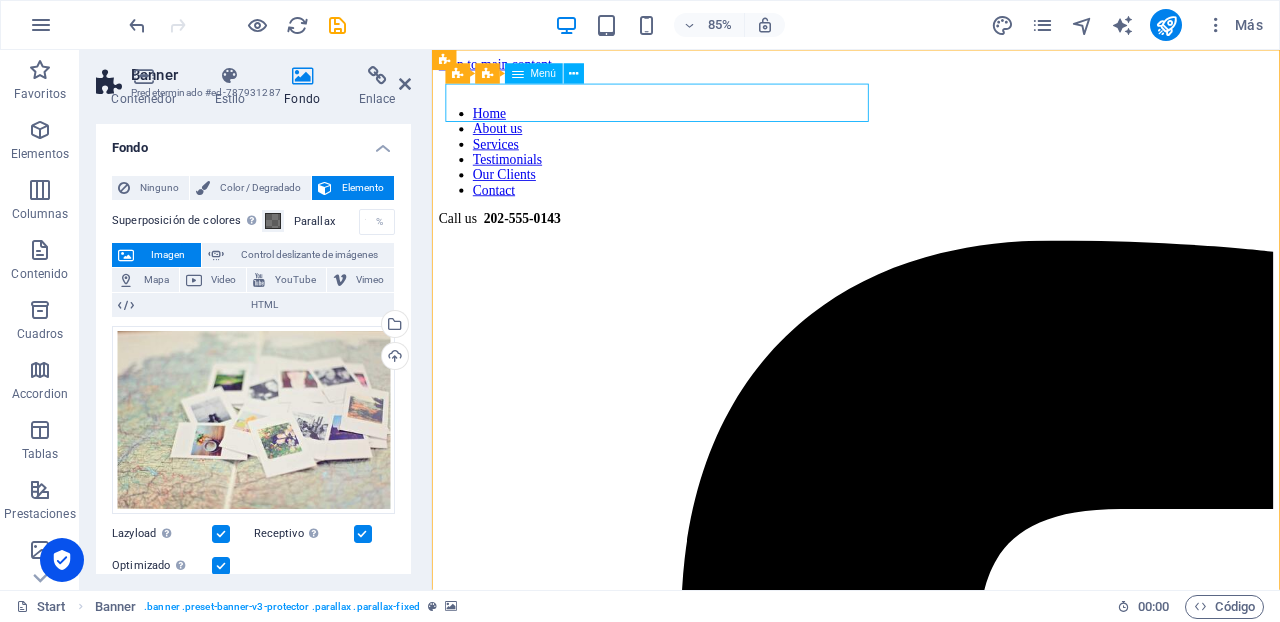 click on "Home About us Services Testimonials Our Clients Contact" at bounding box center (931, 170) 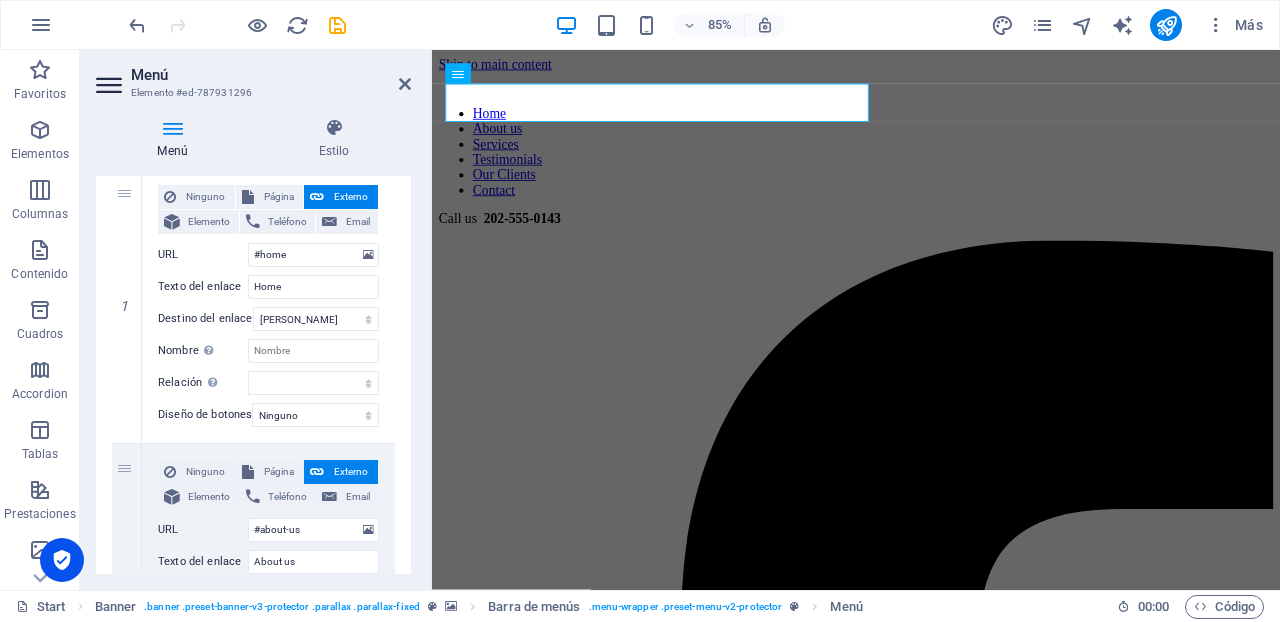 scroll, scrollTop: 219, scrollLeft: 0, axis: vertical 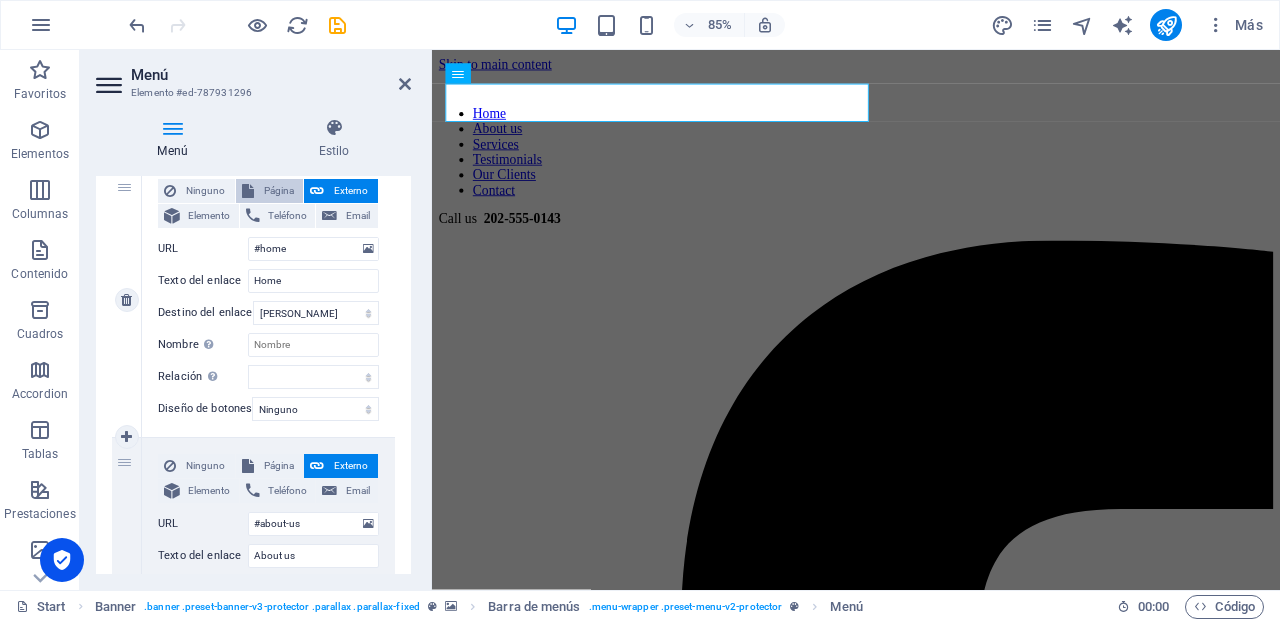 click on "Página" at bounding box center [279, 191] 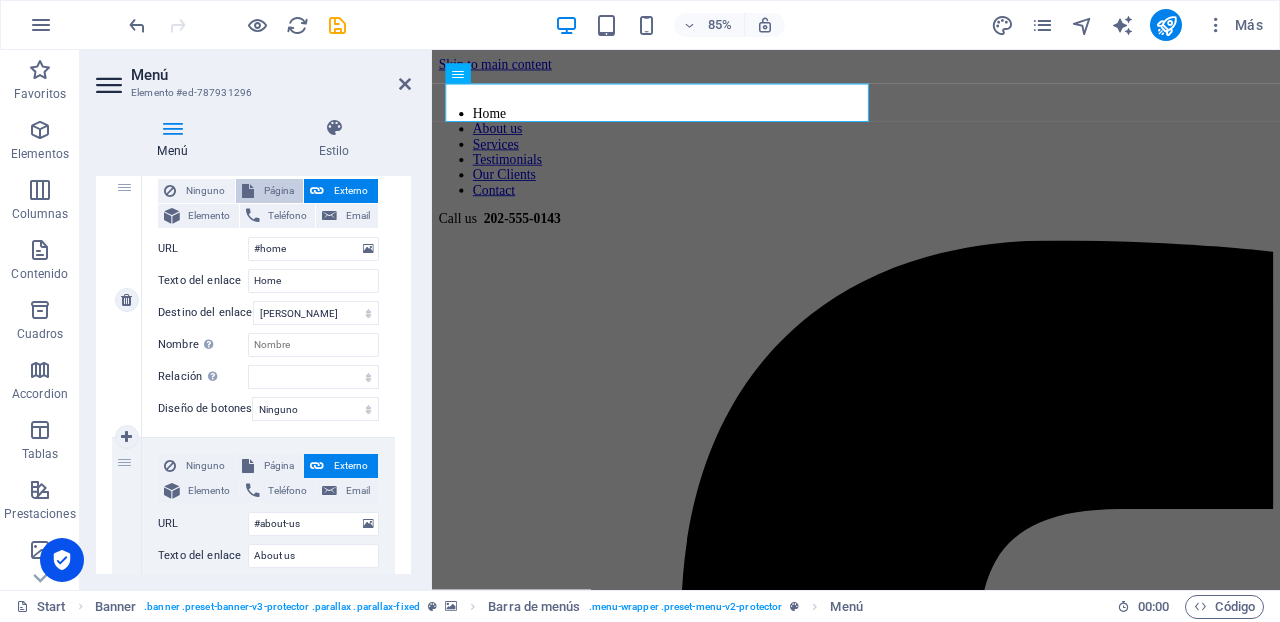 select 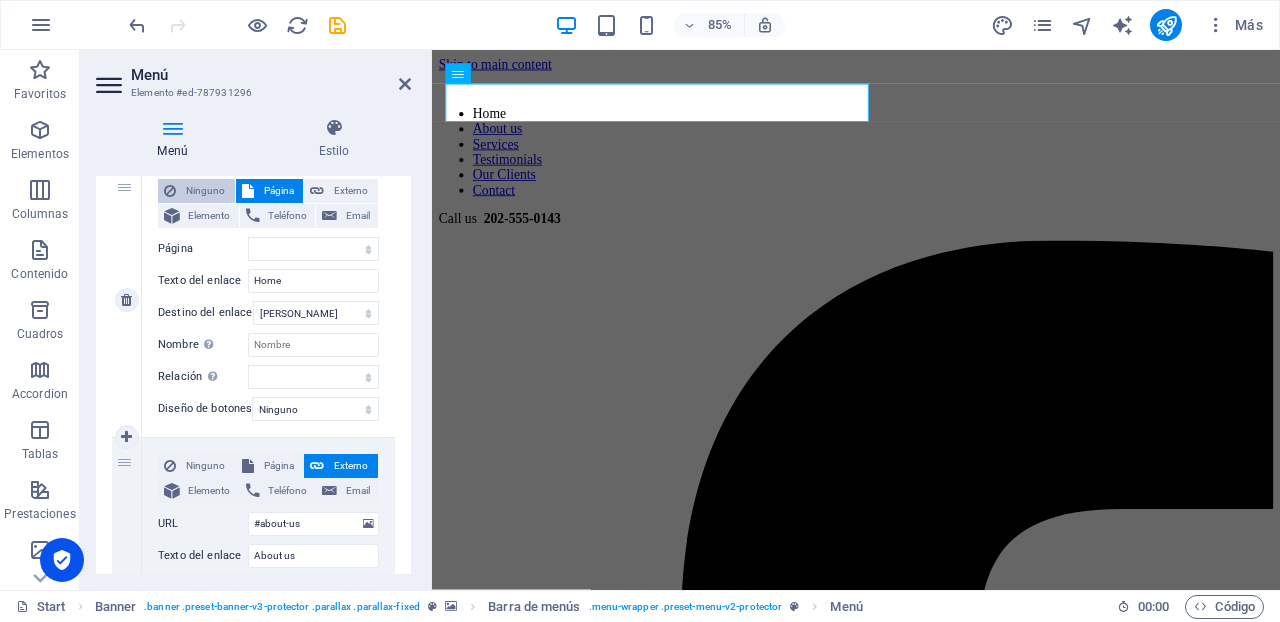 click on "Ninguno" at bounding box center (205, 191) 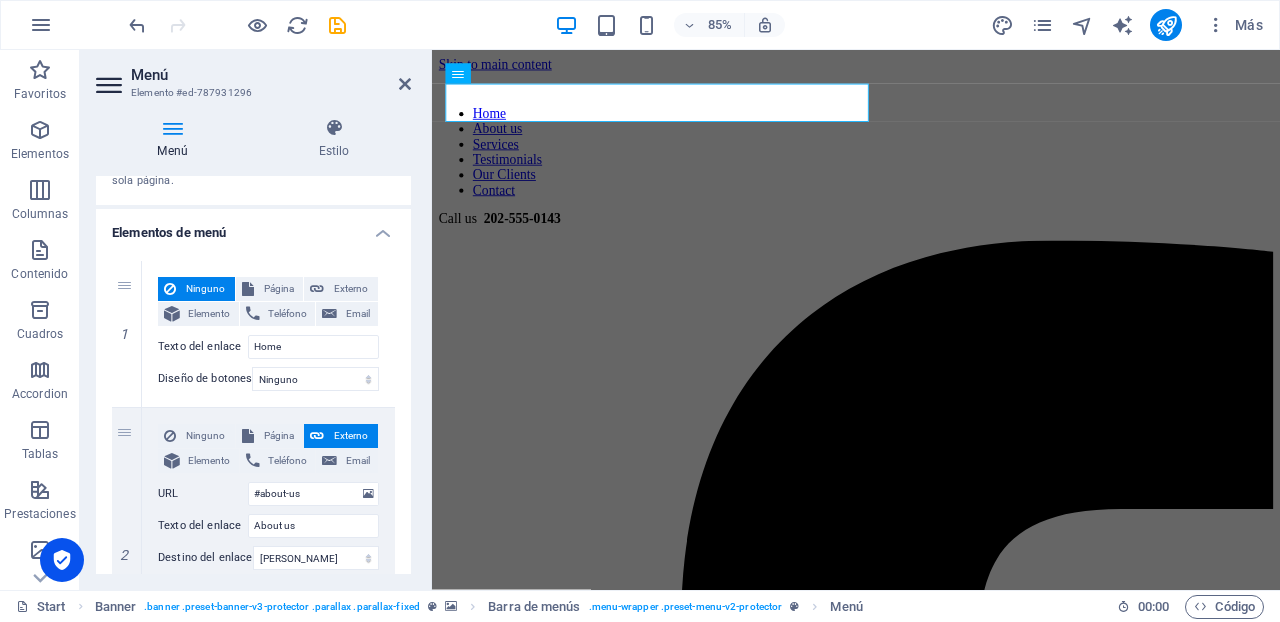 scroll, scrollTop: 122, scrollLeft: 0, axis: vertical 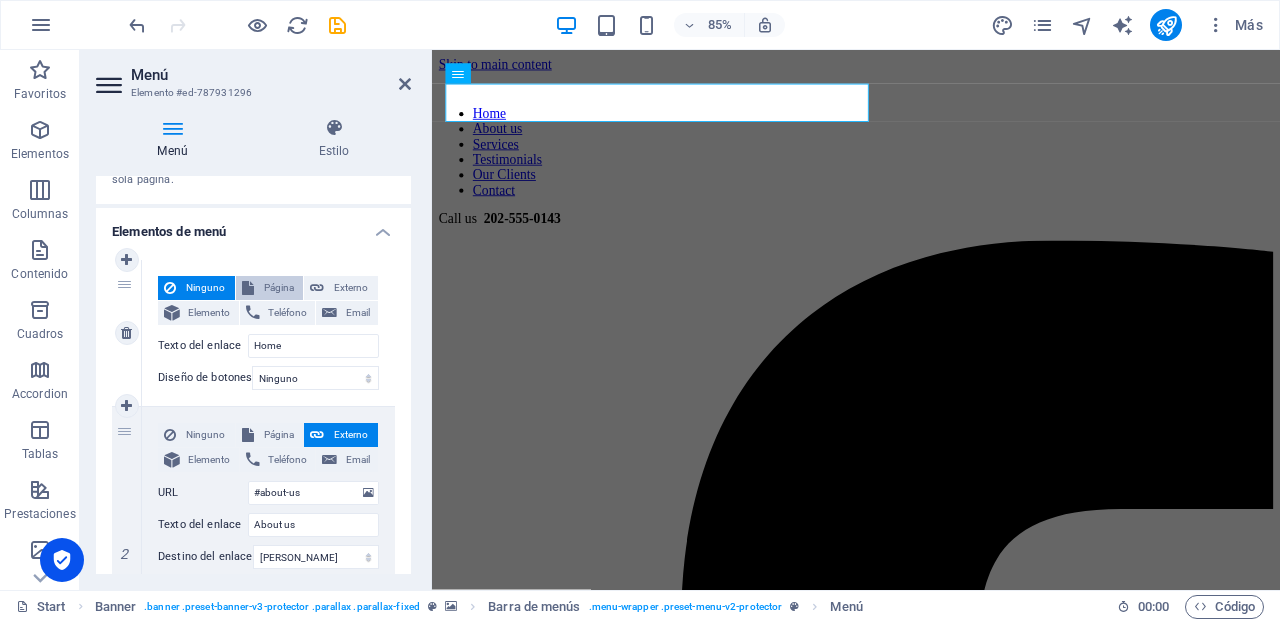 click on "Página" at bounding box center [279, 288] 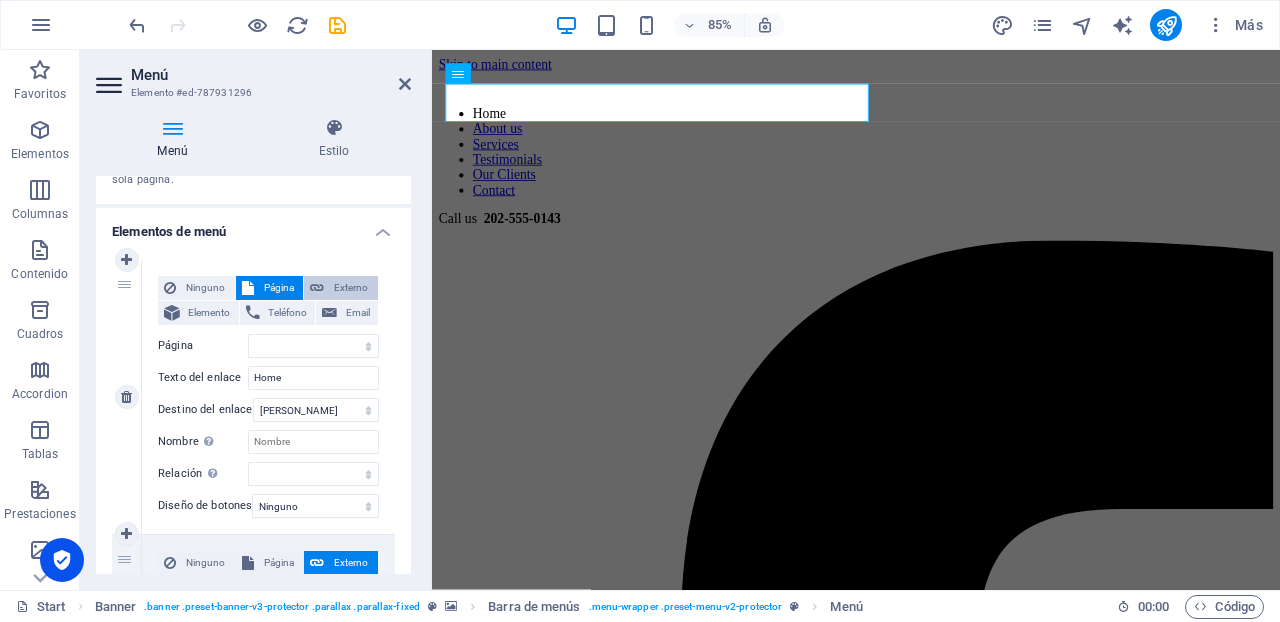 click on "Externo" at bounding box center [351, 288] 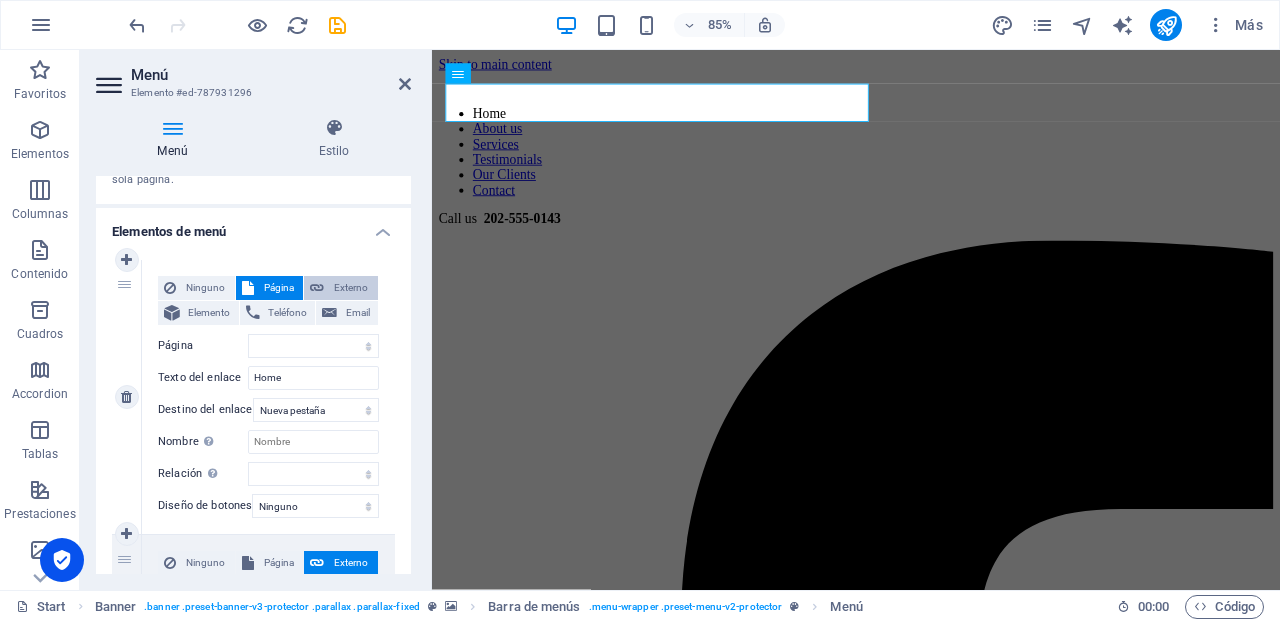 select 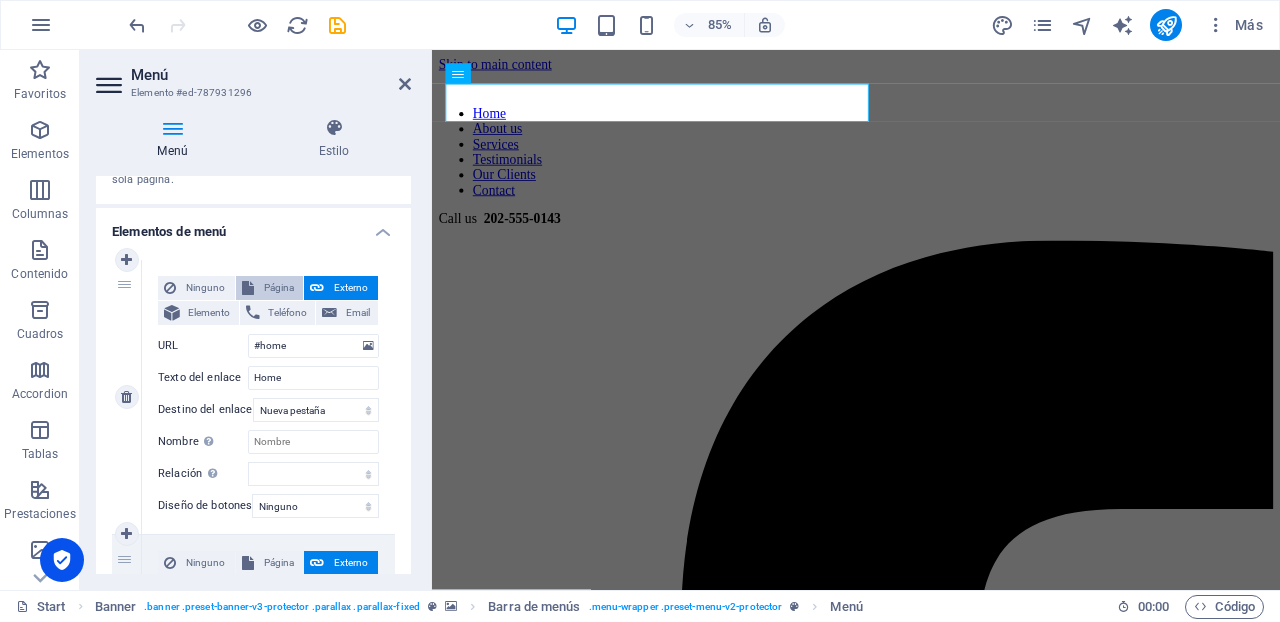 click on "Página" at bounding box center (279, 288) 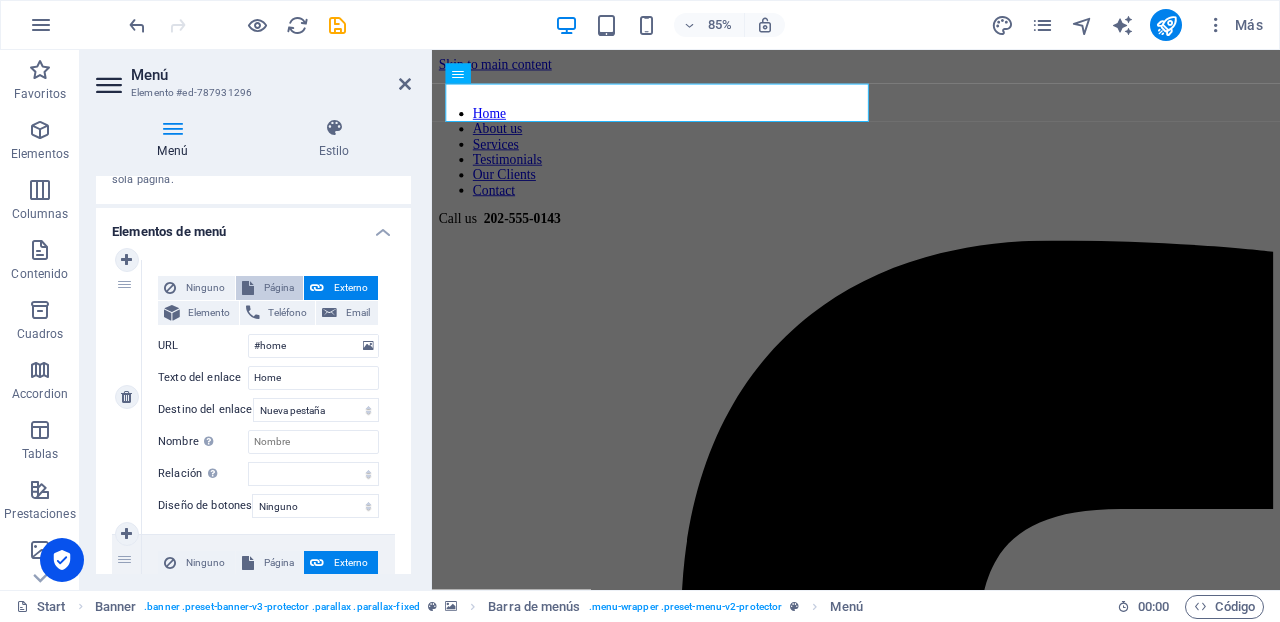 select 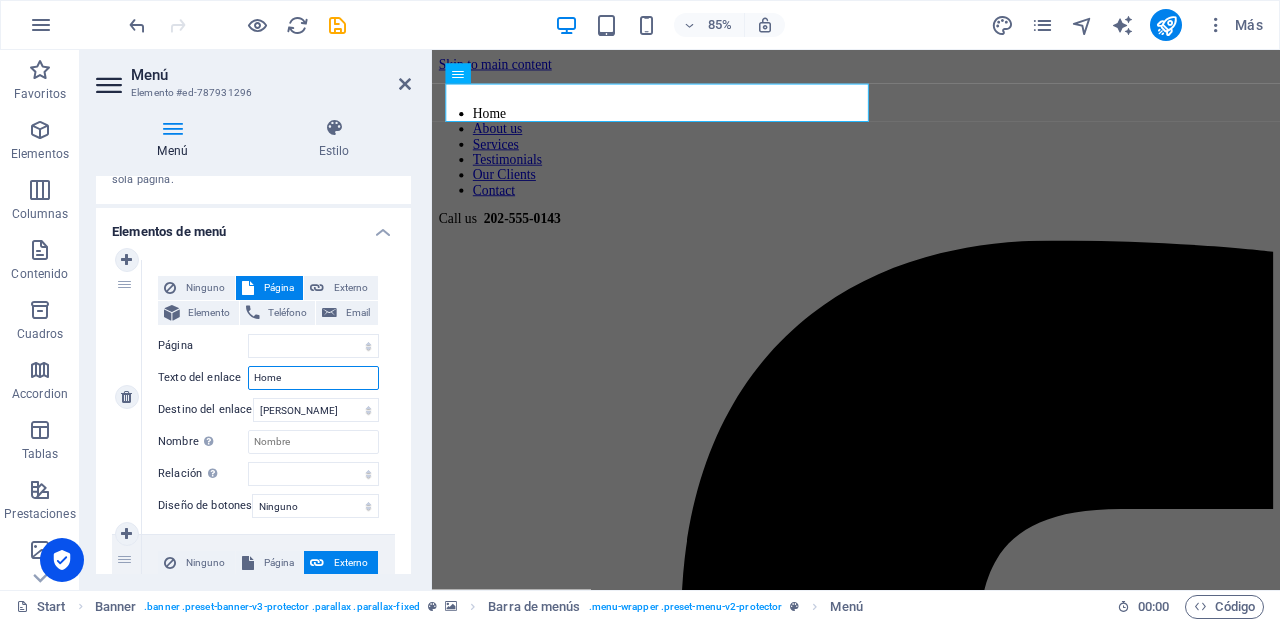 click on "Home" at bounding box center [313, 378] 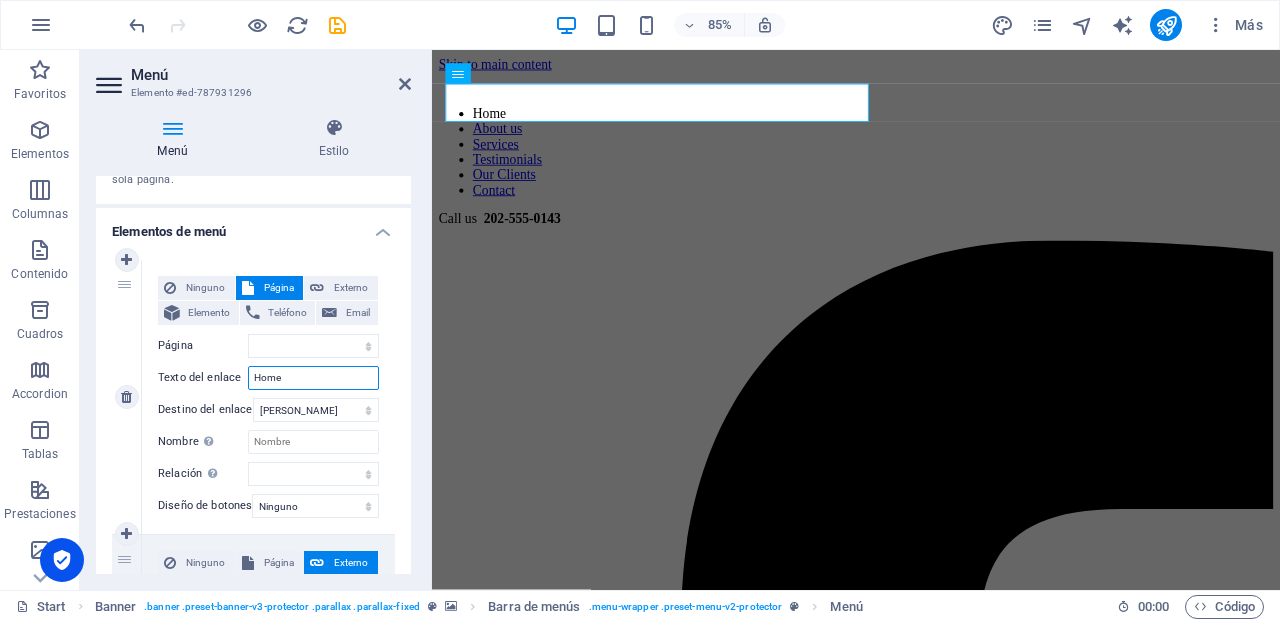 click on "Home" at bounding box center (313, 378) 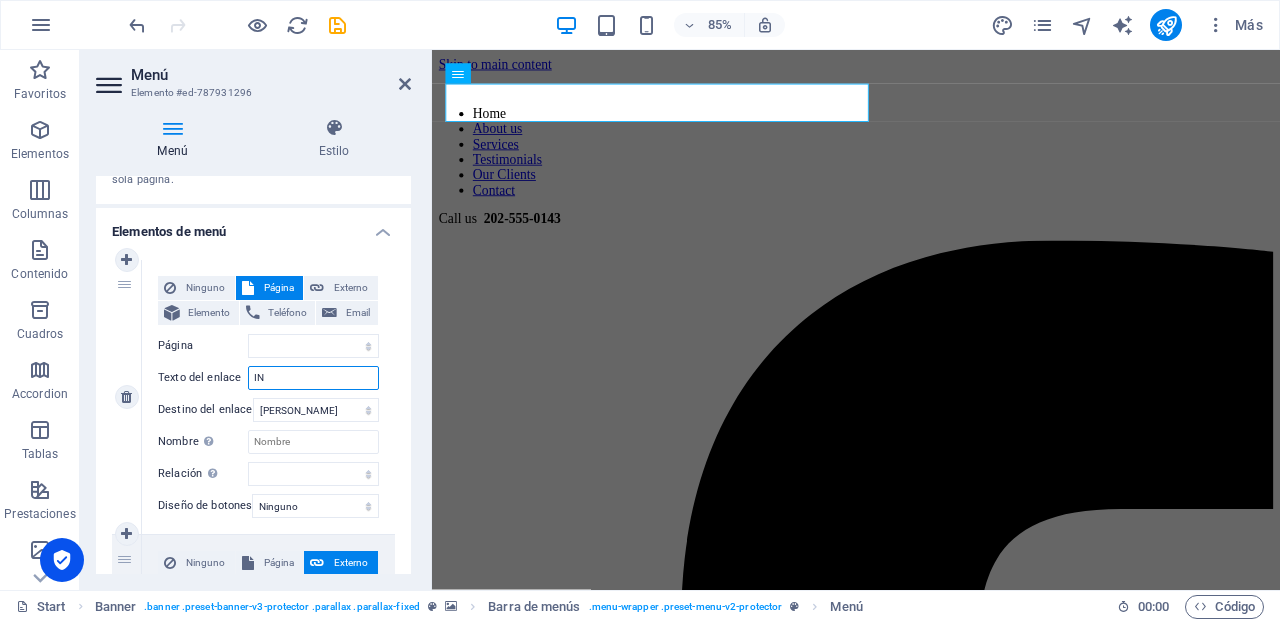 type on "INI" 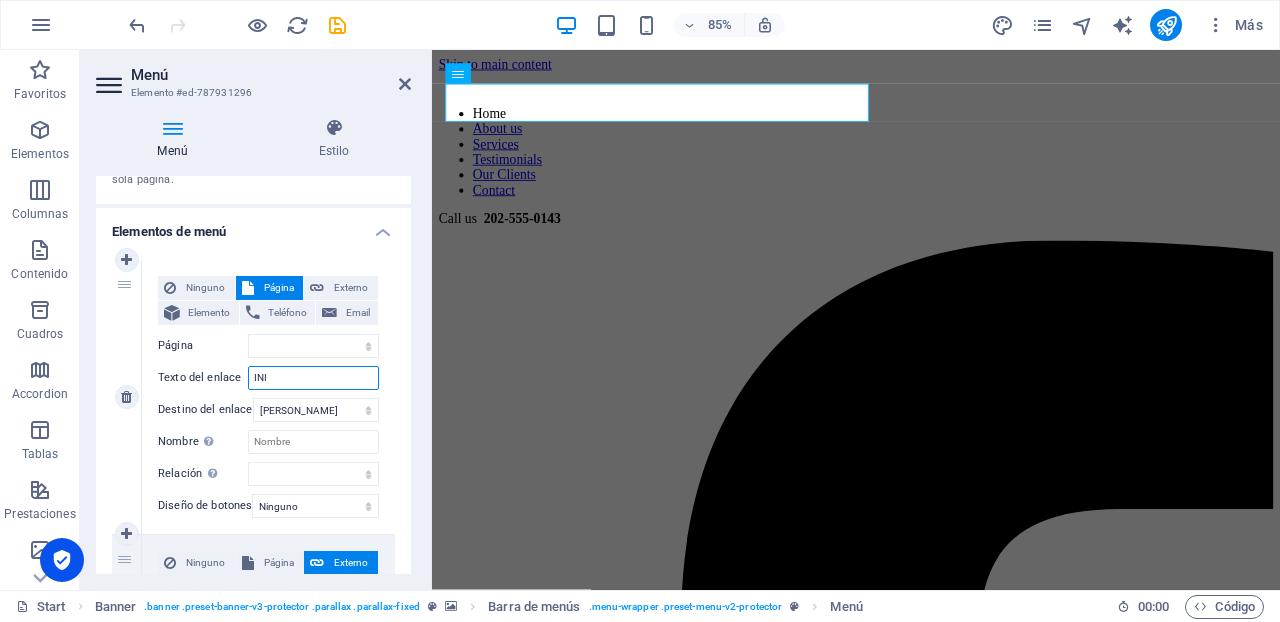 select 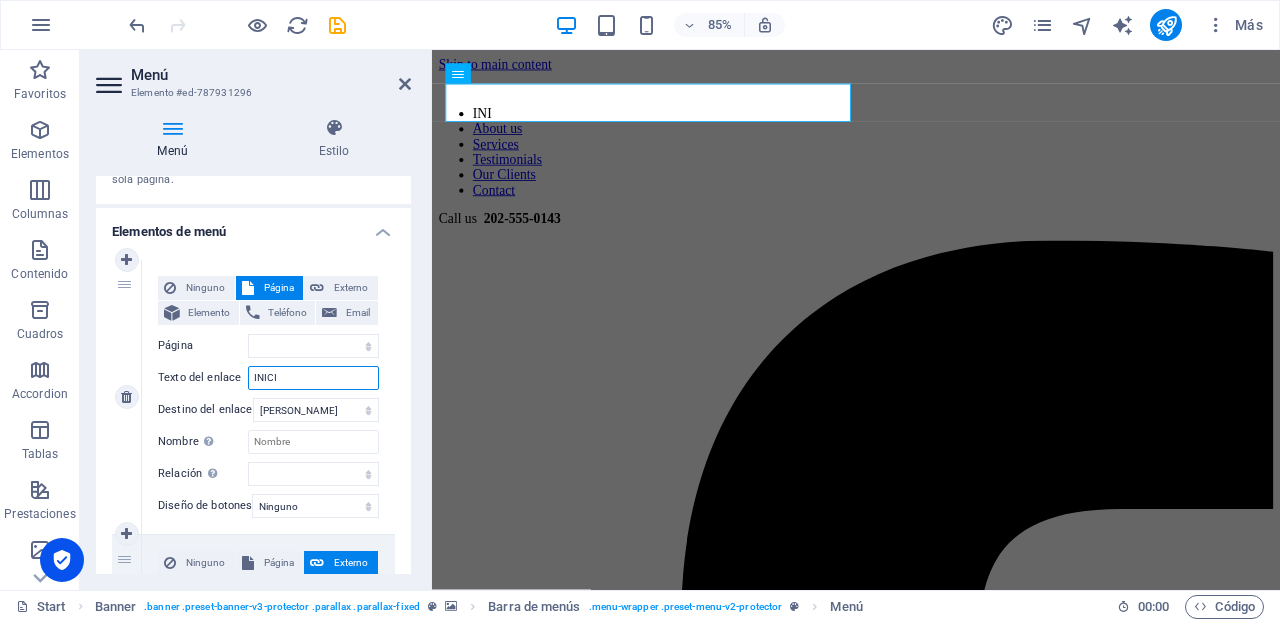 type on "INICIO" 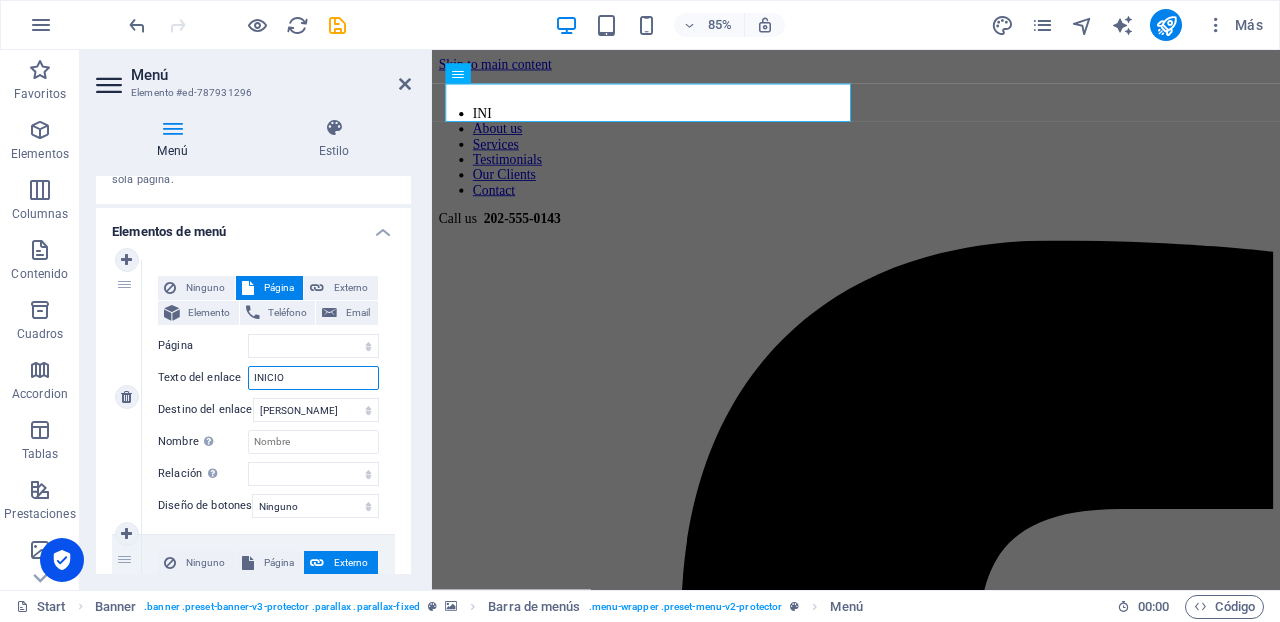 select 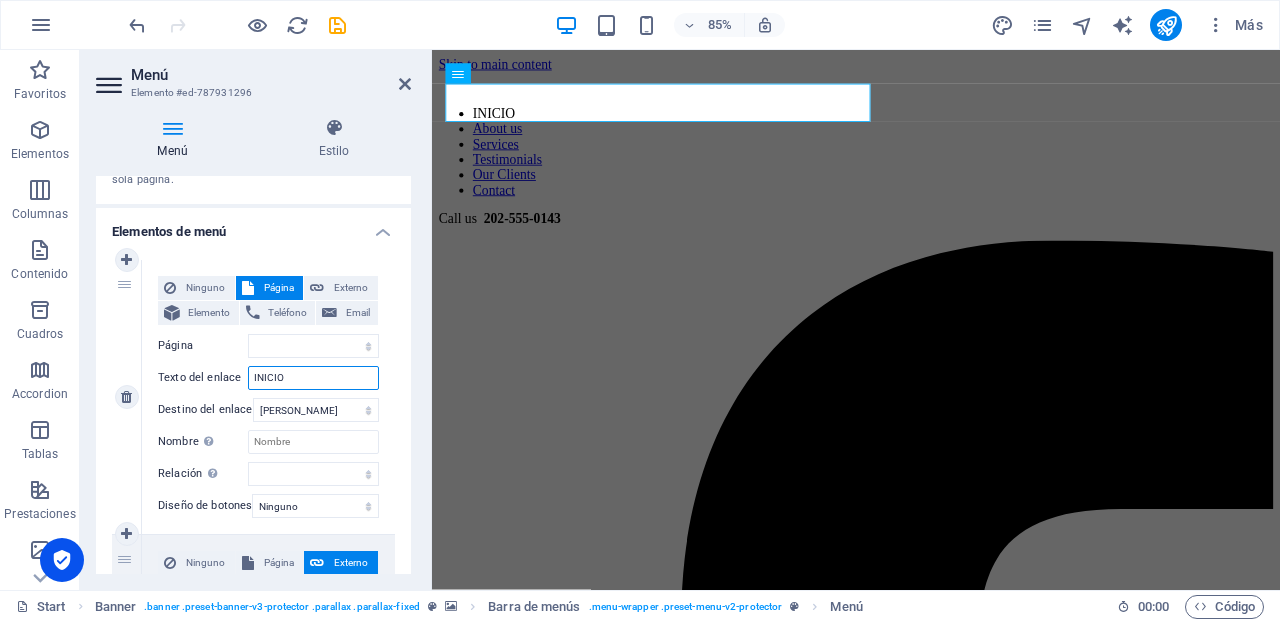 type on "INICIO" 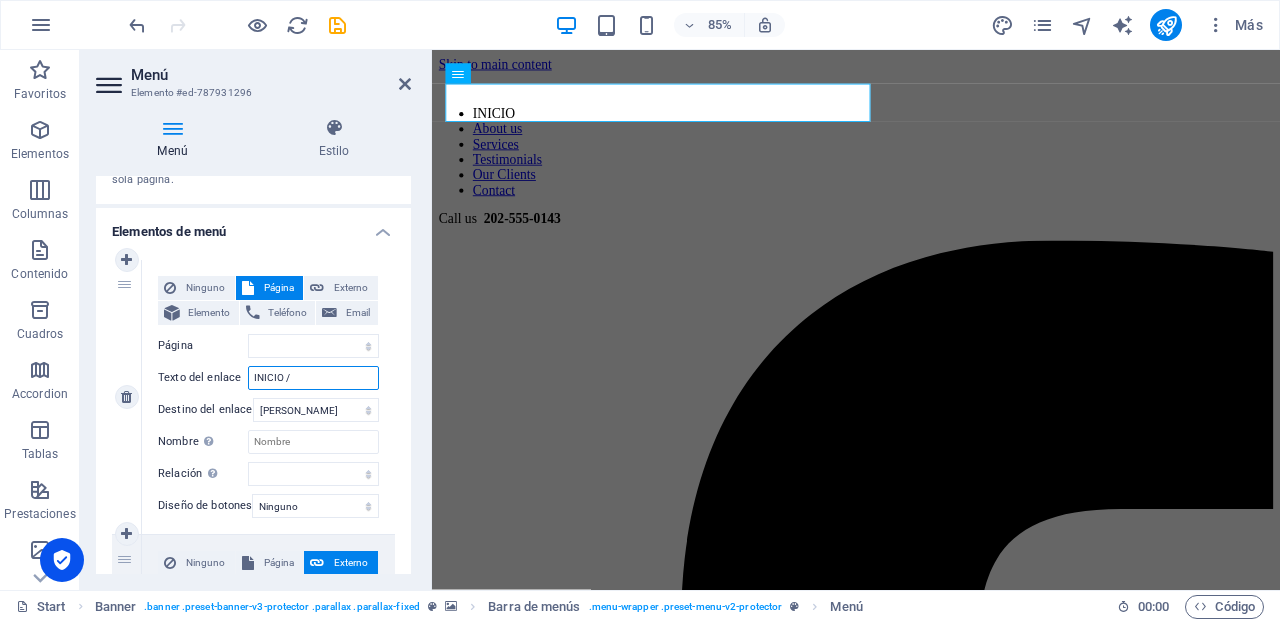 select 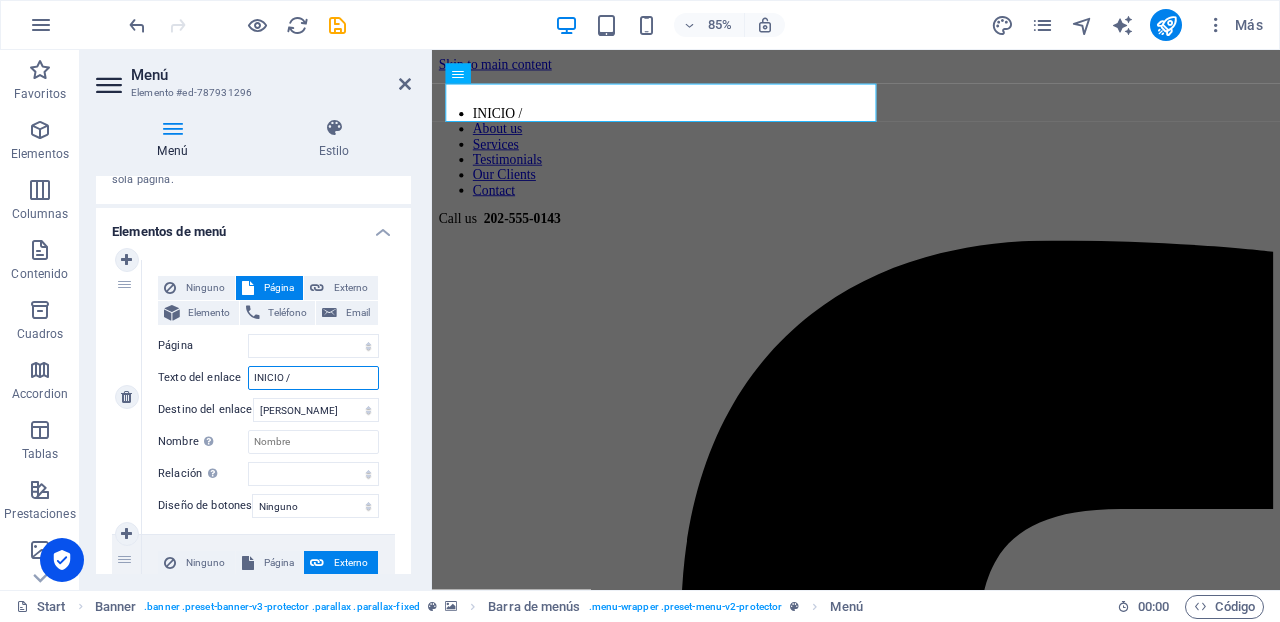 type on "INICIO /H" 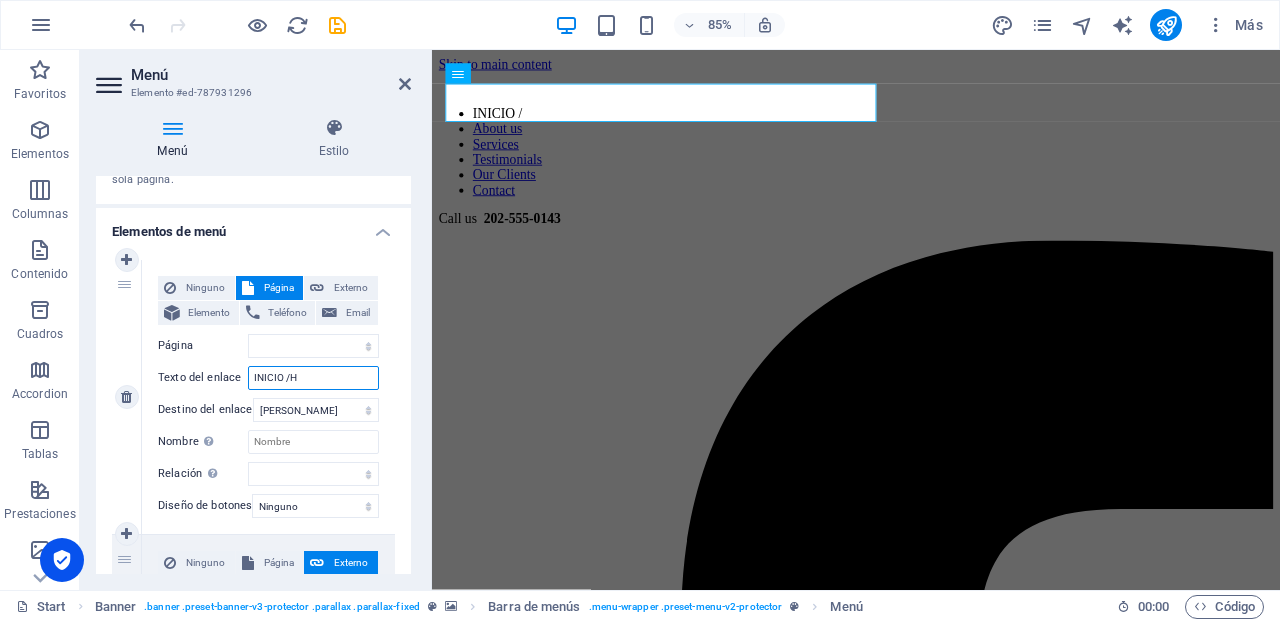 select 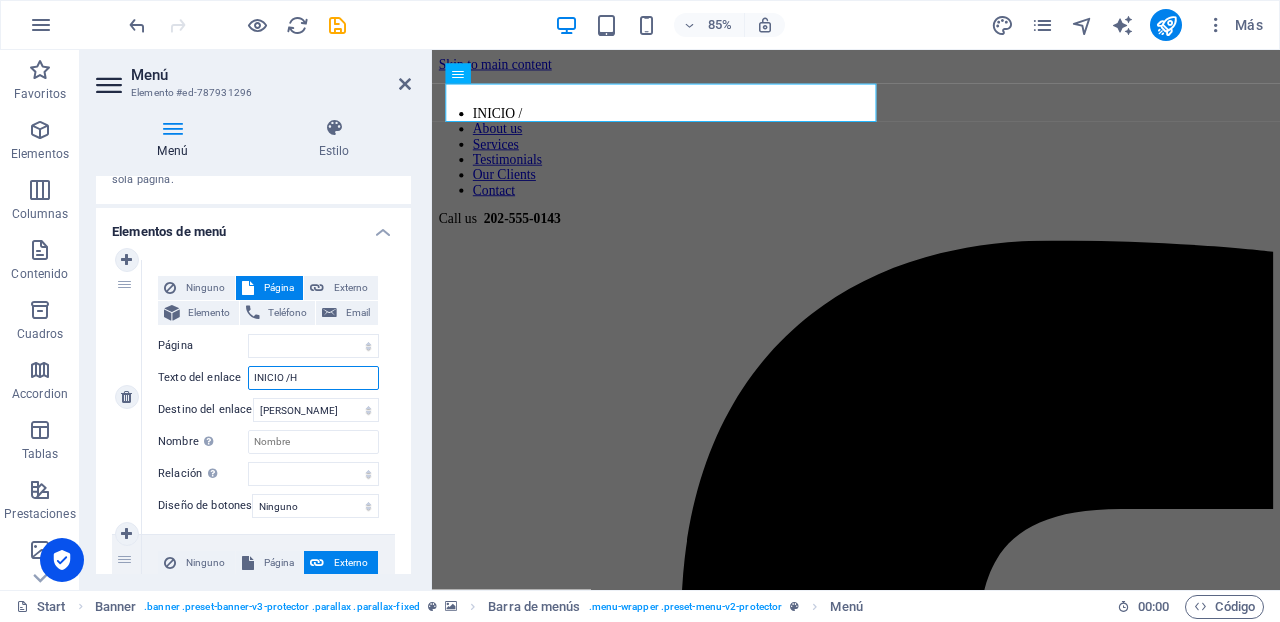 select 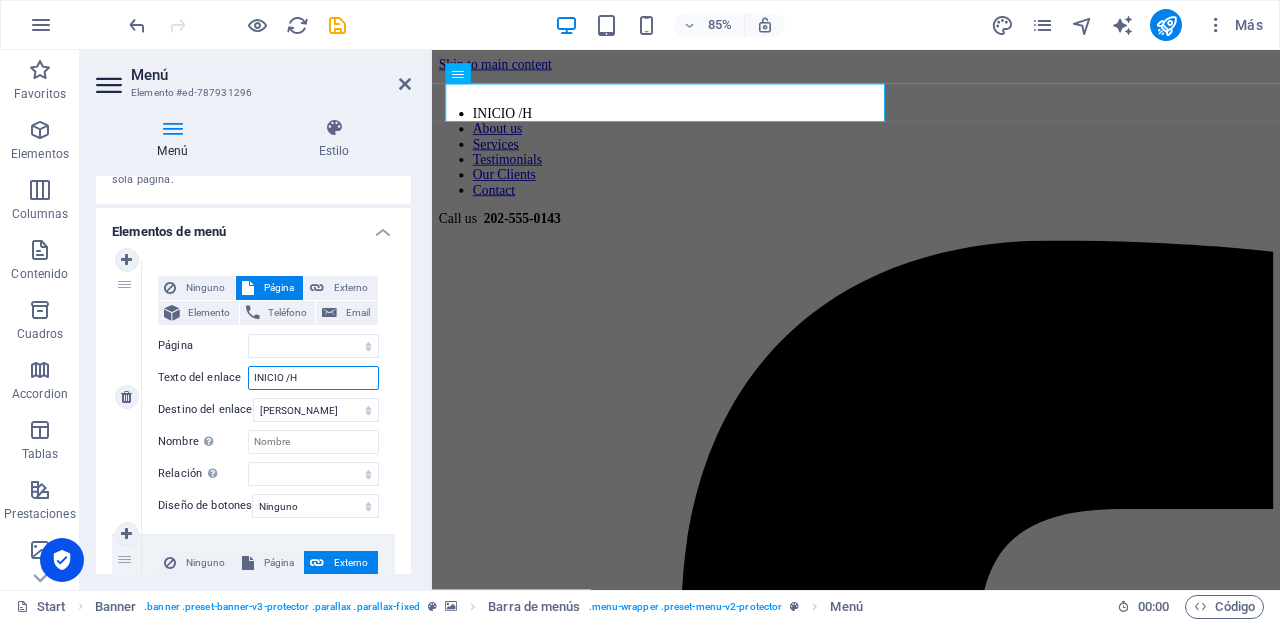 type on "INICIO / H" 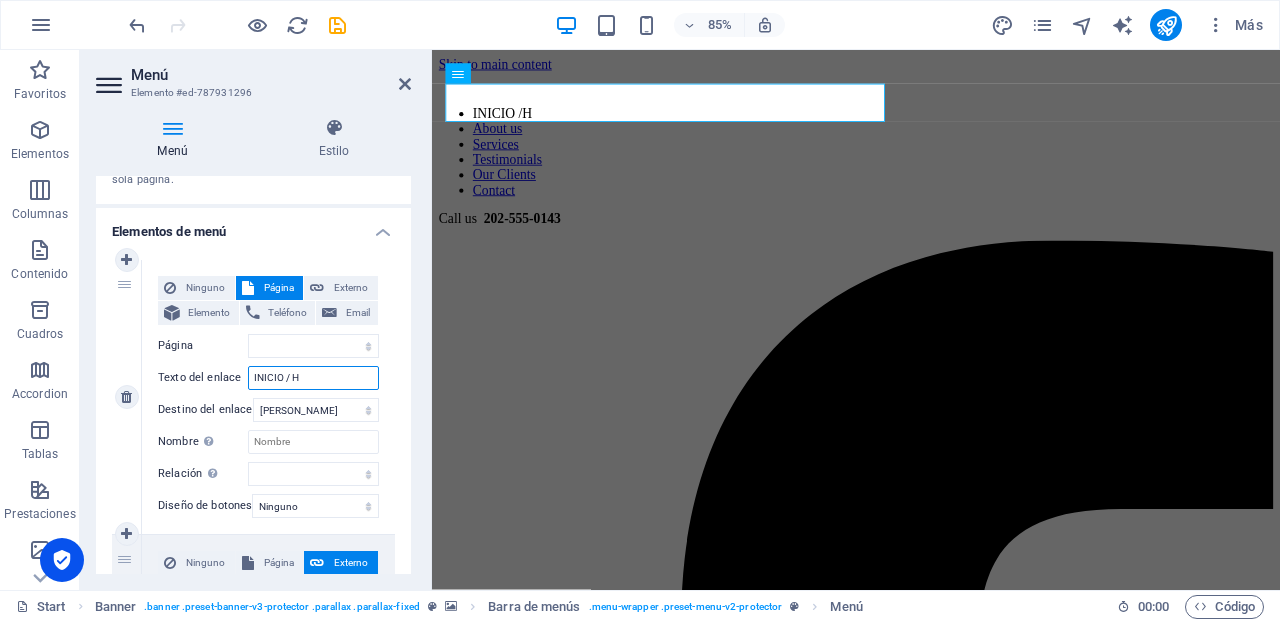 select 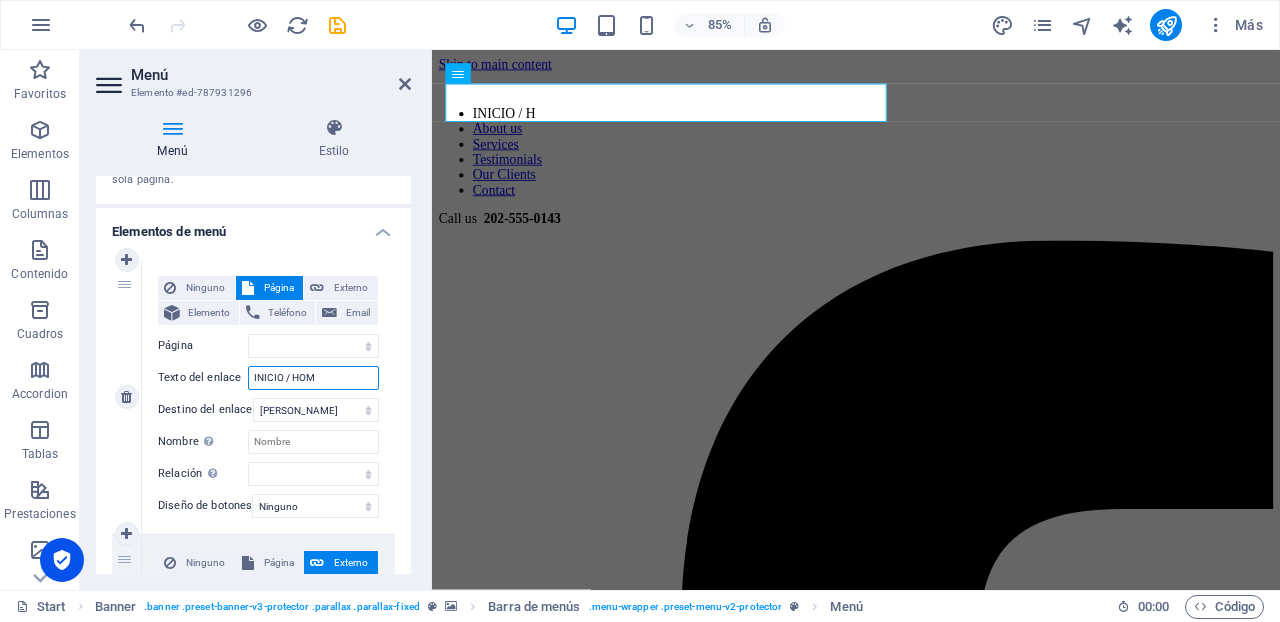 type on "INICIO / HOME" 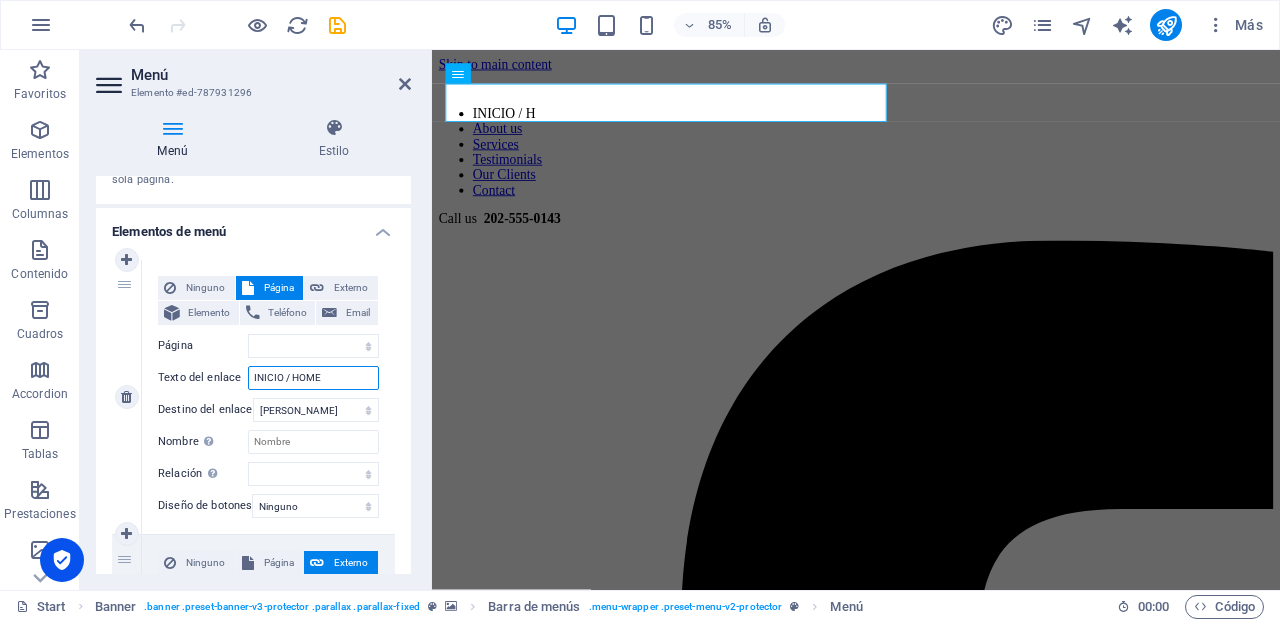 select 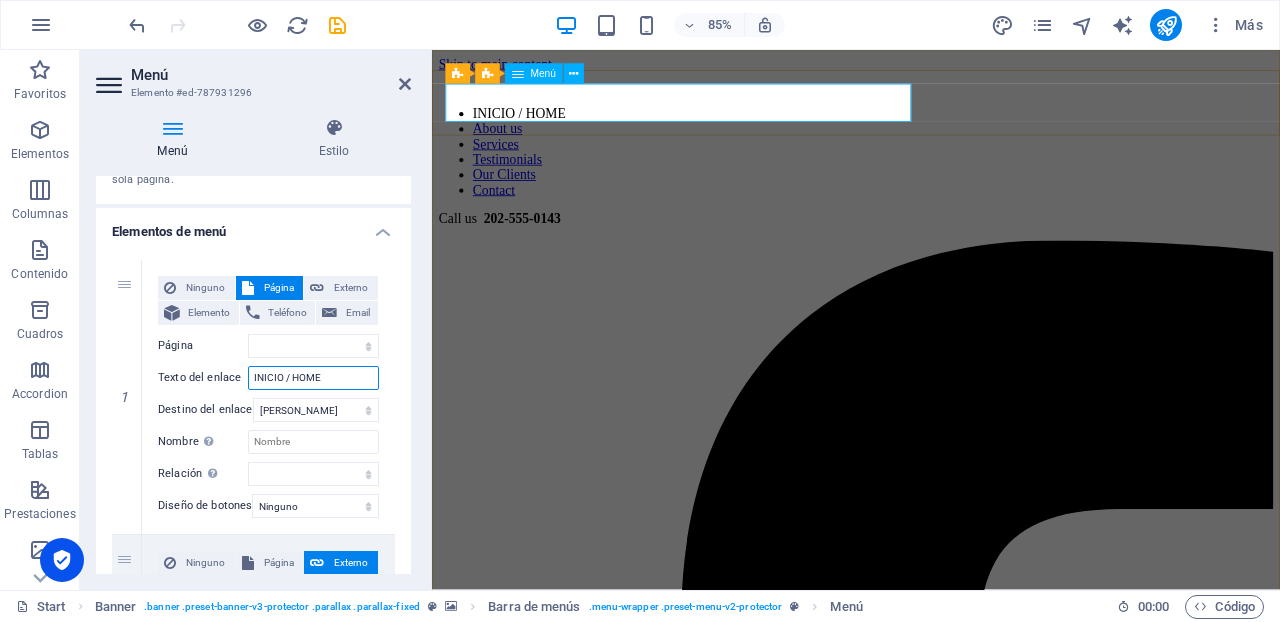 type on "INICIO / HOME" 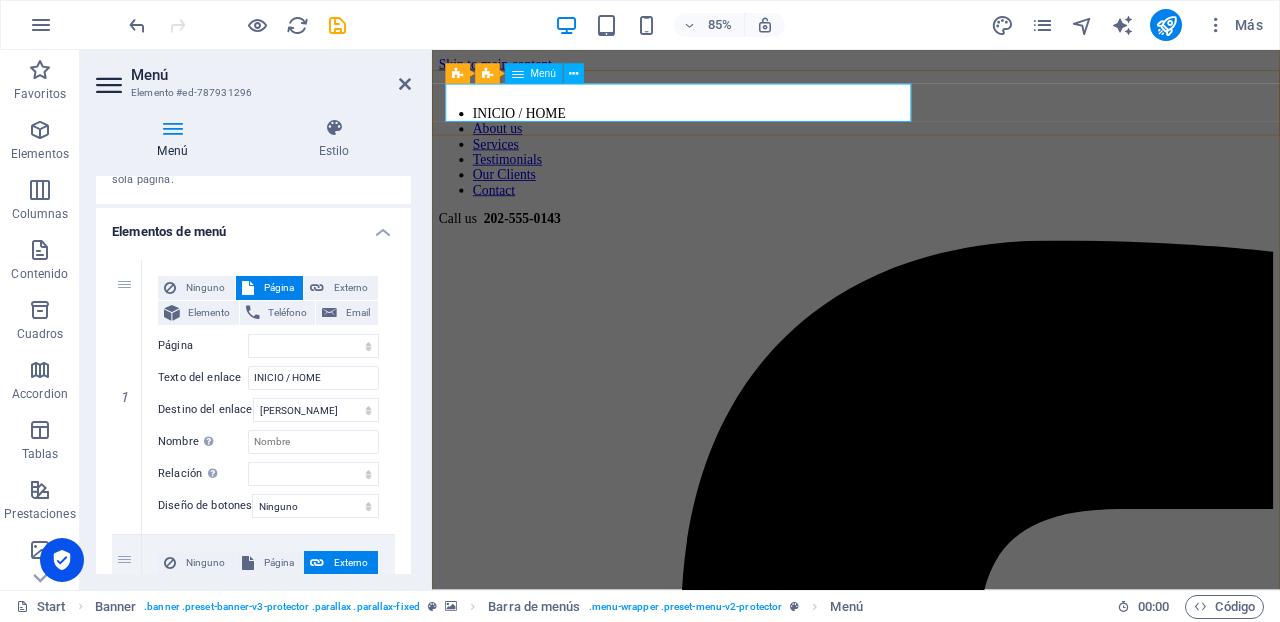click on "INICIO / HOME About us Services Testimonials Our Clients Contact" at bounding box center (931, 170) 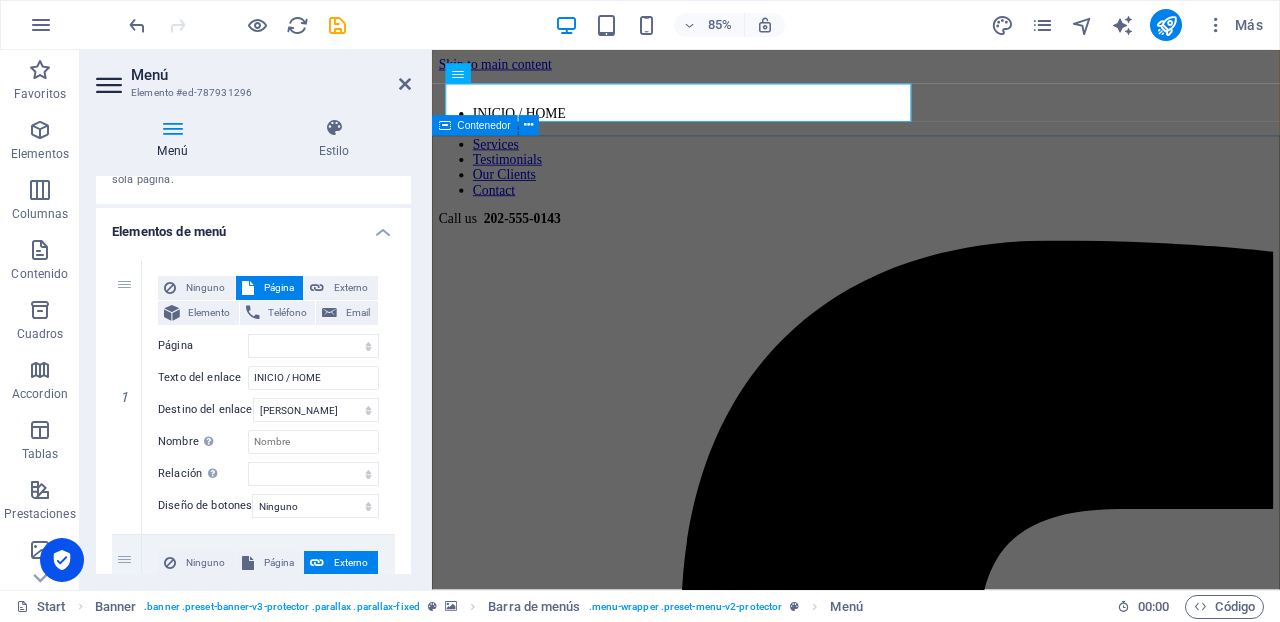 click at bounding box center [931, 5492] 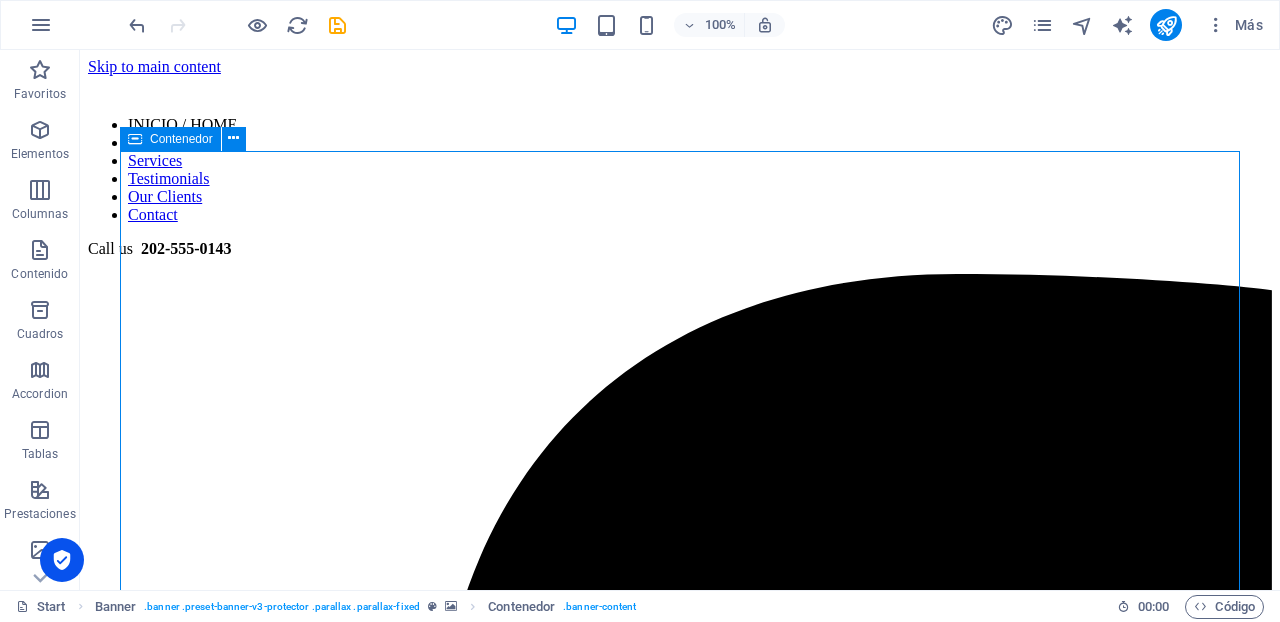 click at bounding box center [680, 6518] 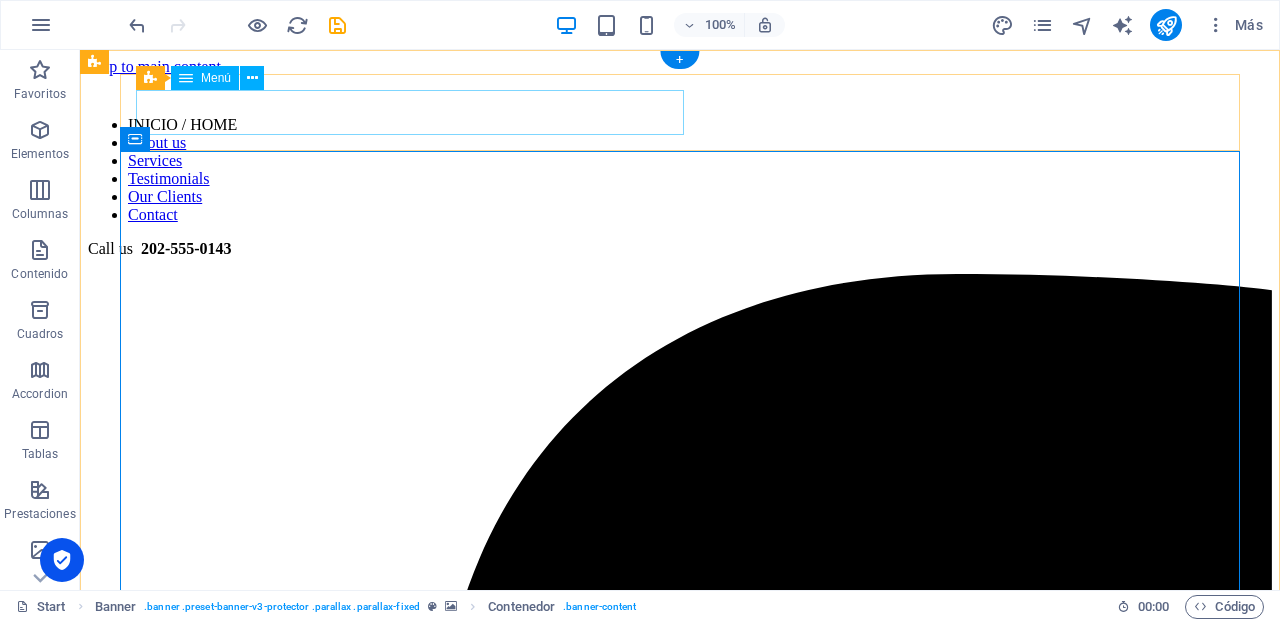 click on "INICIO / HOME About us Services Testimonials Our Clients Contact" at bounding box center [680, 170] 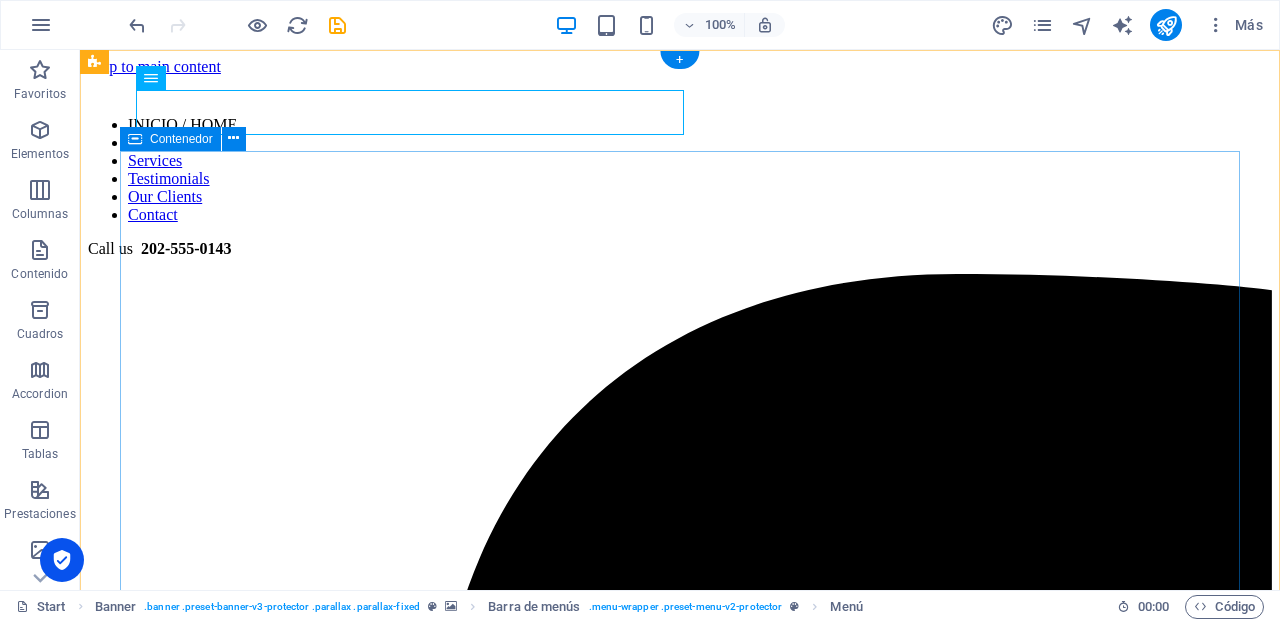 click at bounding box center (680, 6518) 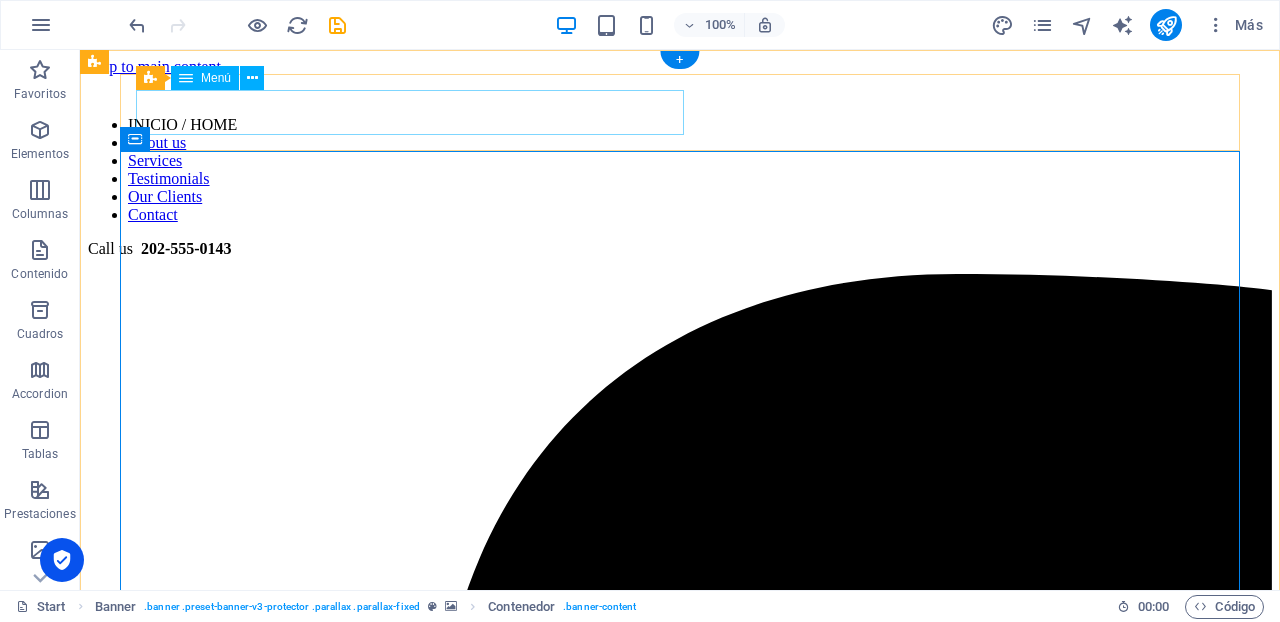 click on "INICIO / HOME About us Services Testimonials Our Clients Contact" at bounding box center (680, 170) 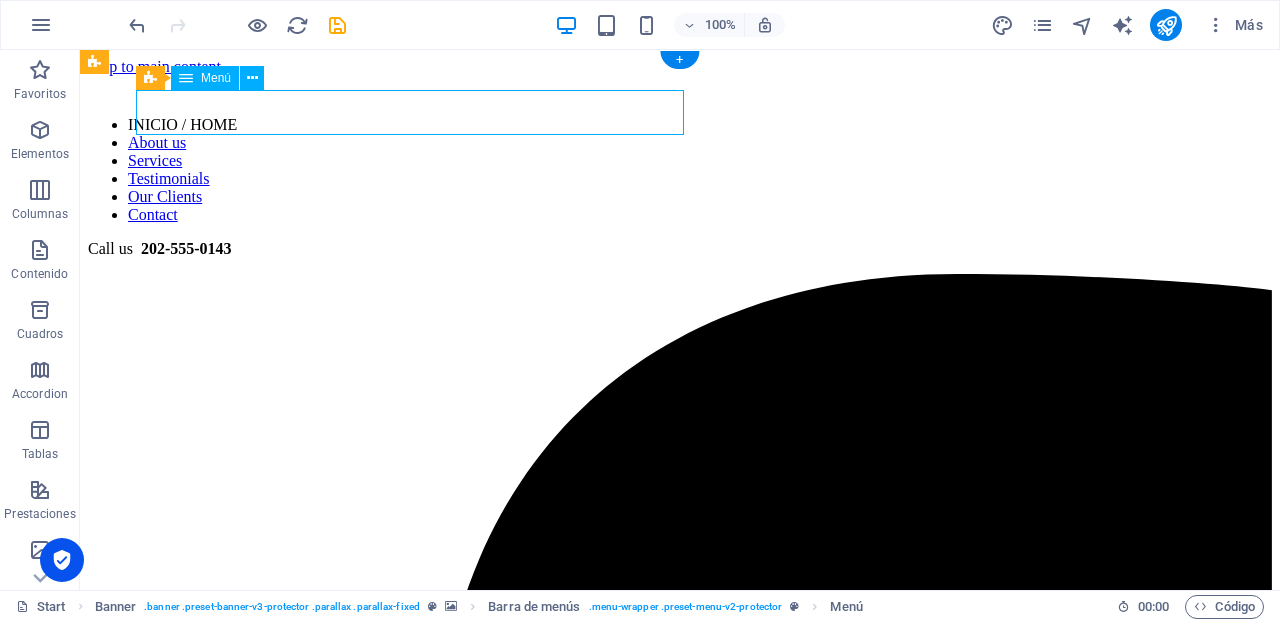 click on "INICIO / HOME About us Services Testimonials Our Clients Contact" at bounding box center [680, 170] 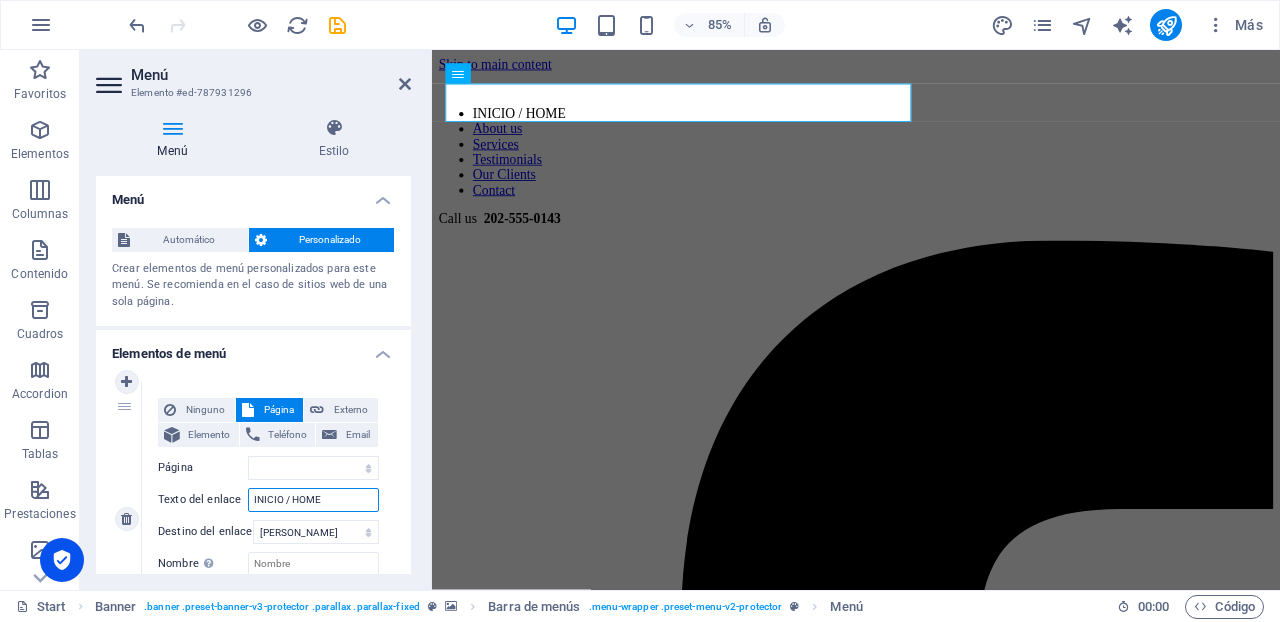 click on "INICIO / HOME" at bounding box center (313, 500) 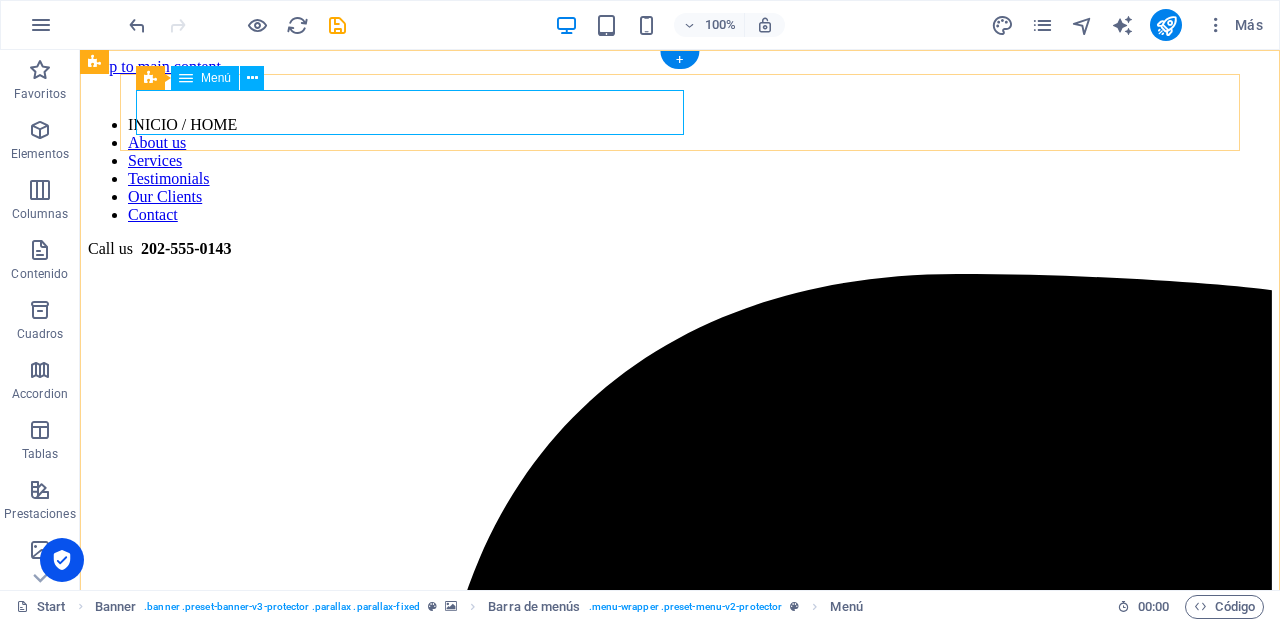 click on "INICIO / HOME About us Services Testimonials Our Clients Contact" at bounding box center [680, 170] 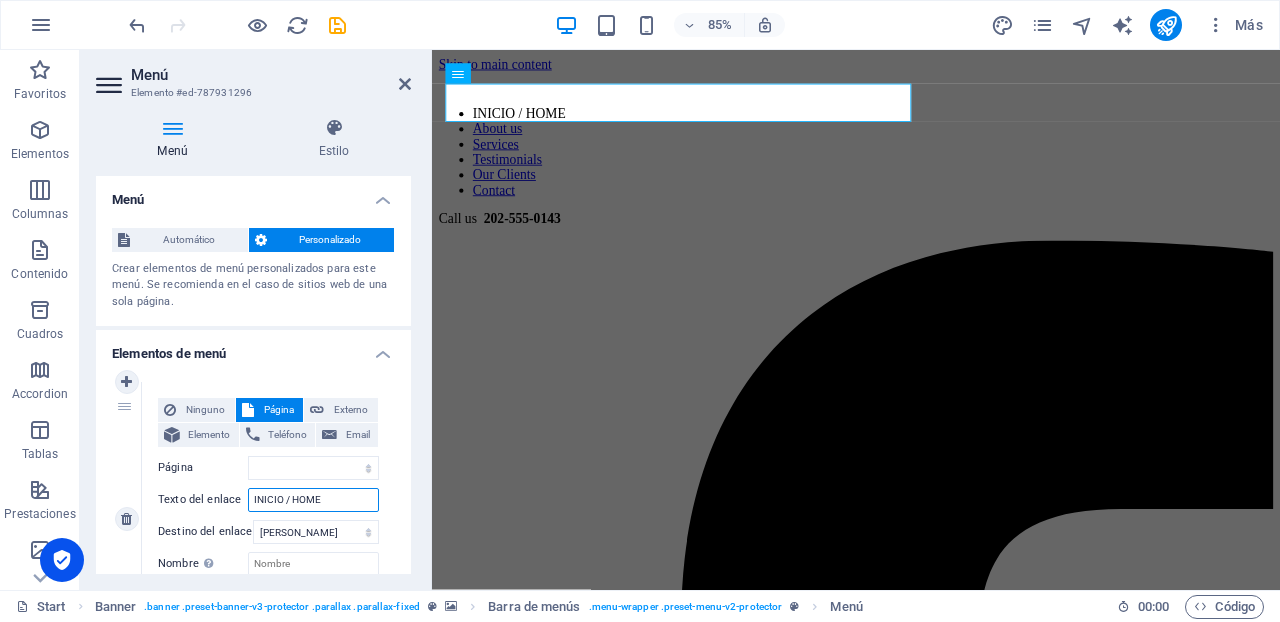 click on "INICIO / HOME" at bounding box center (313, 500) 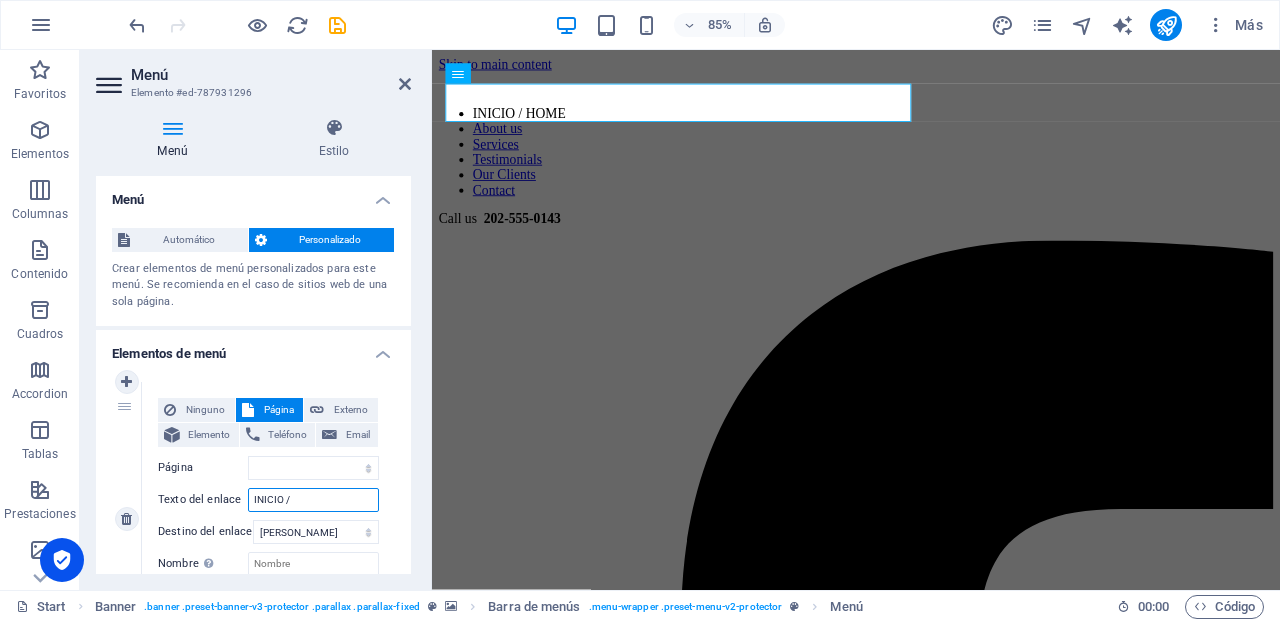 type on "INICIO" 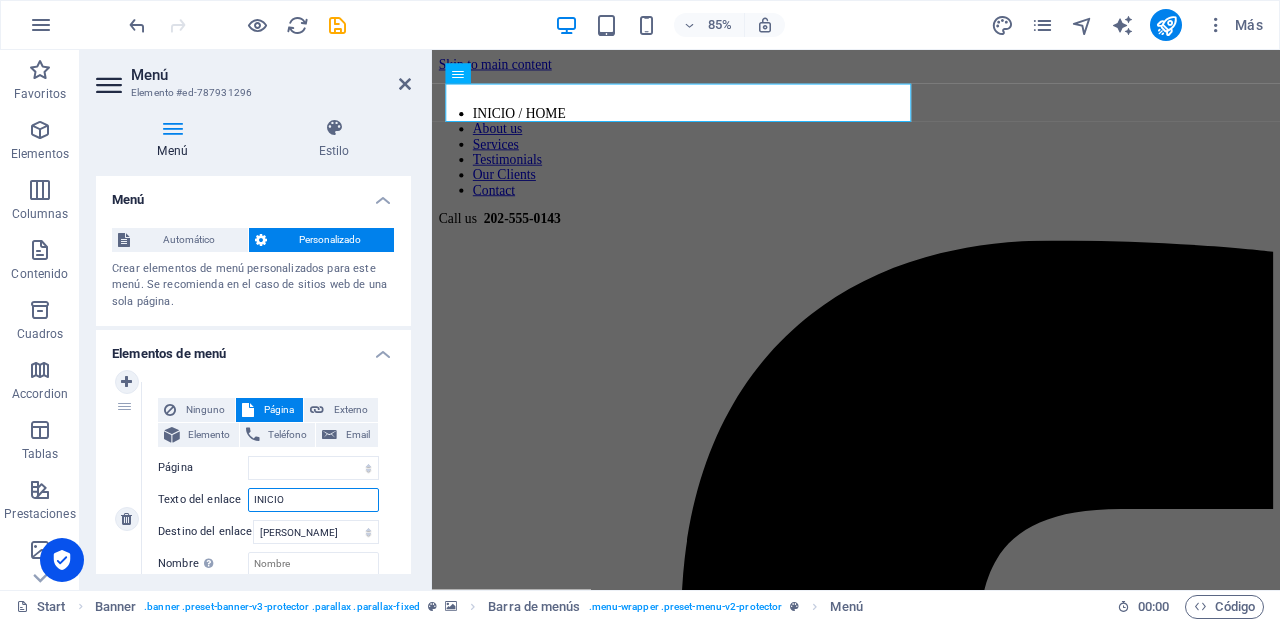 select 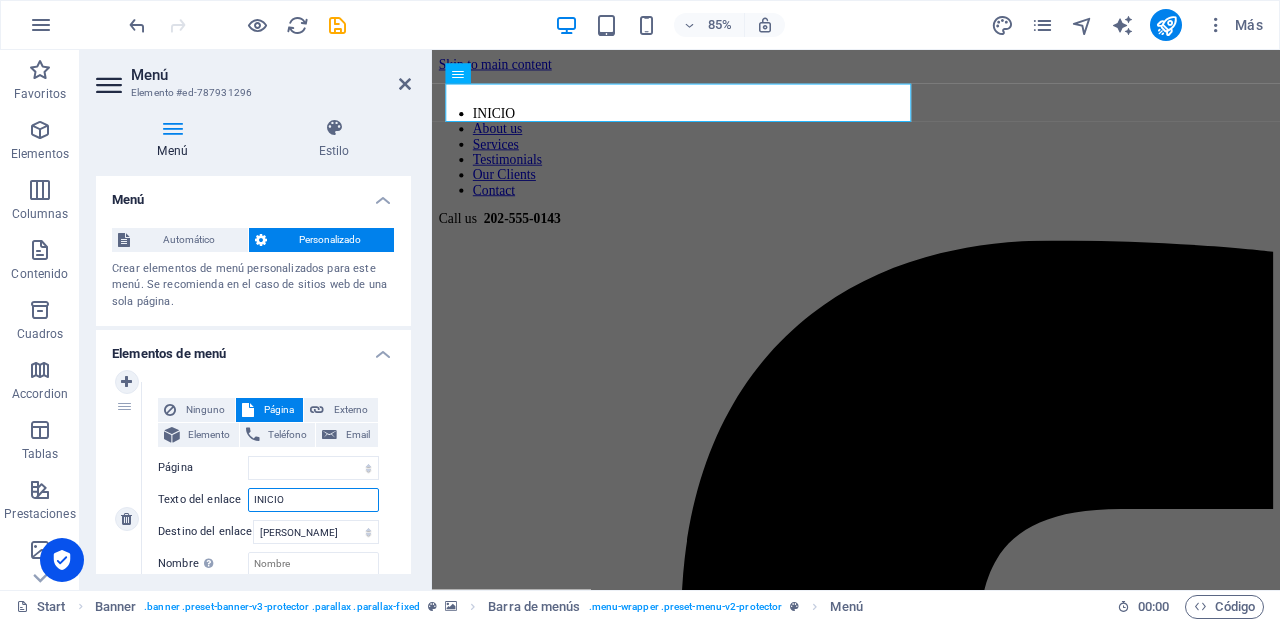 type on "INICIO" 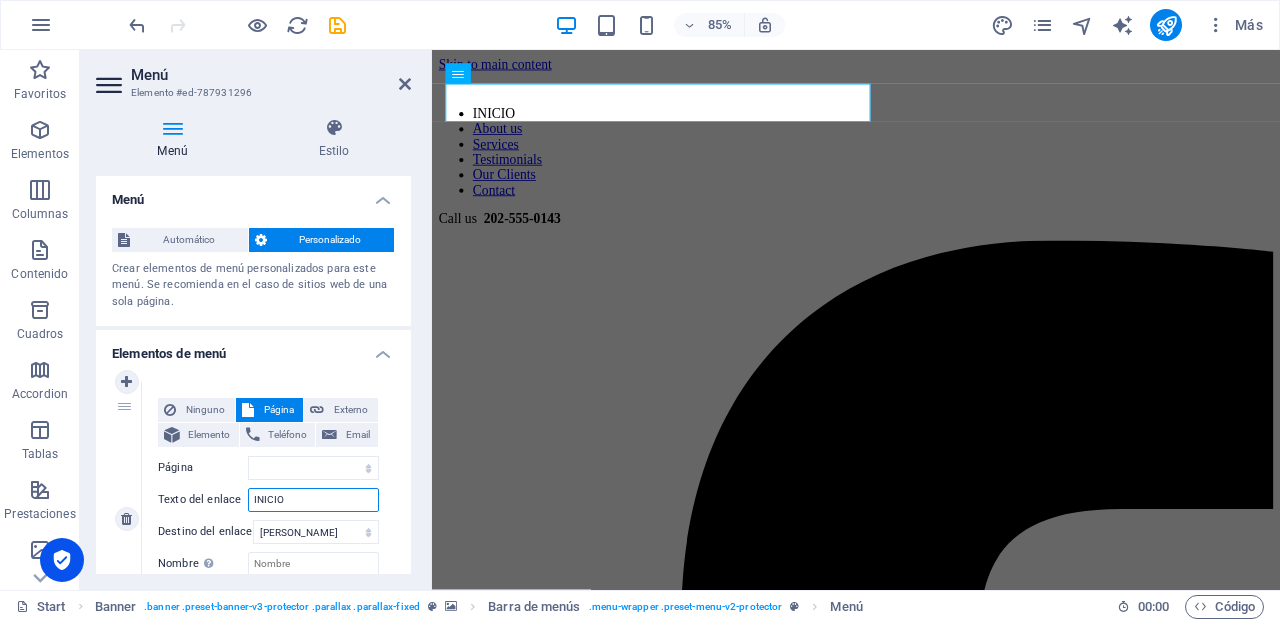 select 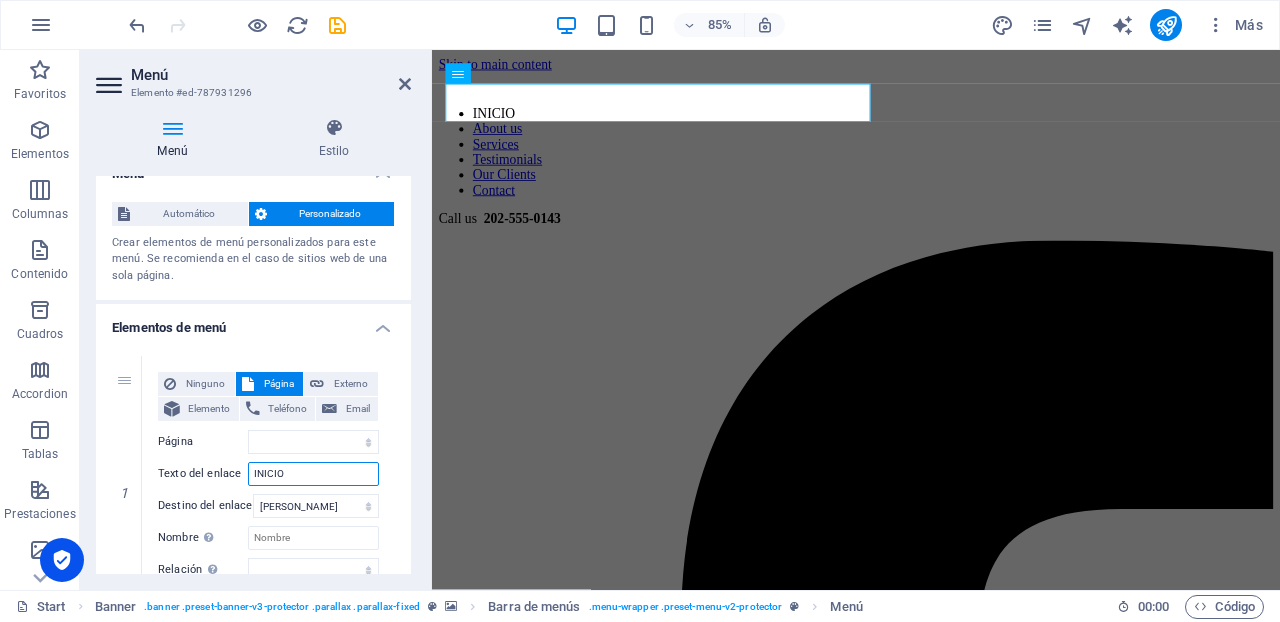 scroll, scrollTop: 25, scrollLeft: 0, axis: vertical 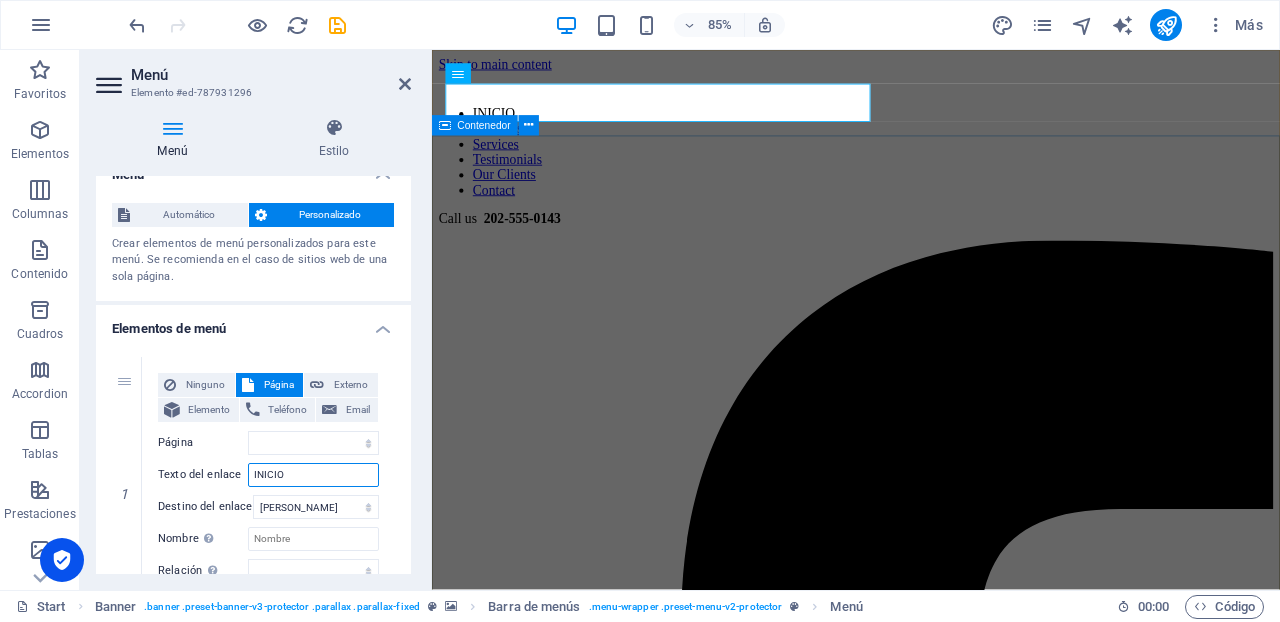 type on "INICIO" 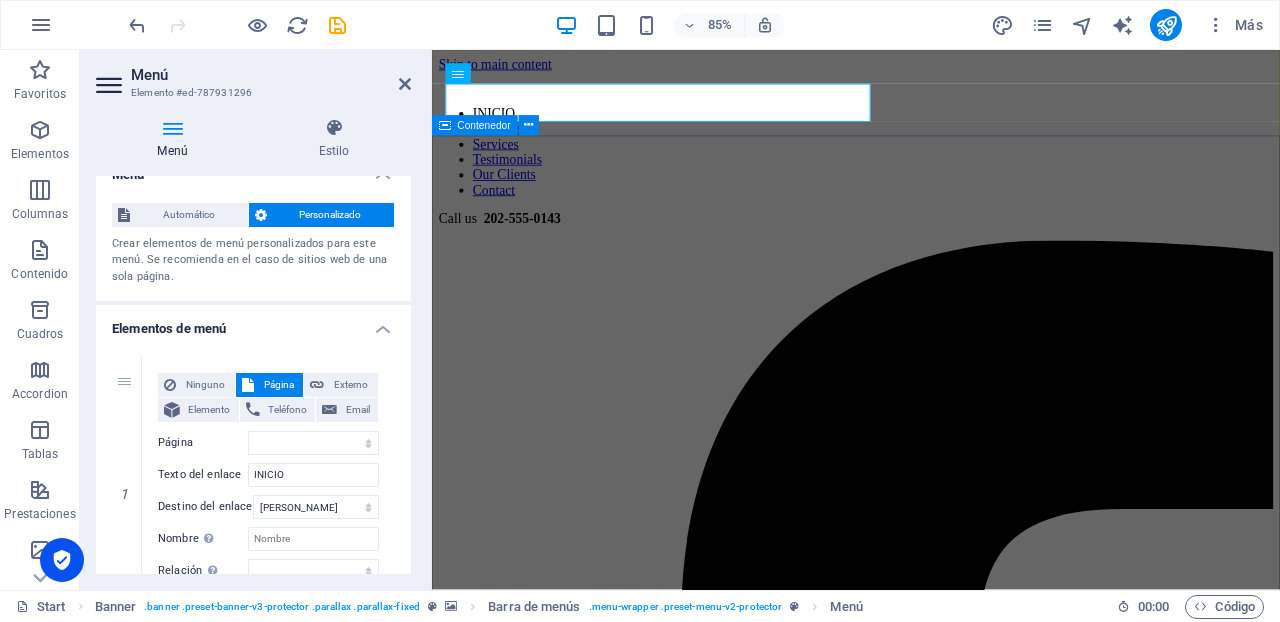 click at bounding box center (931, 5492) 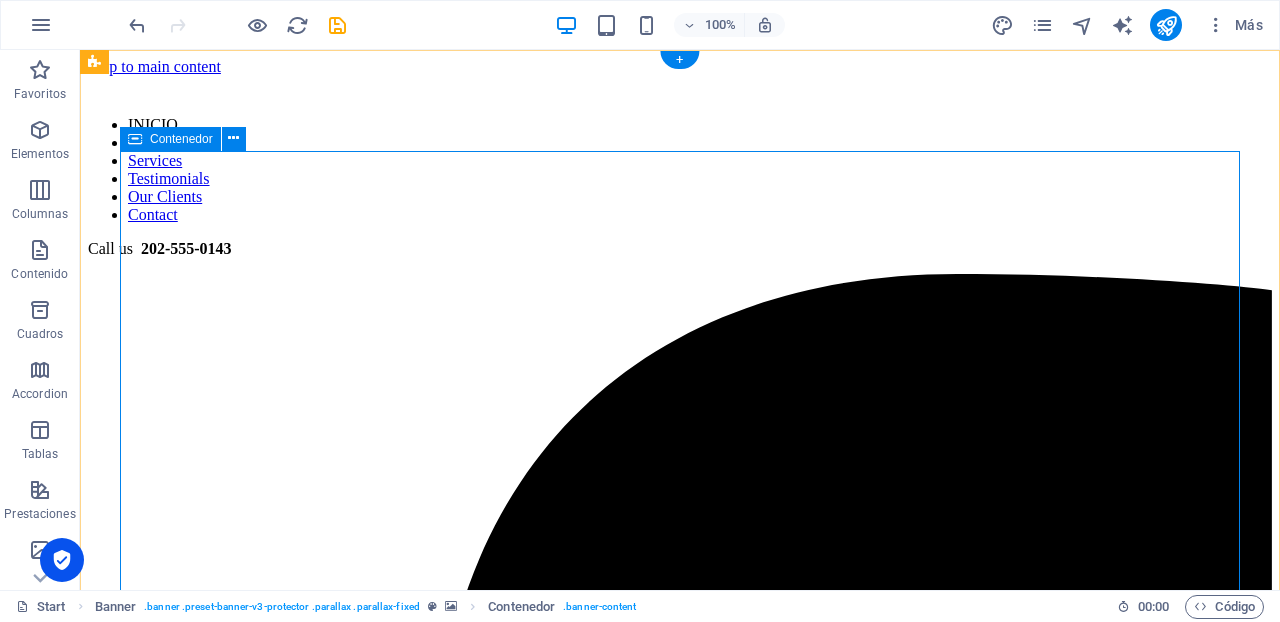 click at bounding box center [680, 6518] 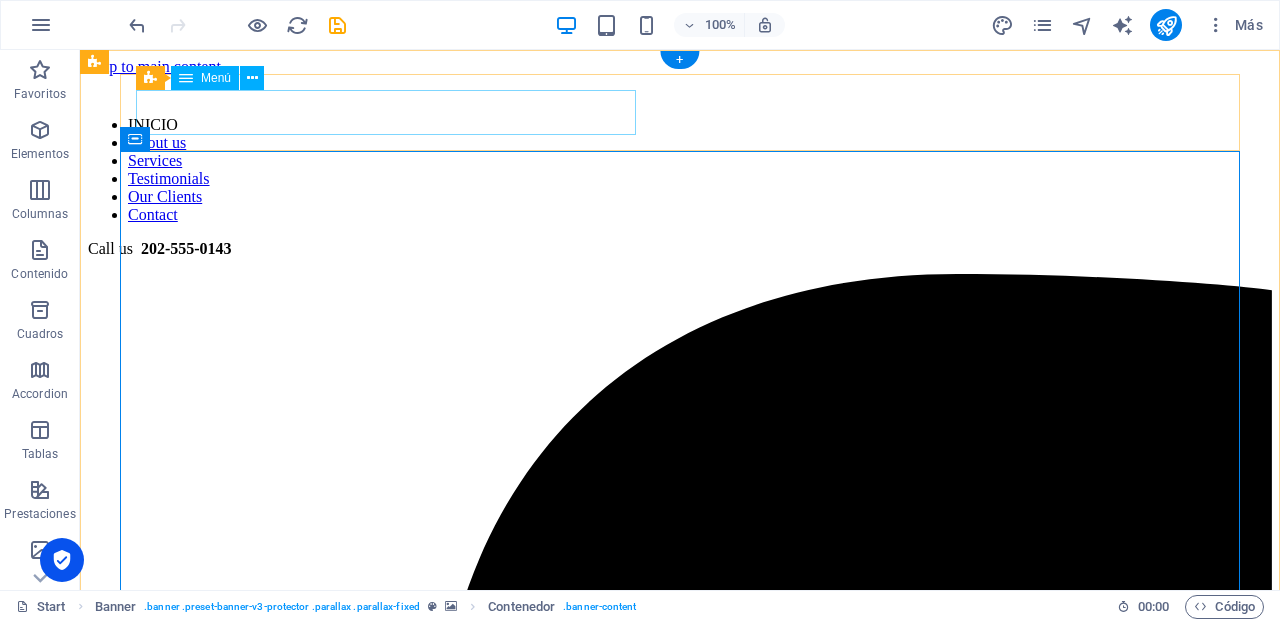 click on "INICIO About us Services Testimonials Our Clients Contact" at bounding box center (680, 170) 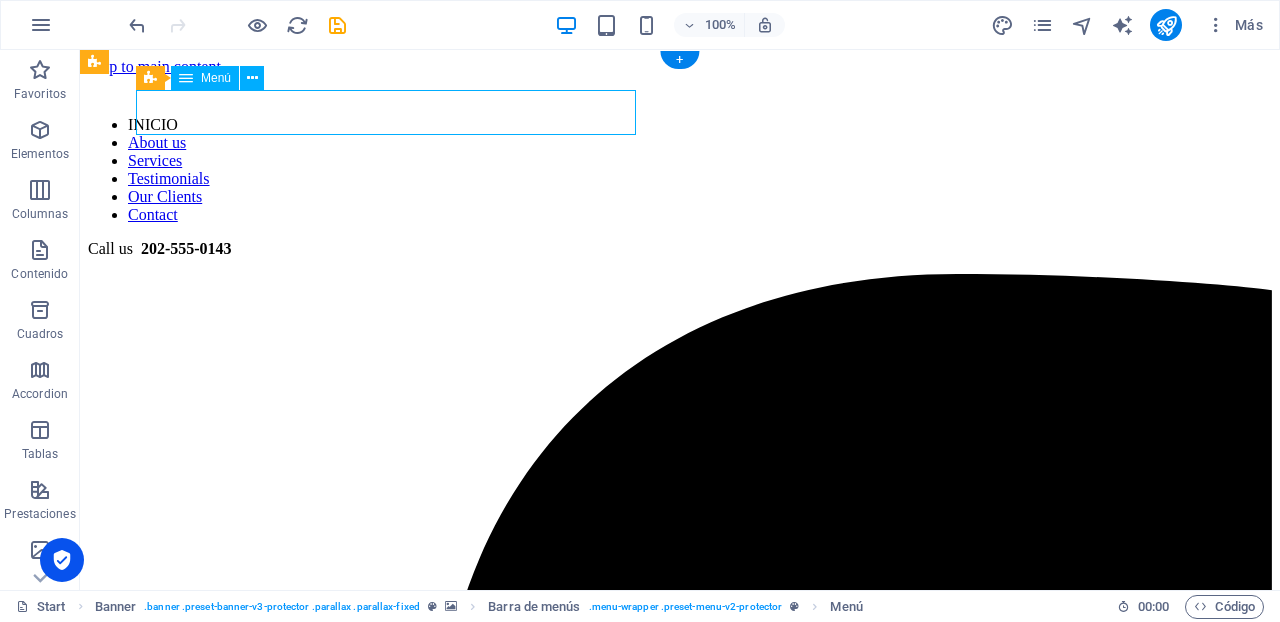 click on "INICIO About us Services Testimonials Our Clients Contact" at bounding box center [680, 170] 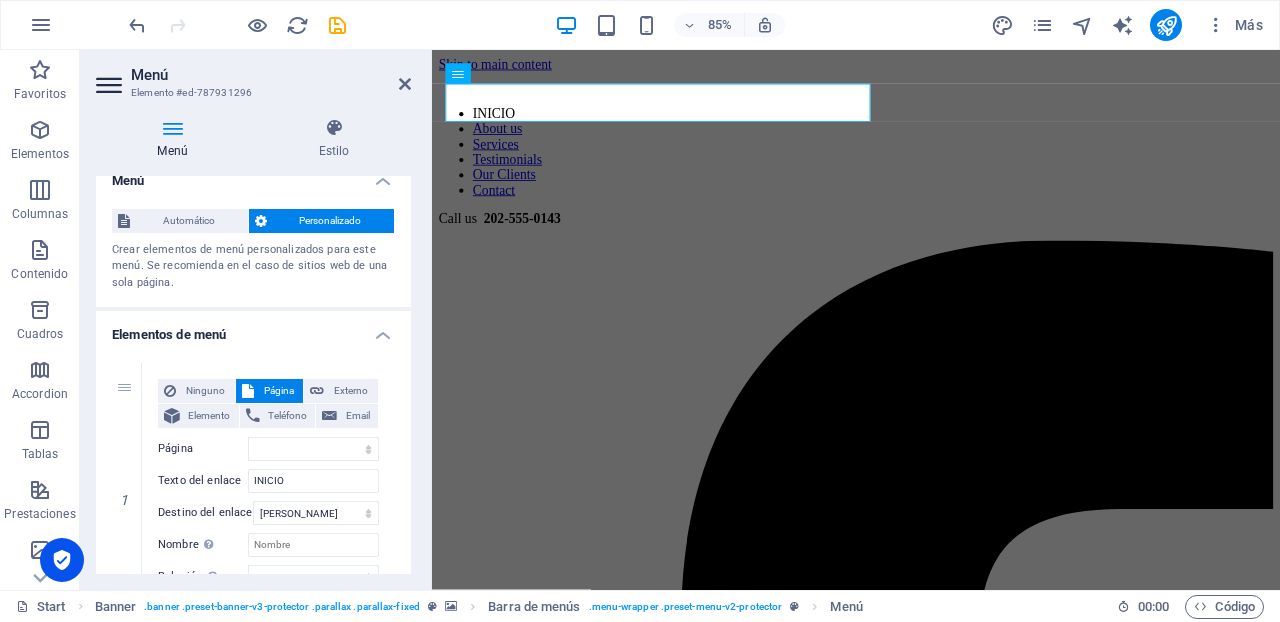 scroll, scrollTop: 0, scrollLeft: 0, axis: both 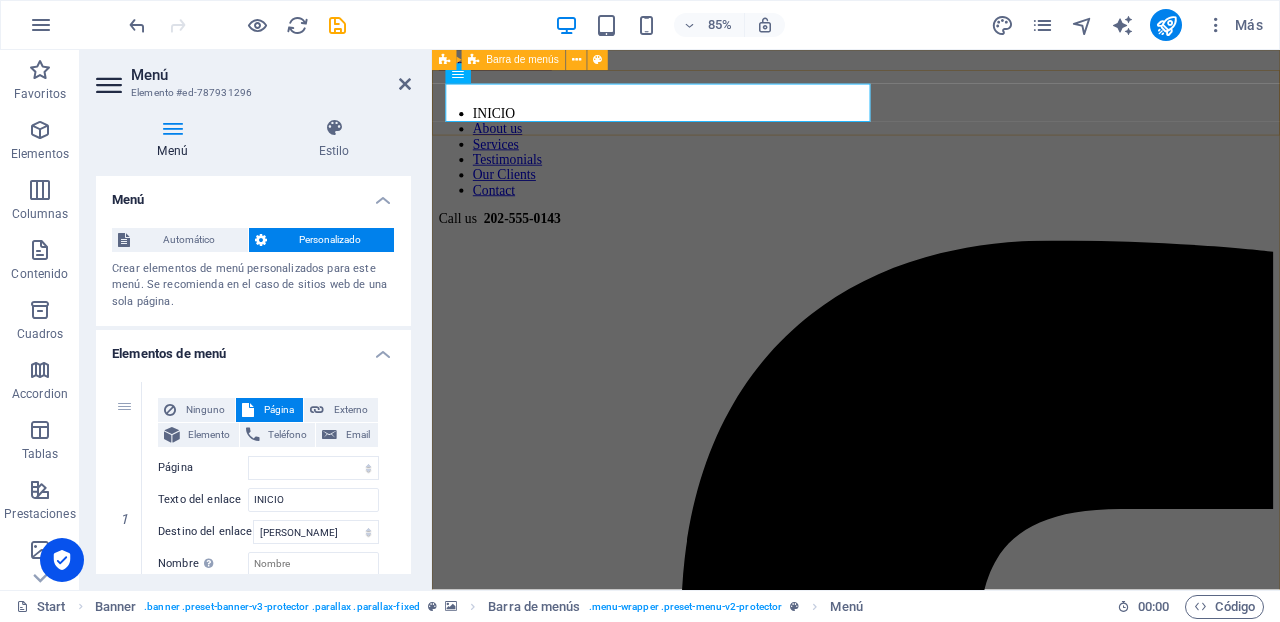 click on "INICIO About us Services Testimonials Our Clients Contact Call us      [PHONE_NUMBER] Menu" at bounding box center (931, 2697) 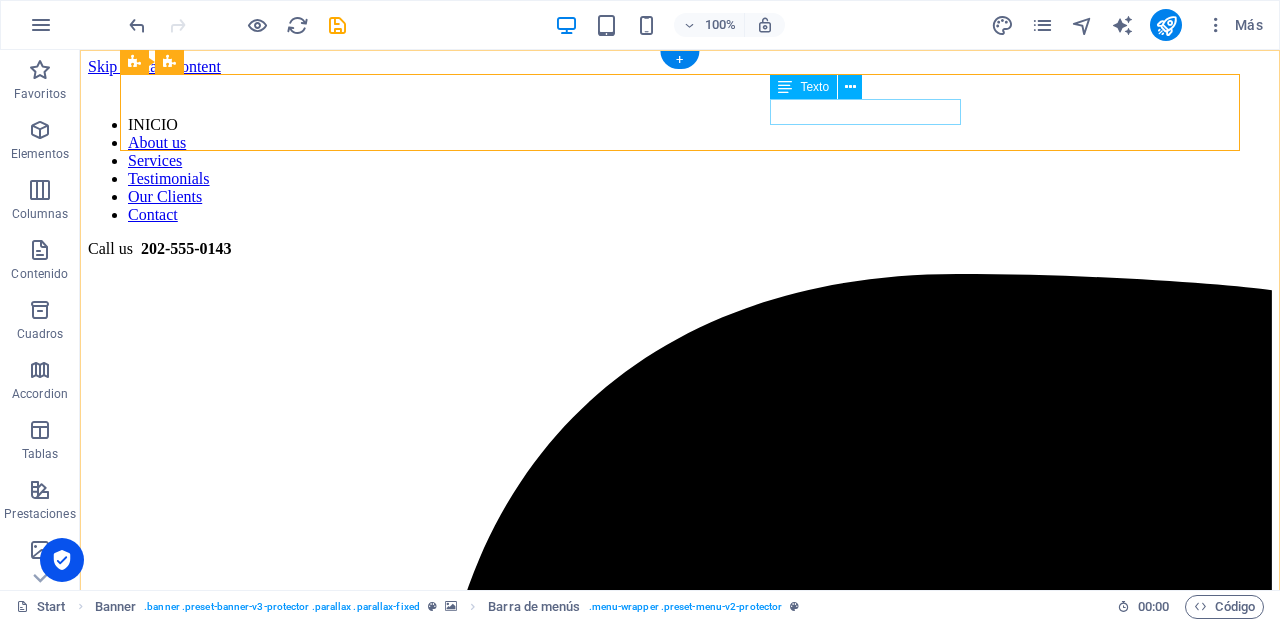 click on "Call us      [PHONE_NUMBER]" at bounding box center [680, 249] 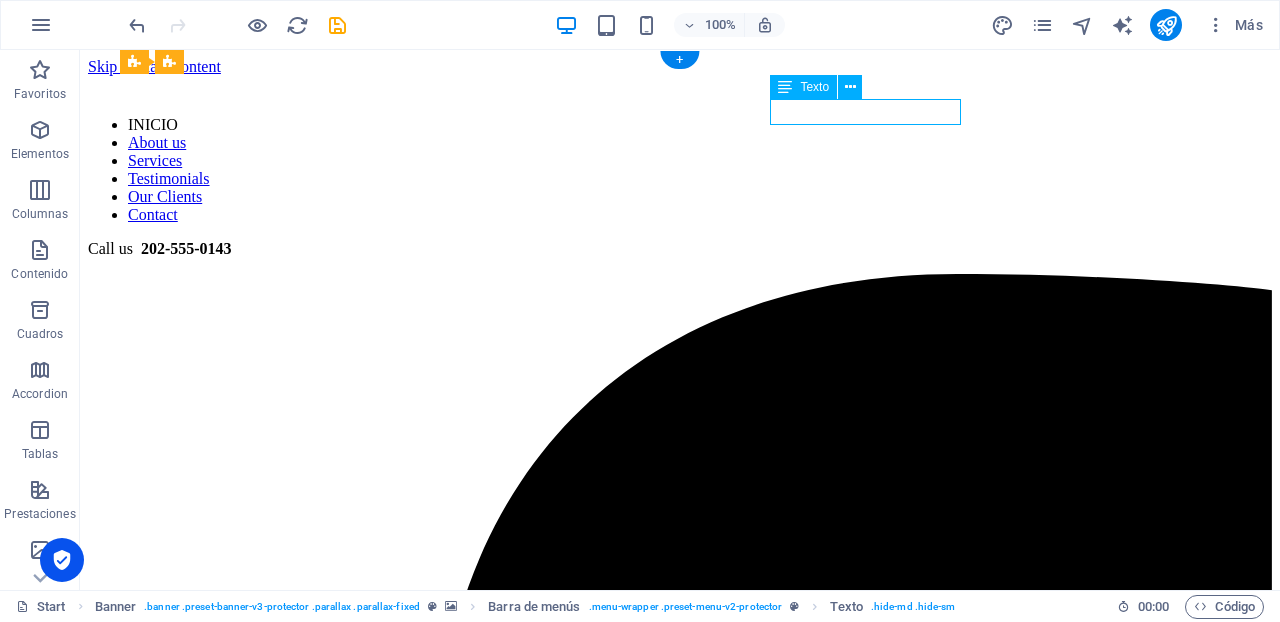 click on "Call us      [PHONE_NUMBER]" at bounding box center (680, 249) 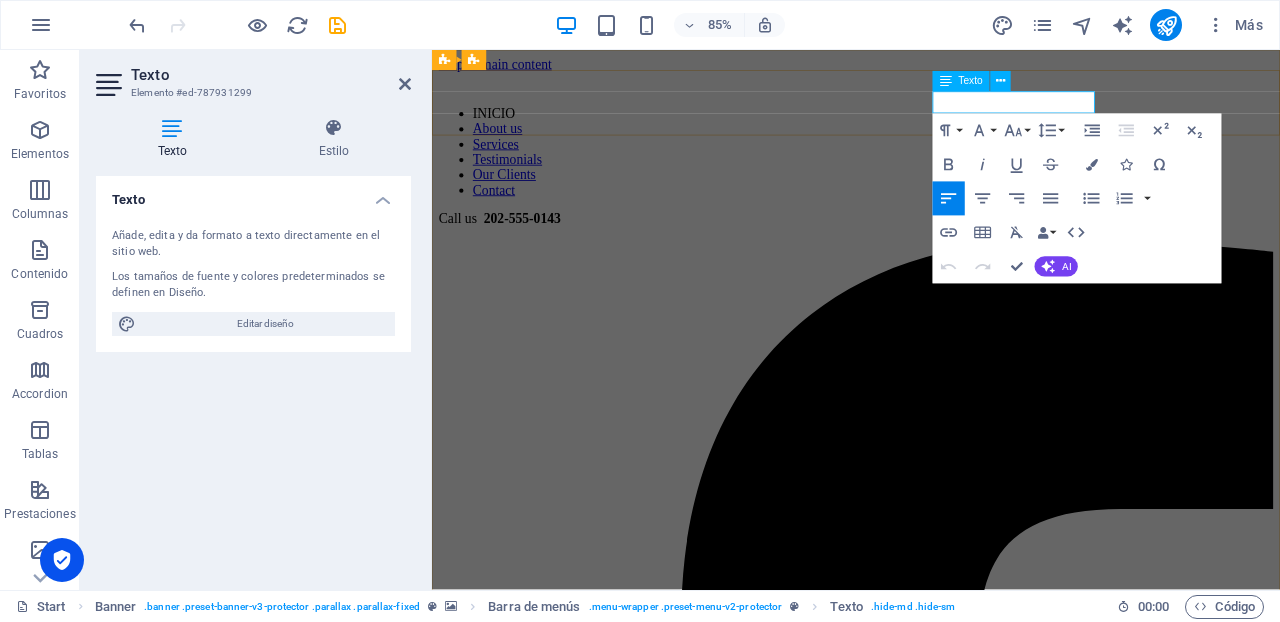 click on "Call us      [PHONE_NUMBER]" at bounding box center (931, 249) 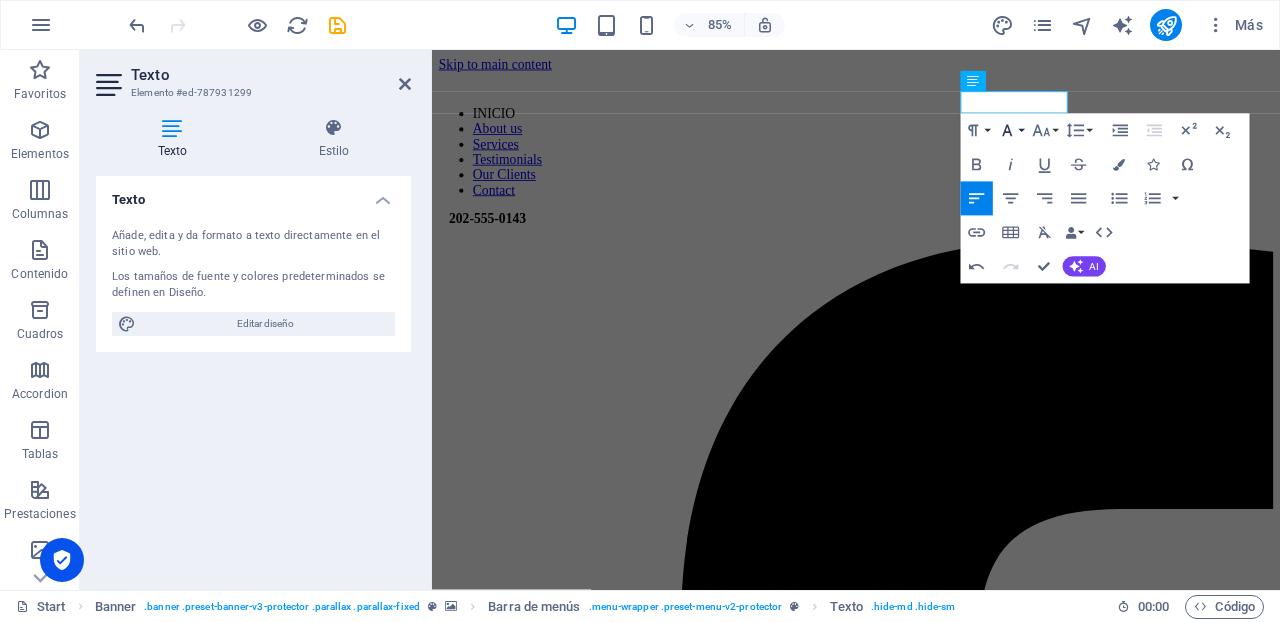 type 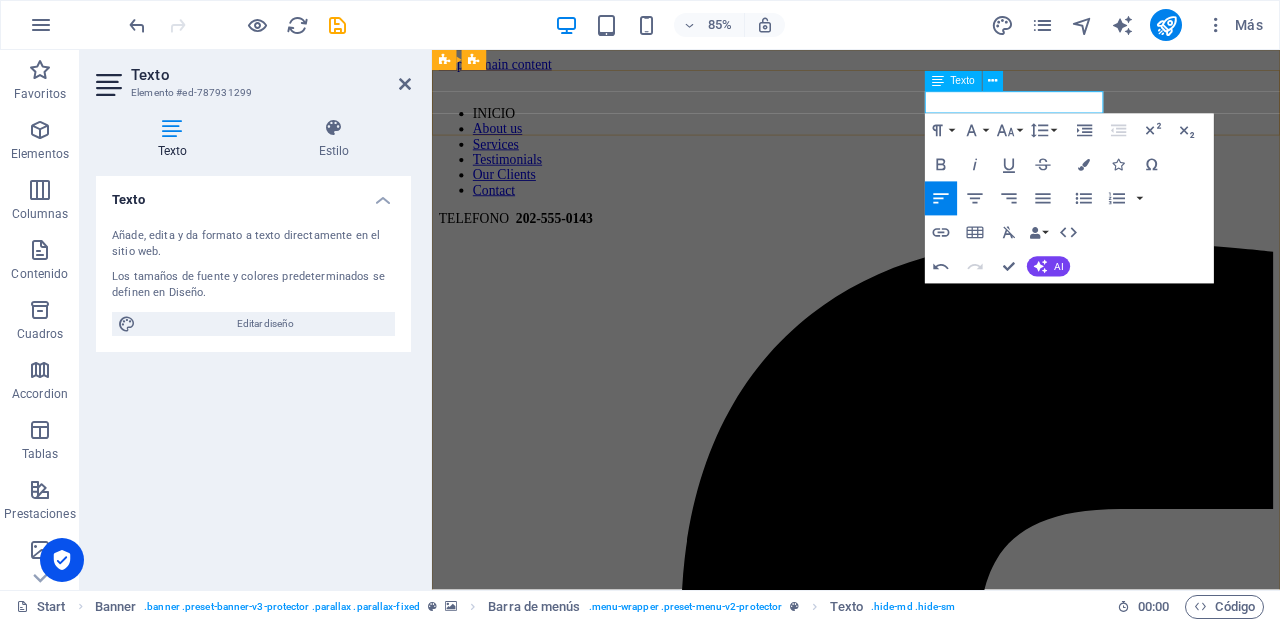 click on "202-555-0143" at bounding box center (576, 248) 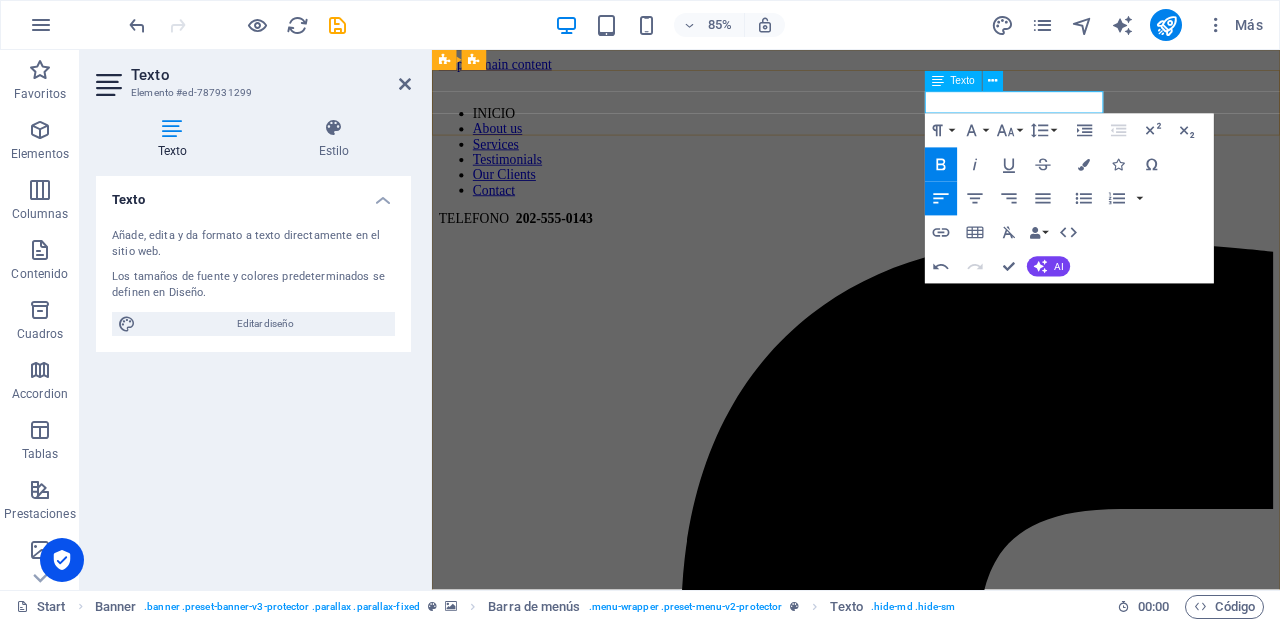 click on "202-555-0143" at bounding box center [576, 248] 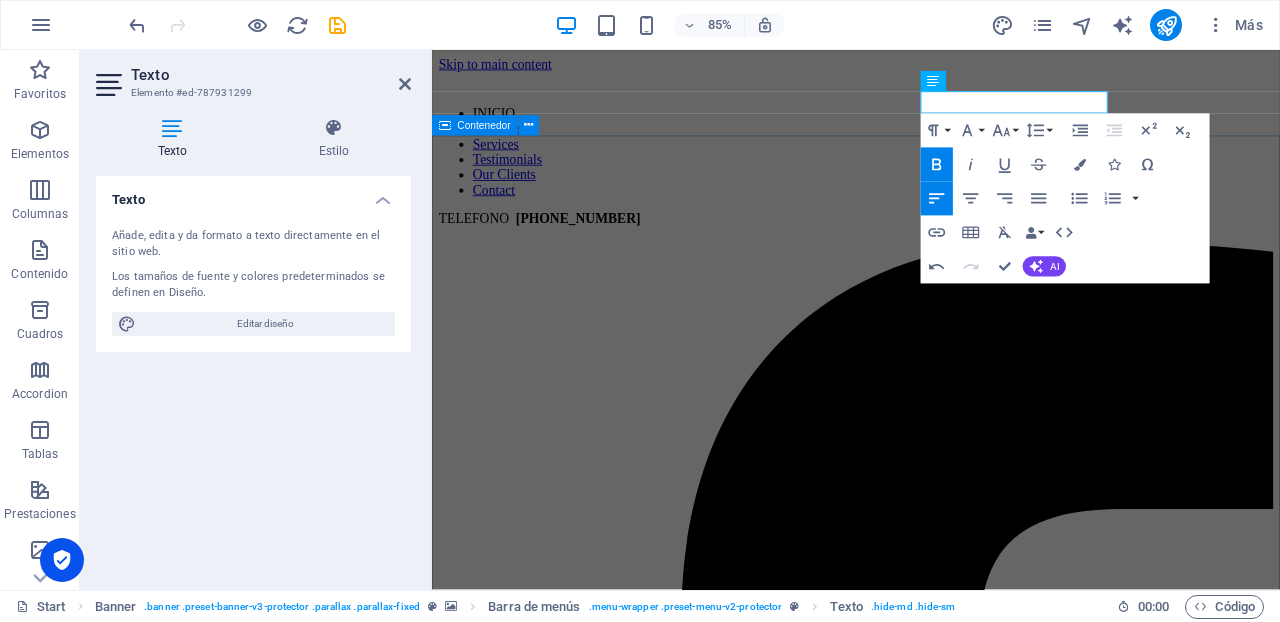 click at bounding box center (931, 5492) 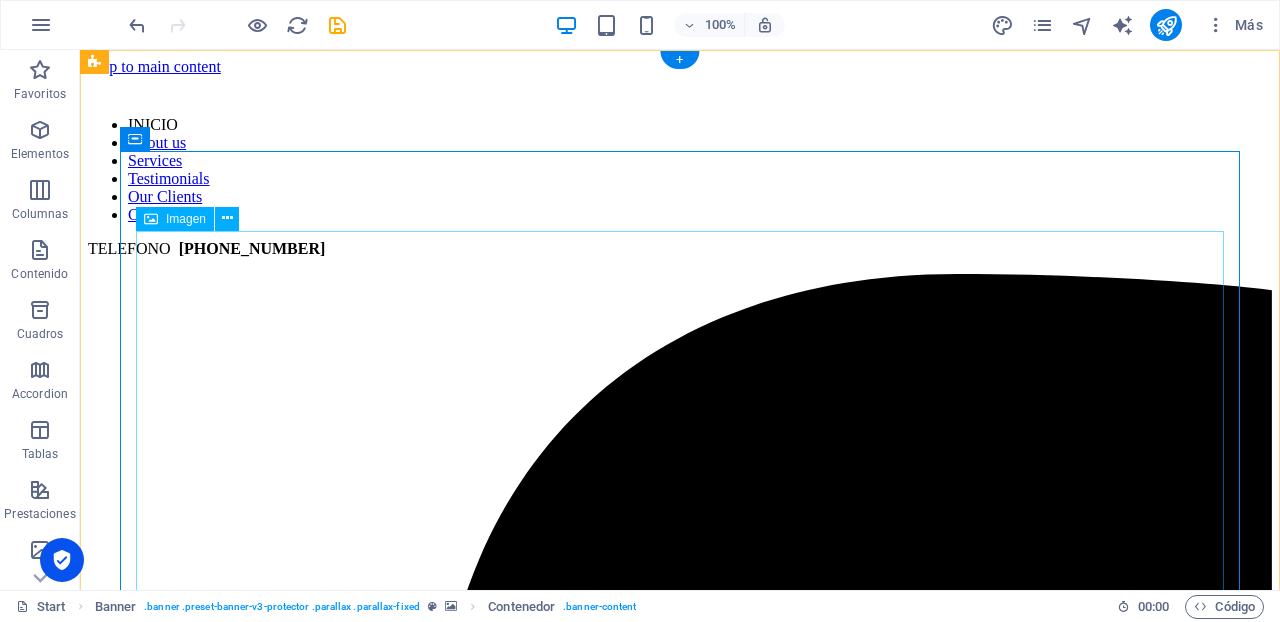 click at bounding box center (680, 6518) 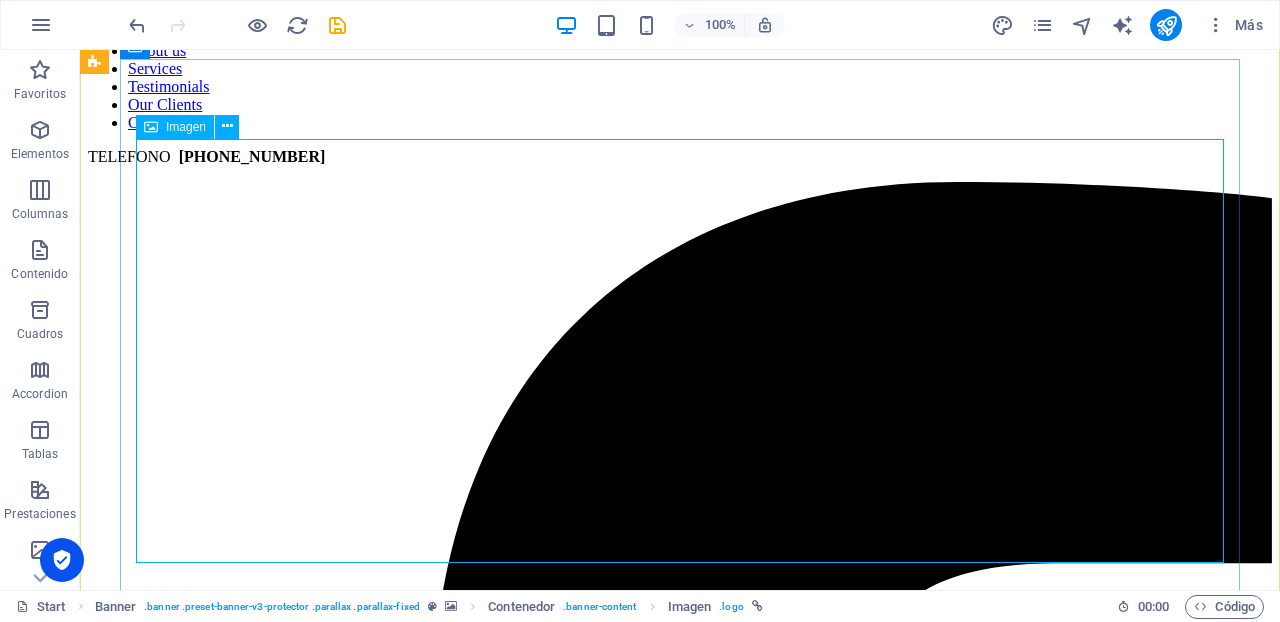 scroll, scrollTop: 94, scrollLeft: 0, axis: vertical 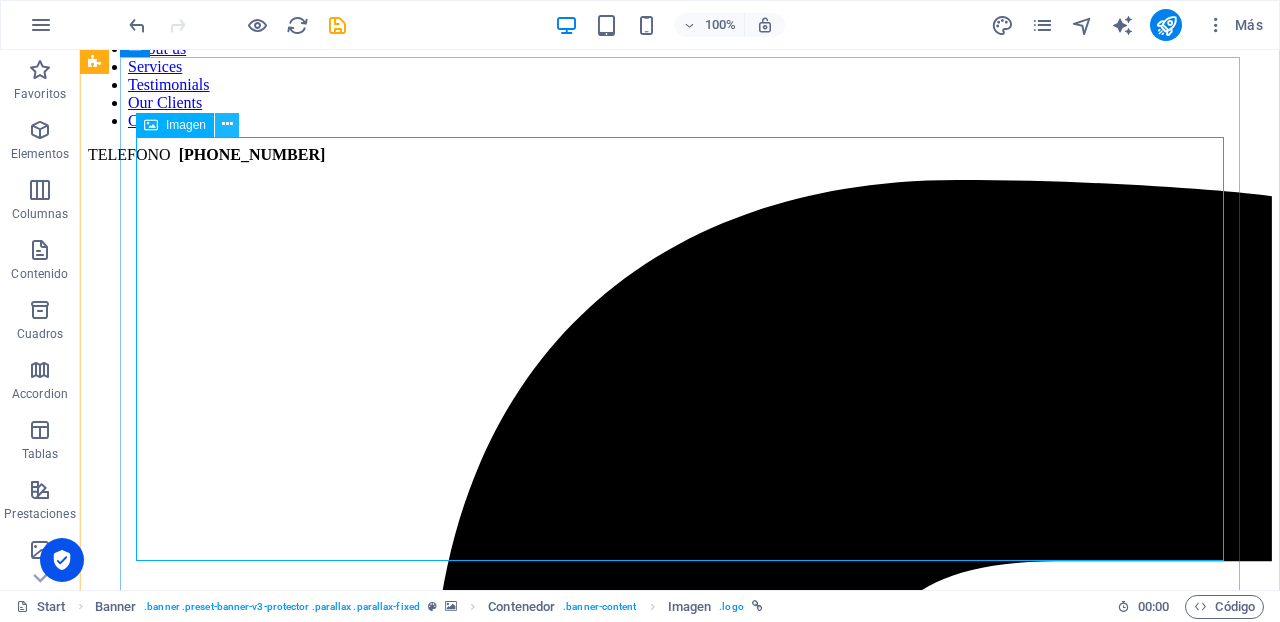 click at bounding box center [227, 124] 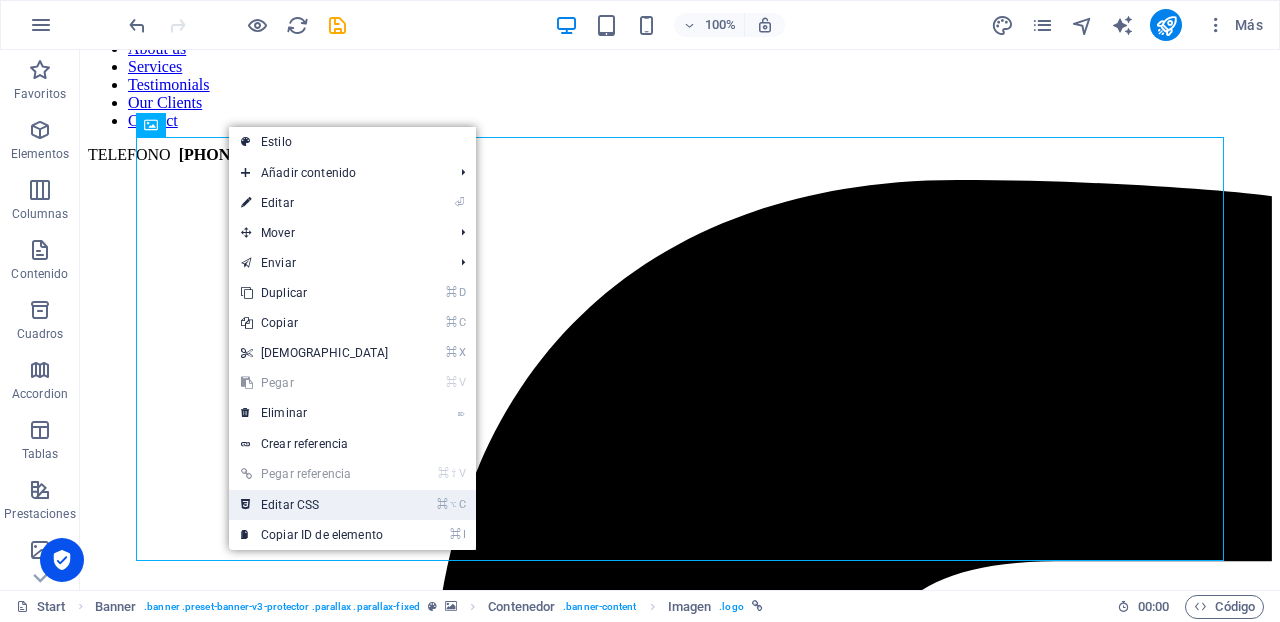 click on "⌘ ⌥ C  Editar CSS" at bounding box center [315, 505] 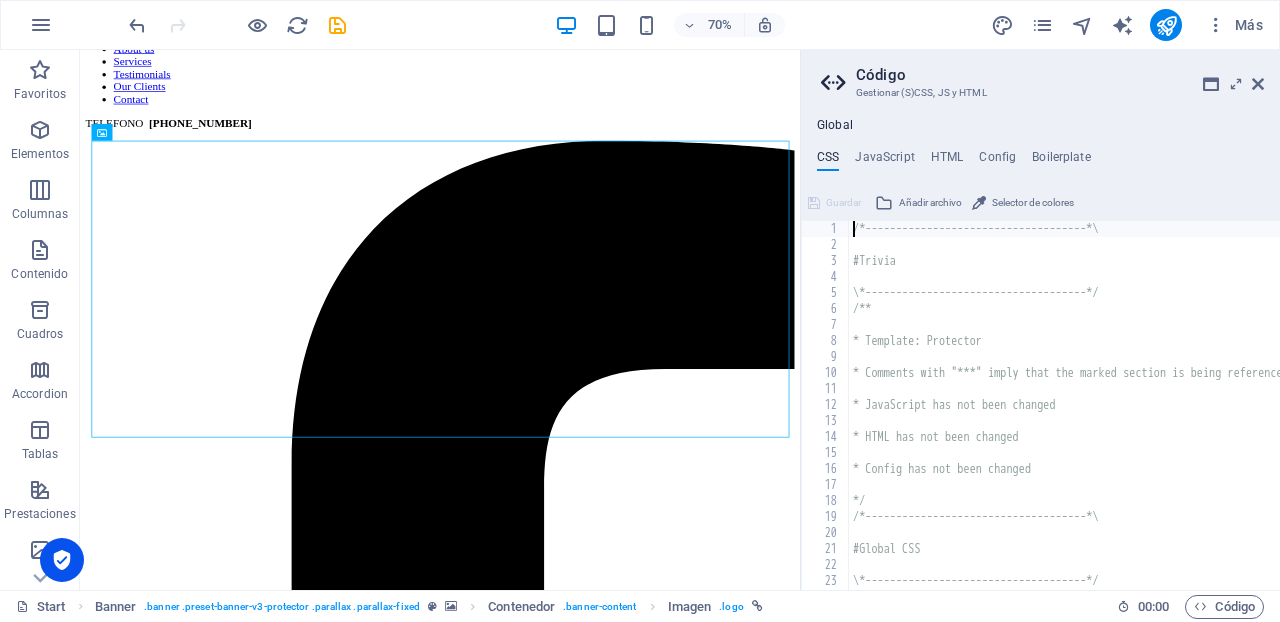 scroll, scrollTop: 40, scrollLeft: 0, axis: vertical 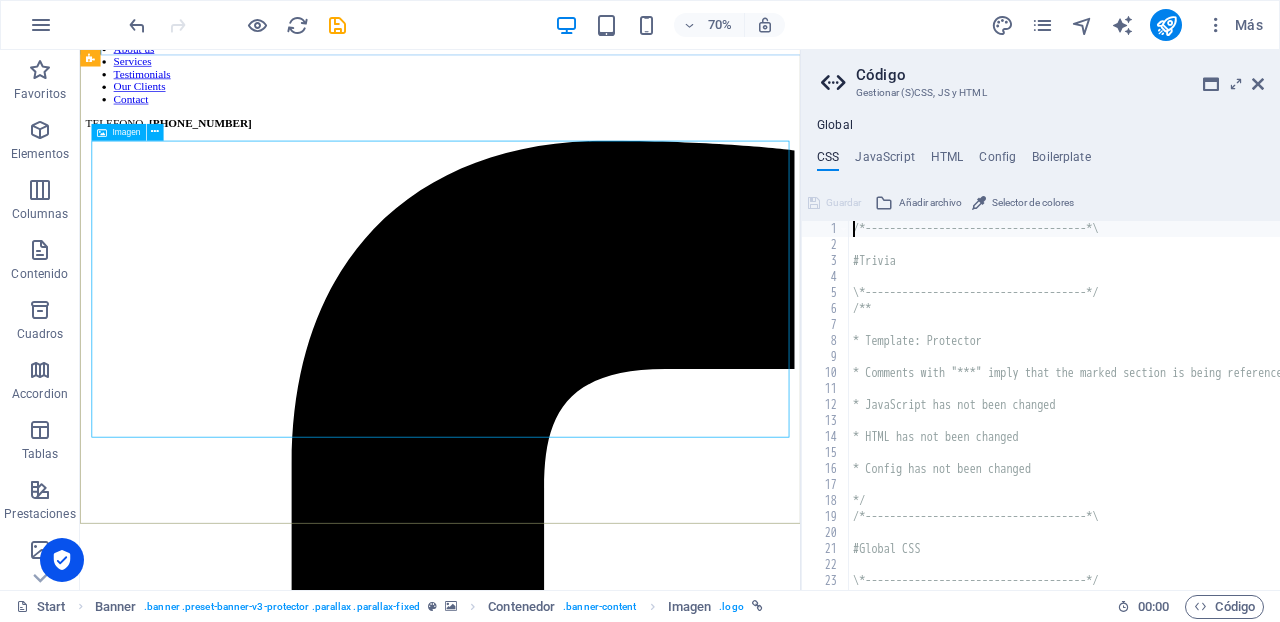 click at bounding box center (102, 132) 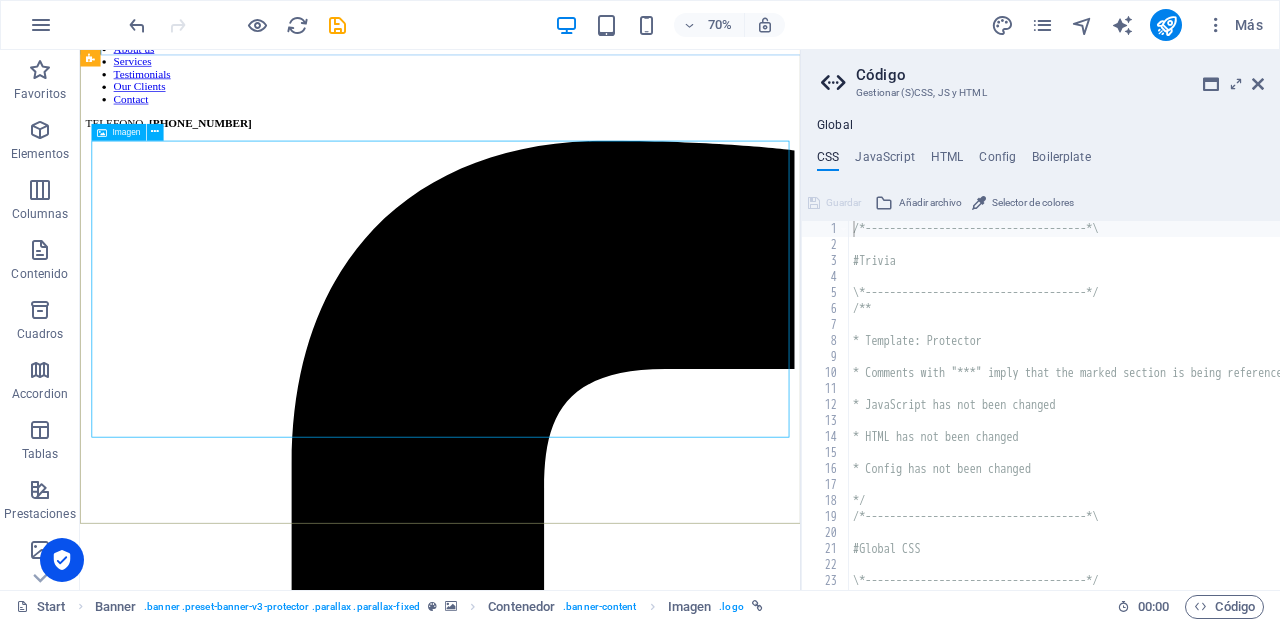click at bounding box center (102, 132) 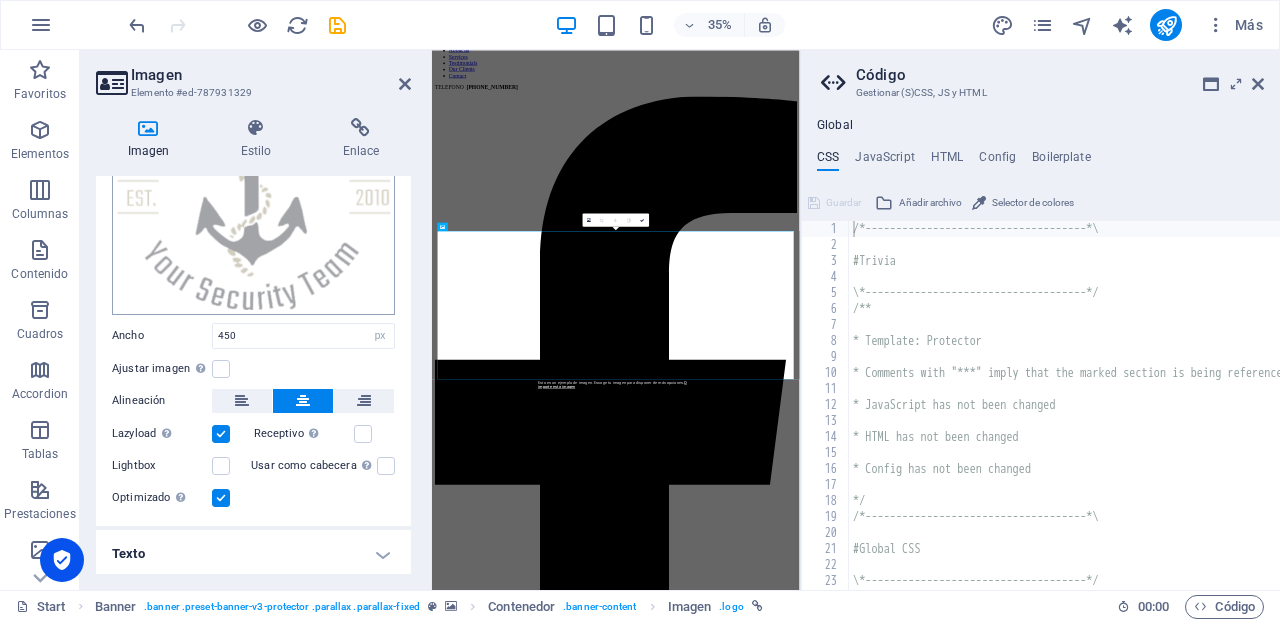 scroll, scrollTop: 0, scrollLeft: 0, axis: both 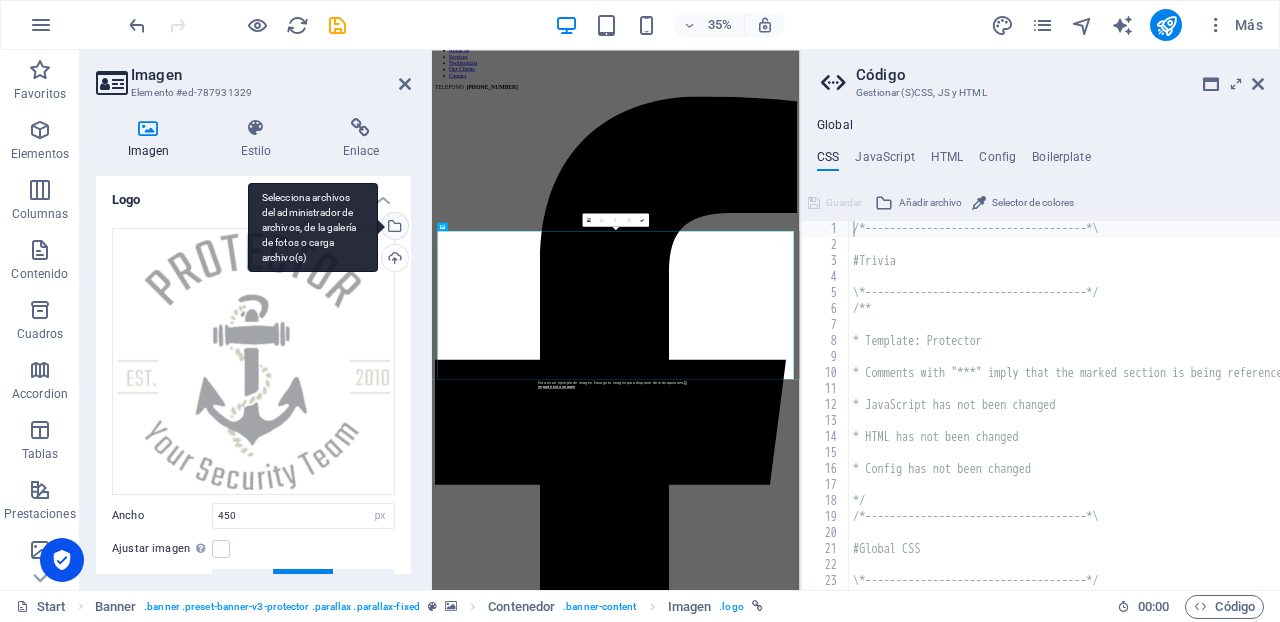 click on "Selecciona archivos del administrador de archivos, de la galería de fotos o carga archivo(s)" at bounding box center (393, 228) 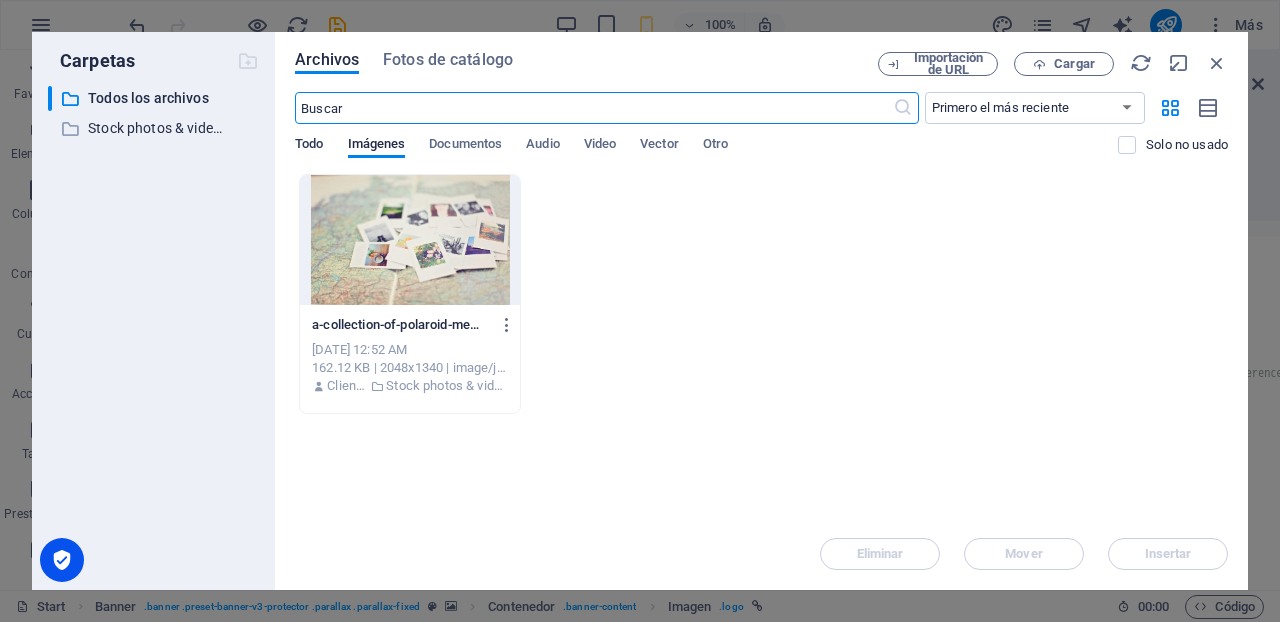 click on "Todo" at bounding box center (309, 146) 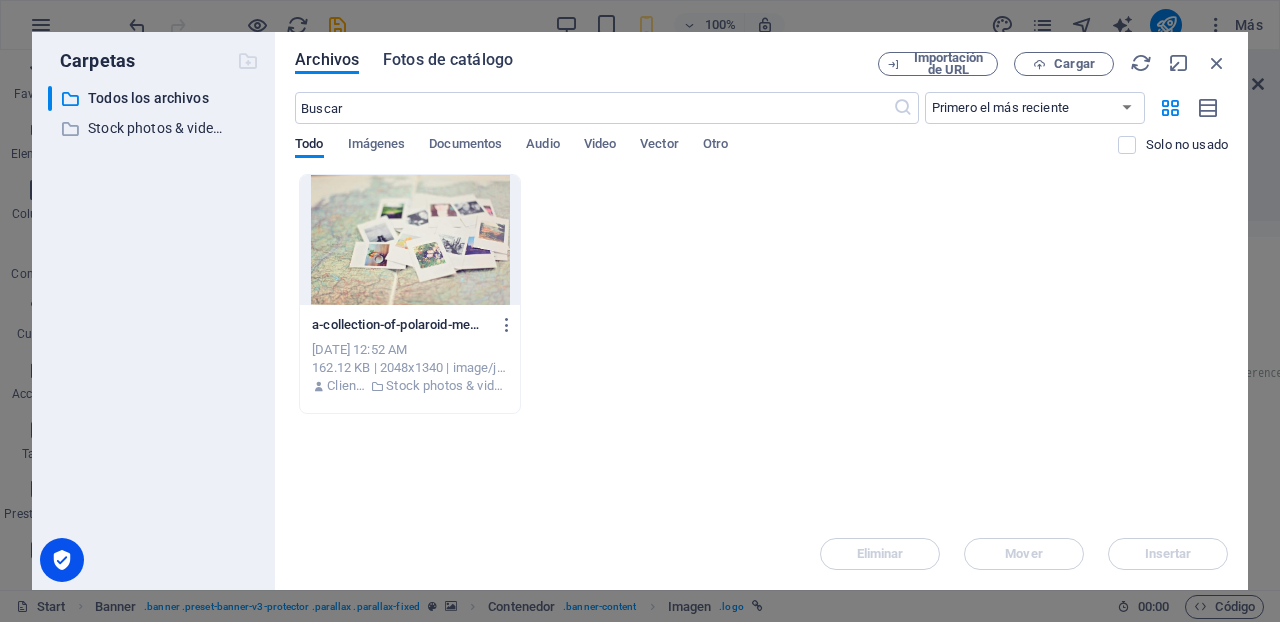 click on "Fotos de catálogo" at bounding box center (448, 60) 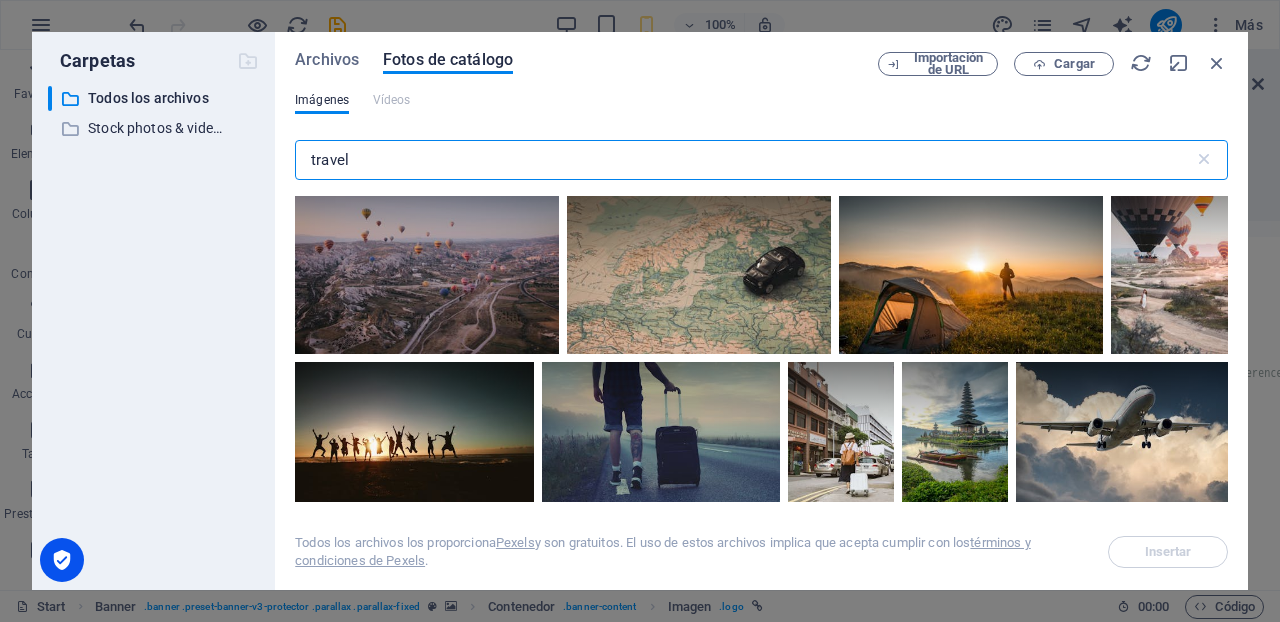 scroll, scrollTop: 2202, scrollLeft: 0, axis: vertical 